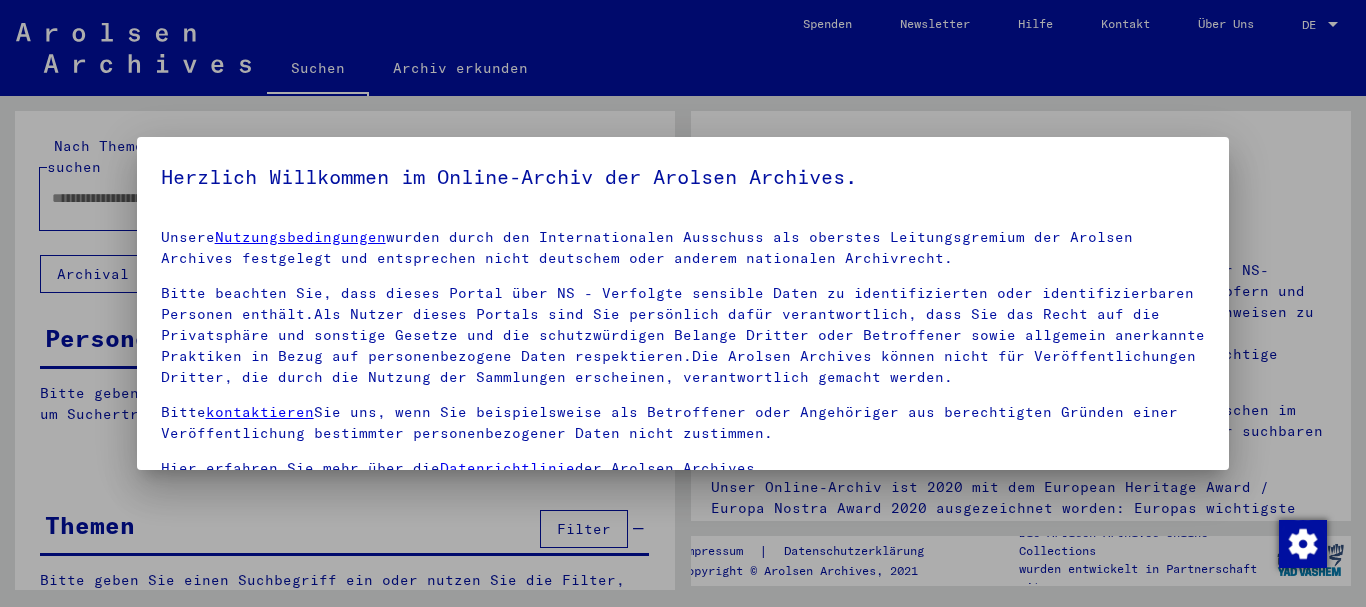 scroll, scrollTop: 0, scrollLeft: 0, axis: both 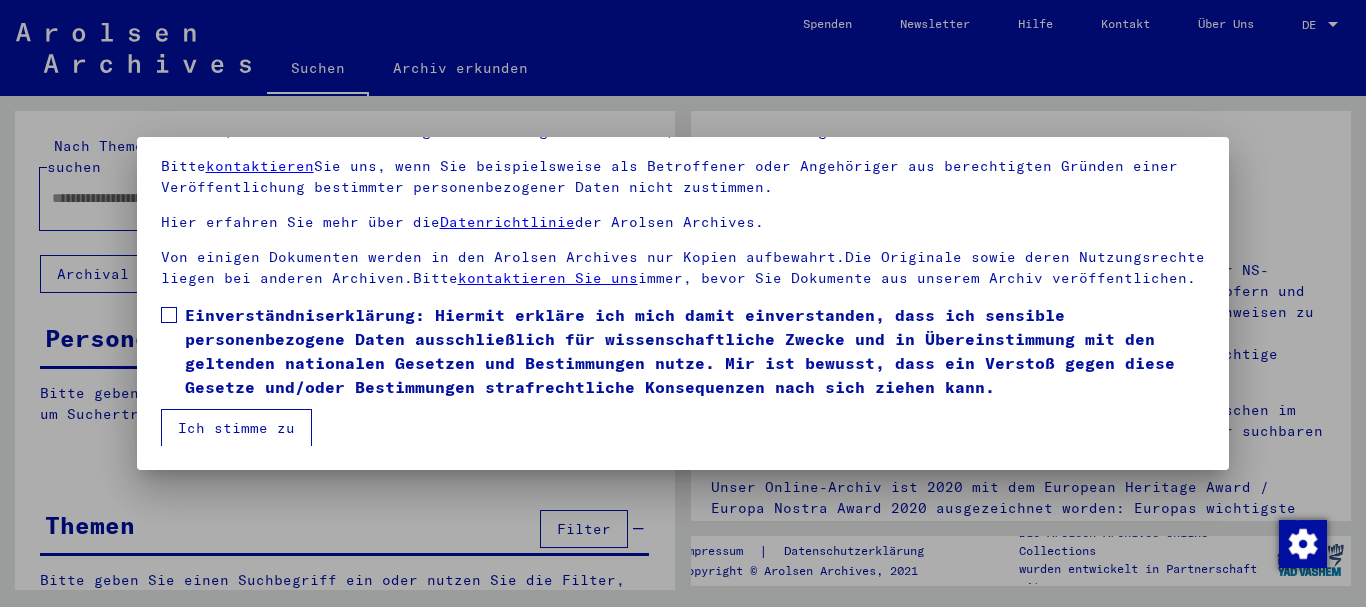 click at bounding box center [169, 315] 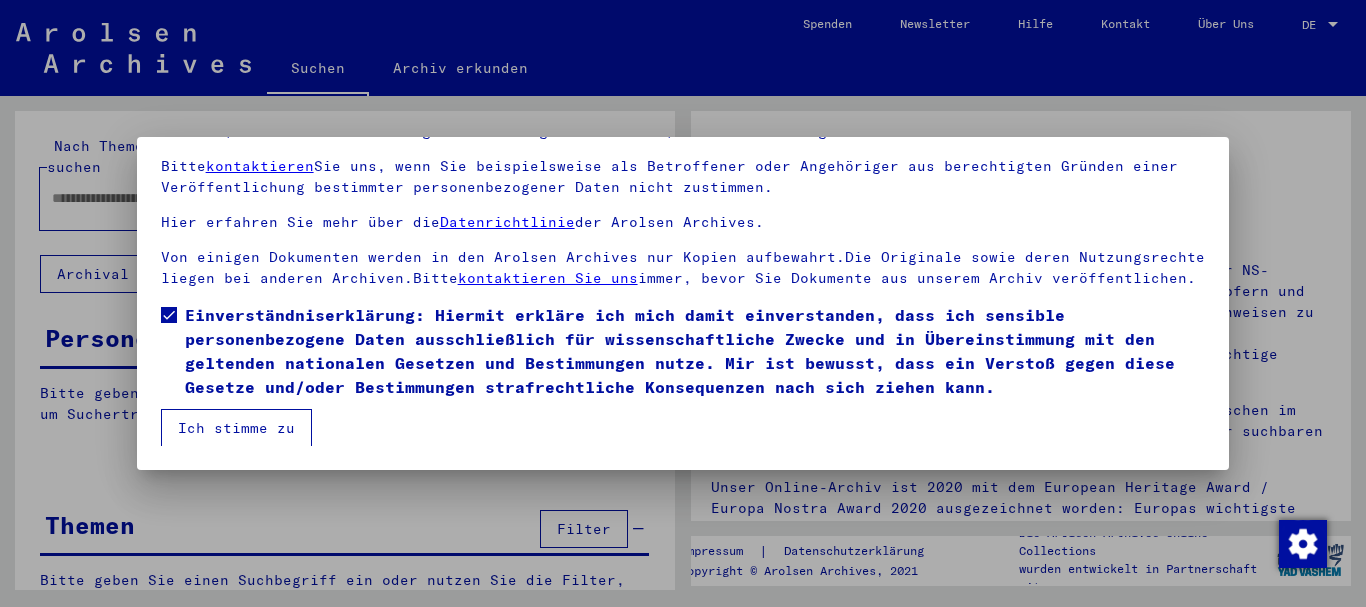 click on "Ich stimme zu" at bounding box center [236, 428] 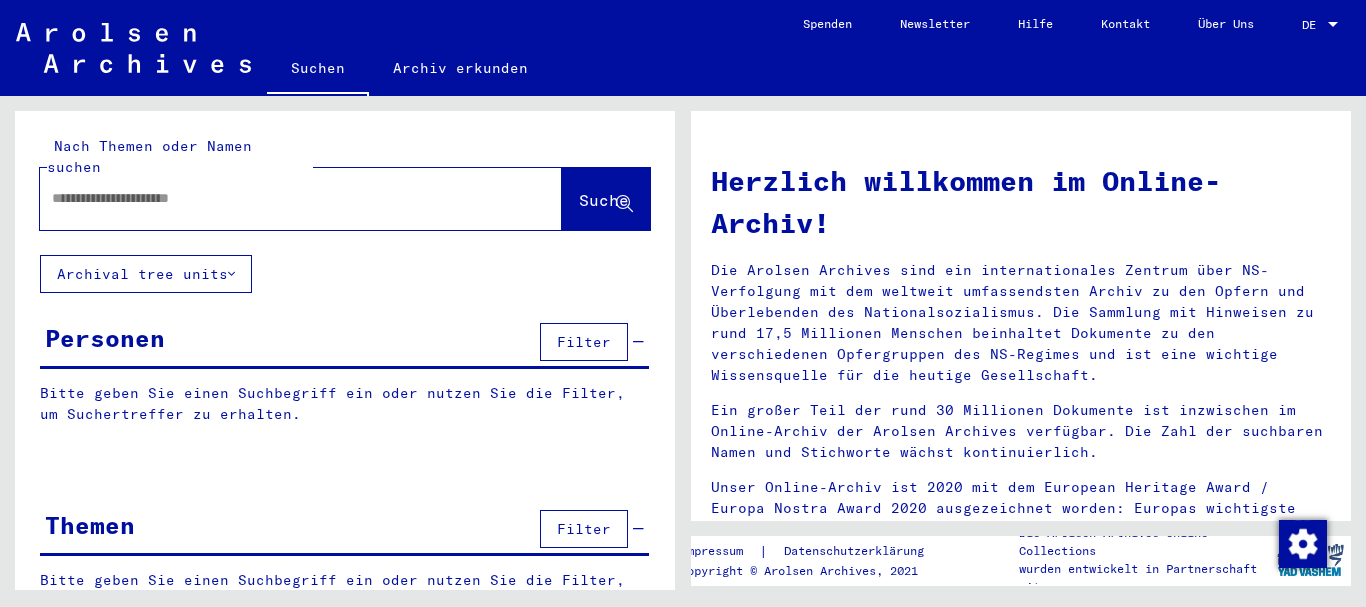 click at bounding box center (277, 198) 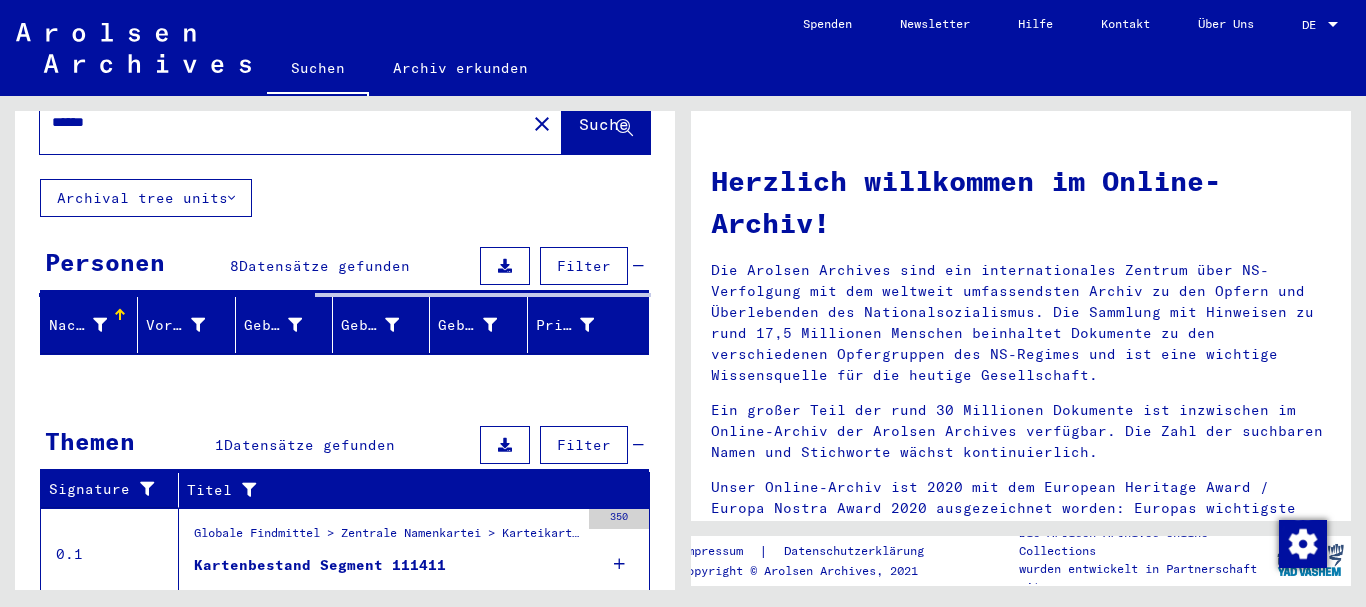 scroll, scrollTop: 125, scrollLeft: 0, axis: vertical 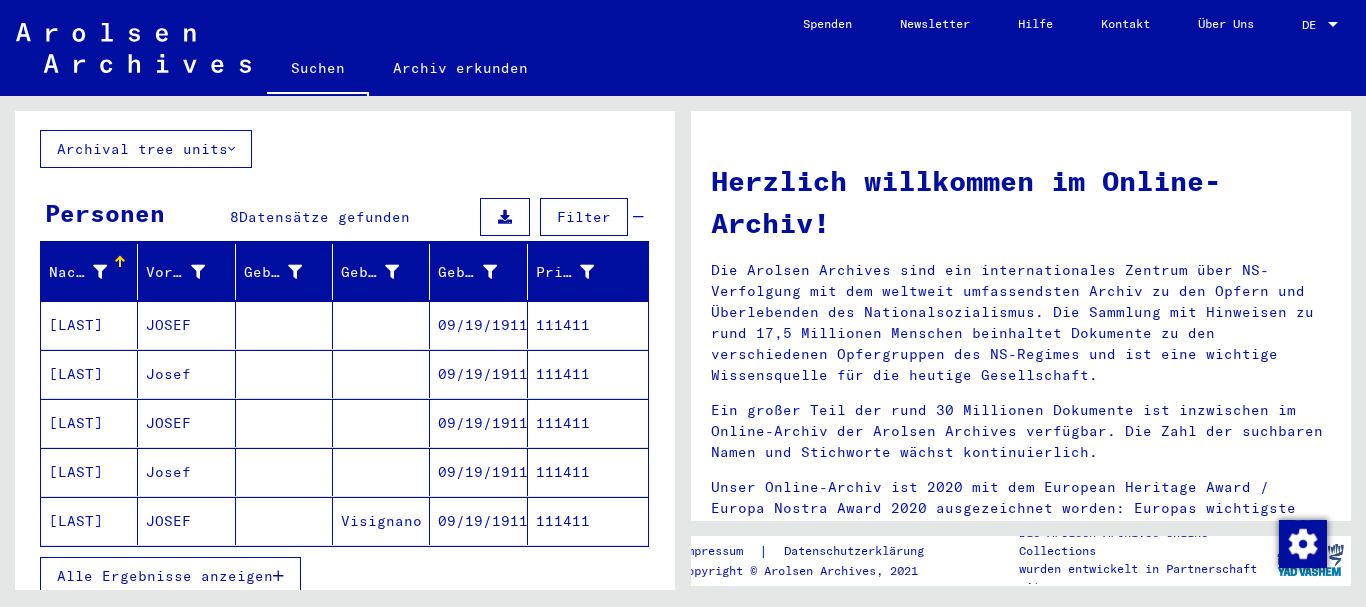 click on "[LAST]" at bounding box center [89, 374] 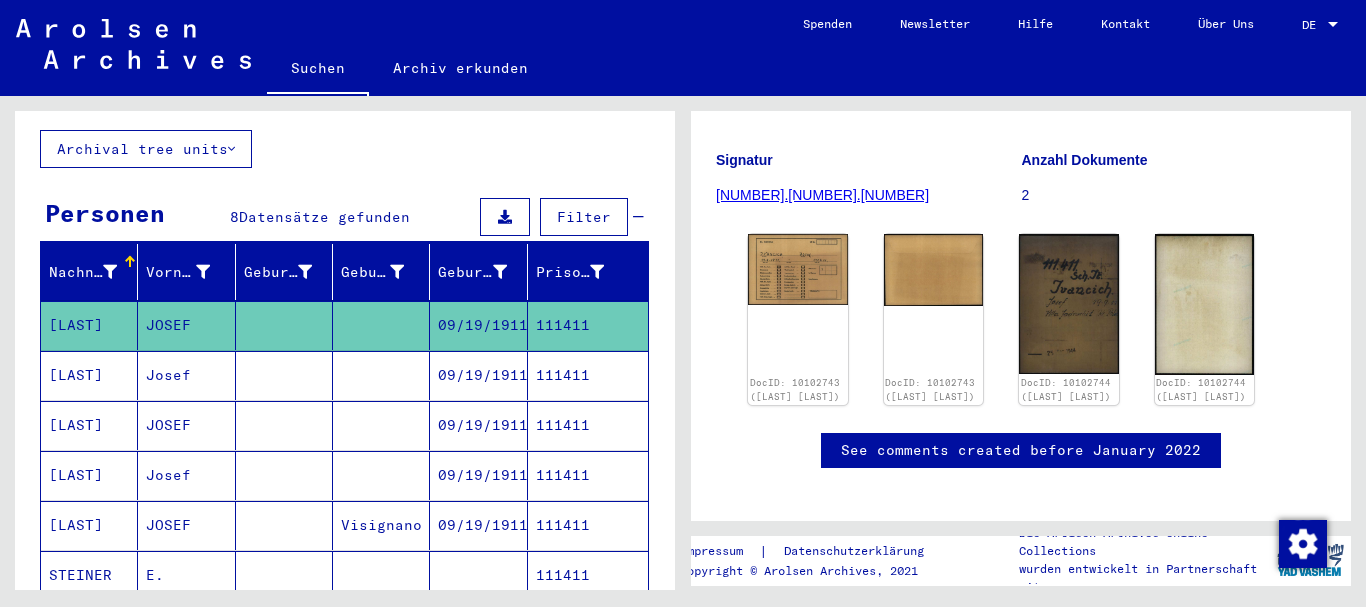 scroll, scrollTop: 203, scrollLeft: 0, axis: vertical 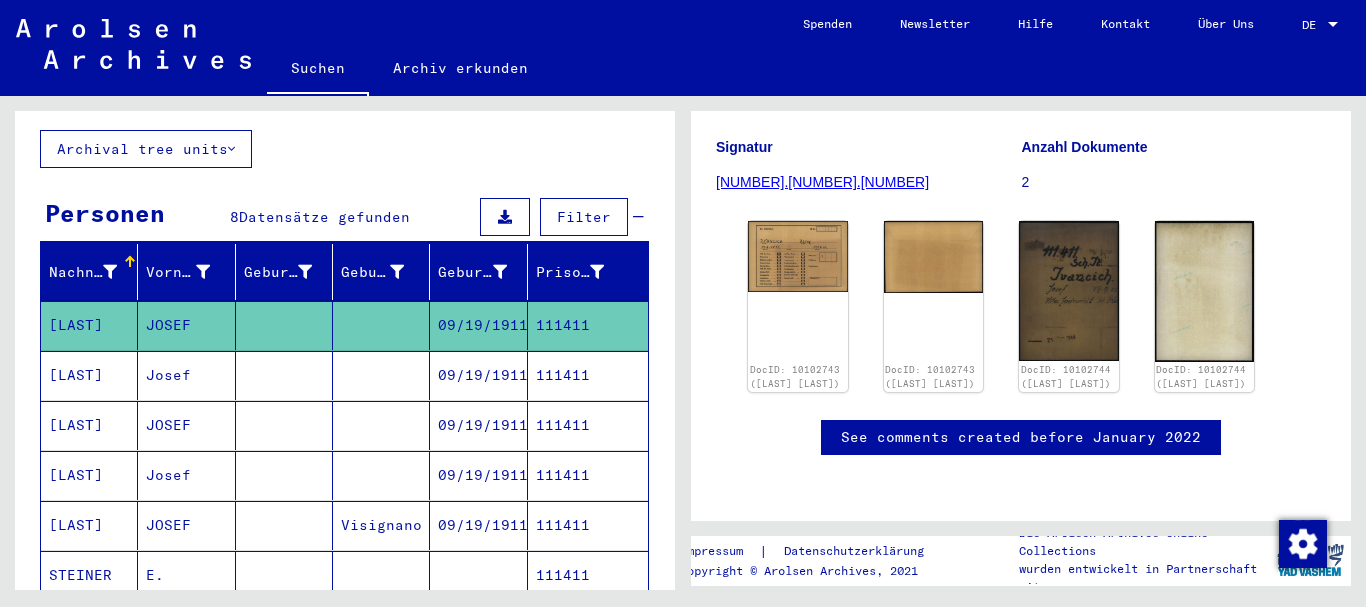 drag, startPoint x: 123, startPoint y: 365, endPoint x: 146, endPoint y: 4, distance: 361.73193 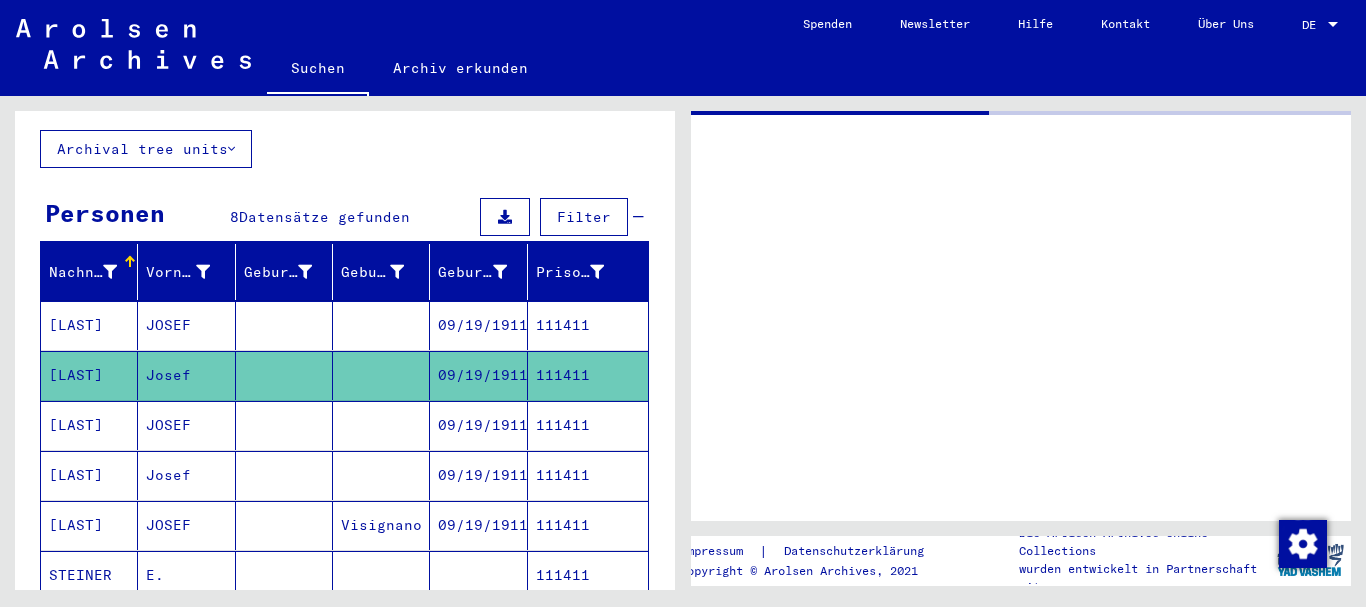 scroll, scrollTop: 0, scrollLeft: 0, axis: both 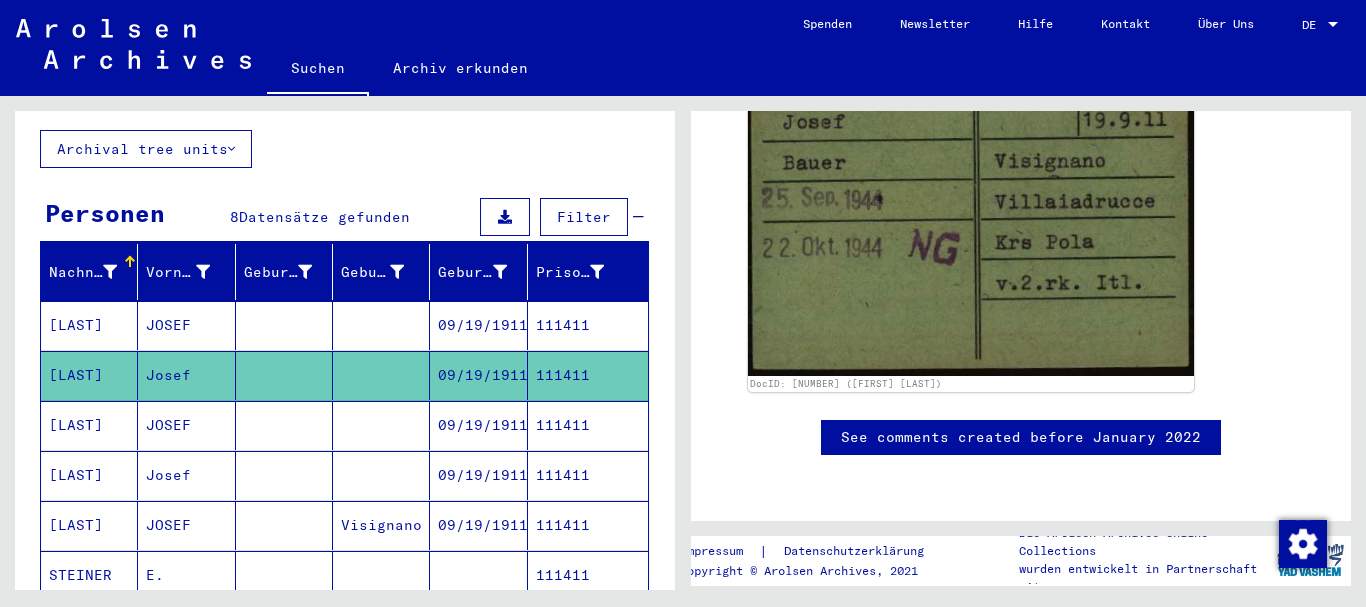 click on "JOSEF" at bounding box center (186, 475) 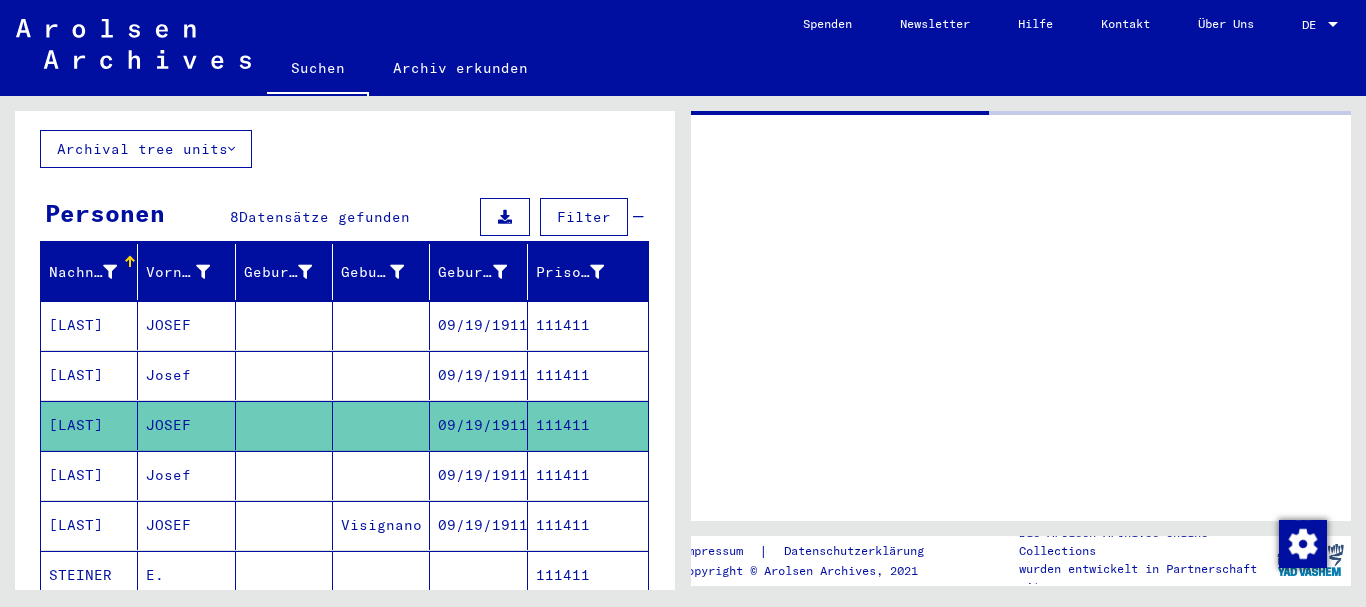 scroll, scrollTop: 0, scrollLeft: 0, axis: both 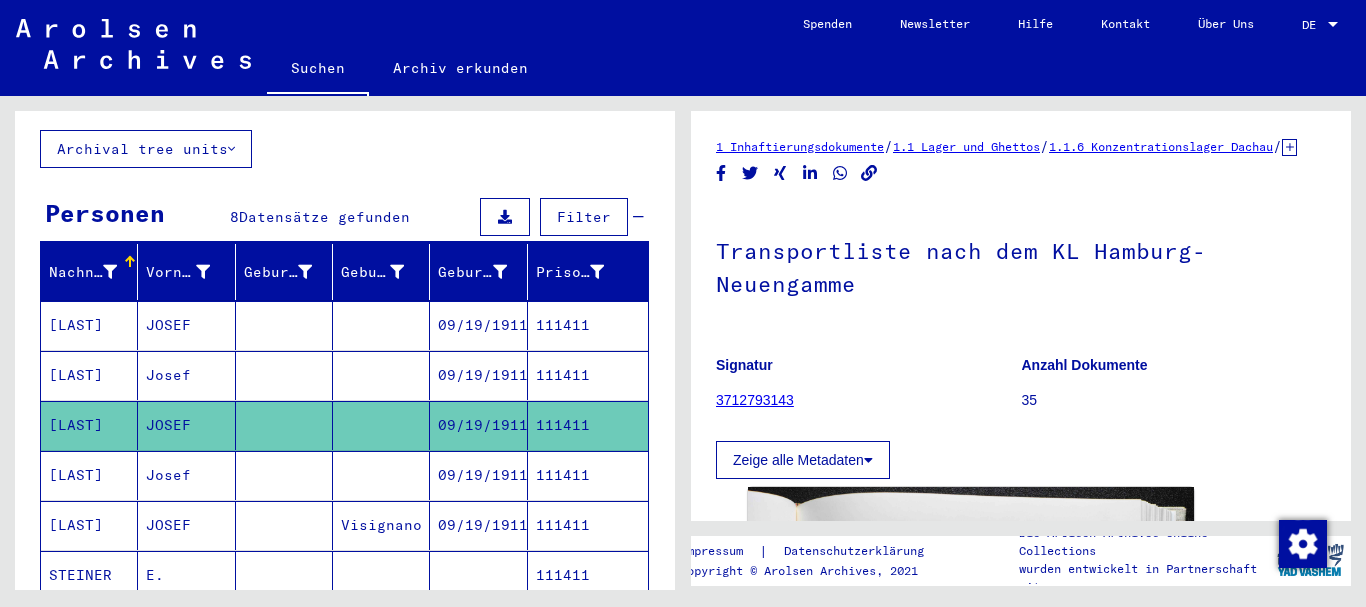 click on "Josef" at bounding box center (186, 525) 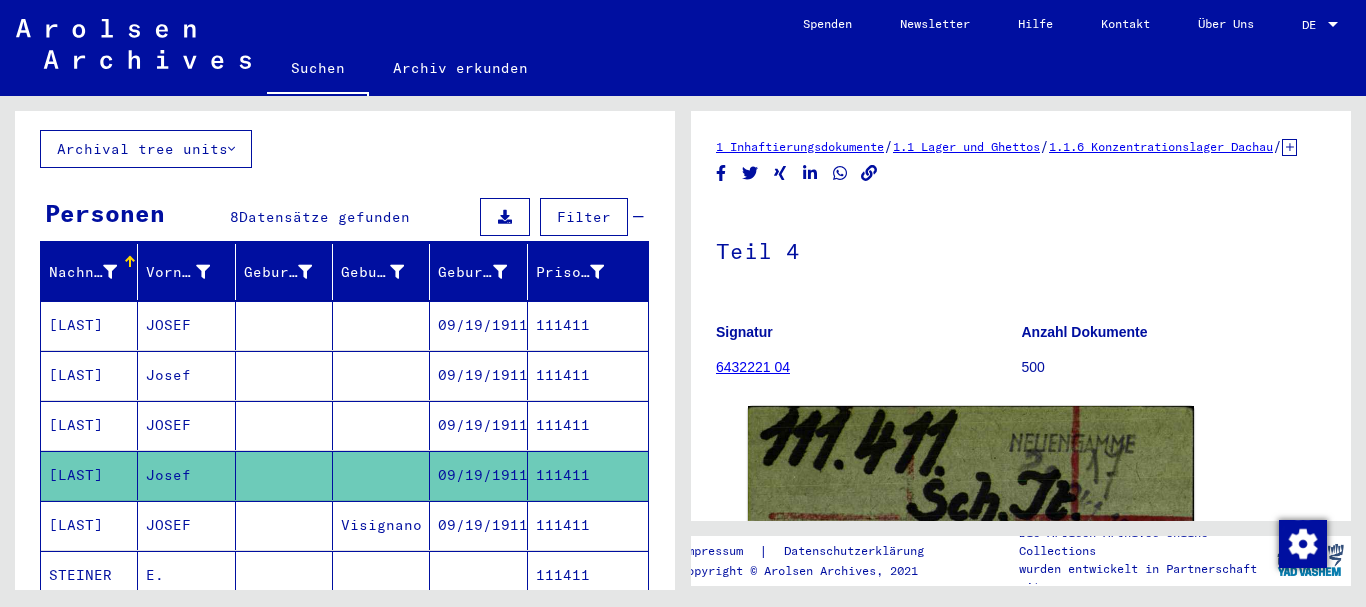 click on "JOSEF" at bounding box center [186, 575] 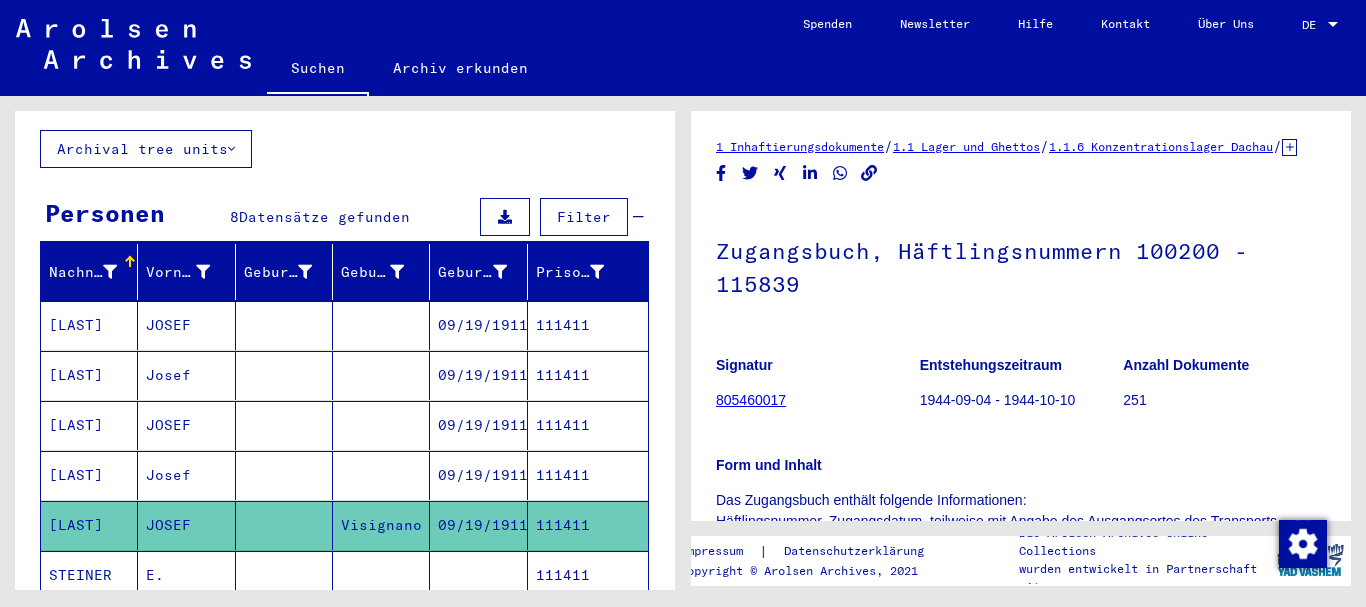 scroll, scrollTop: 377, scrollLeft: 0, axis: vertical 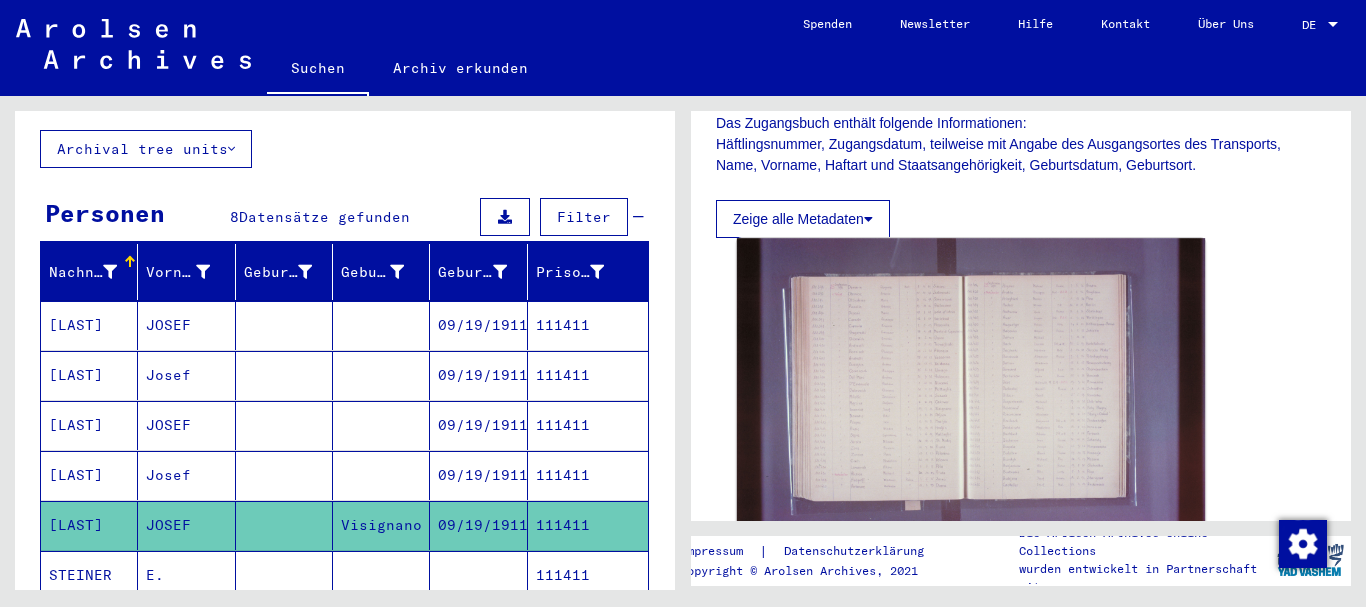 click 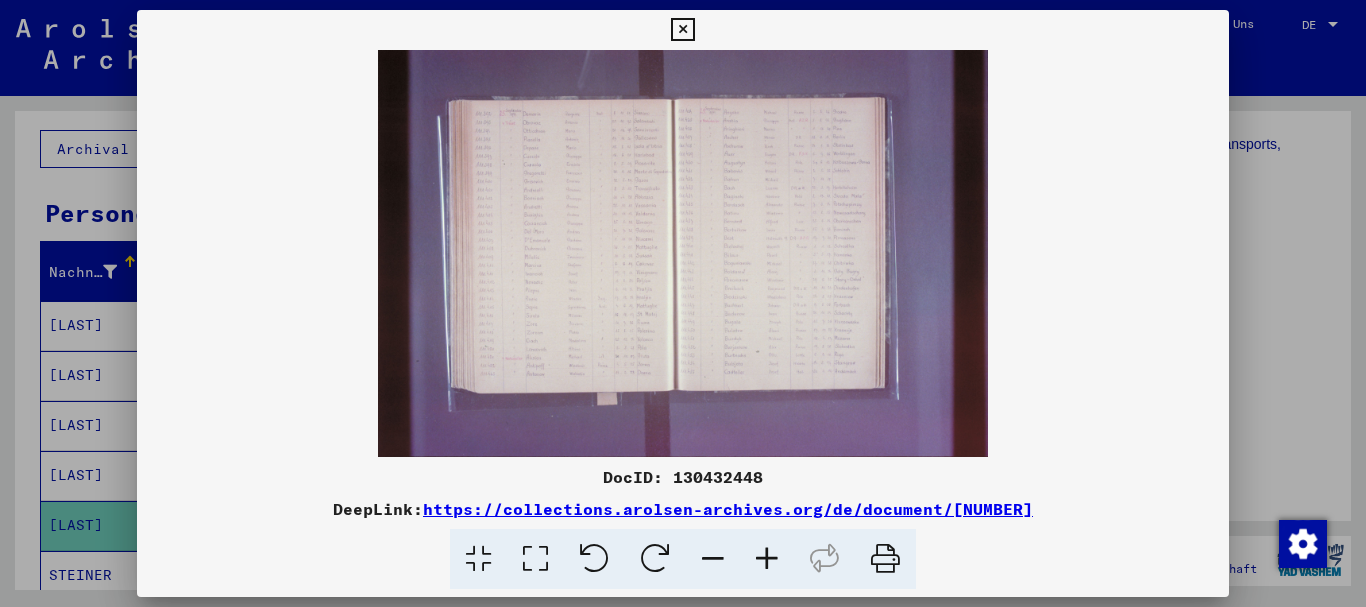 click at bounding box center (767, 559) 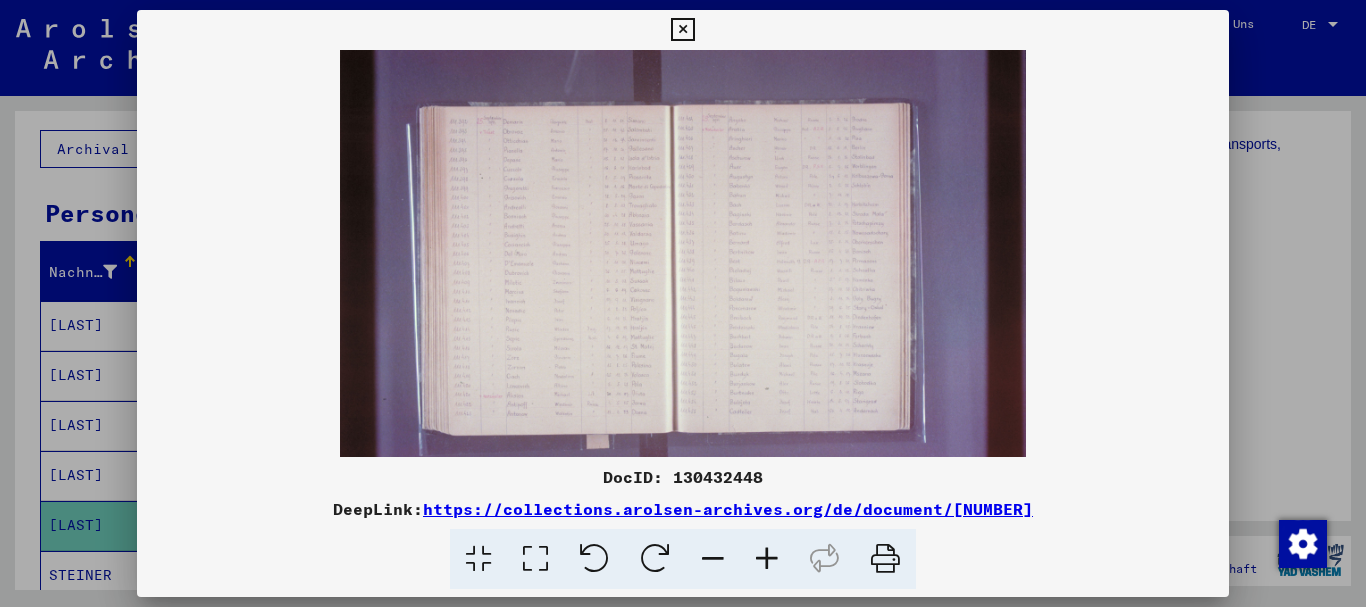 click at bounding box center (767, 559) 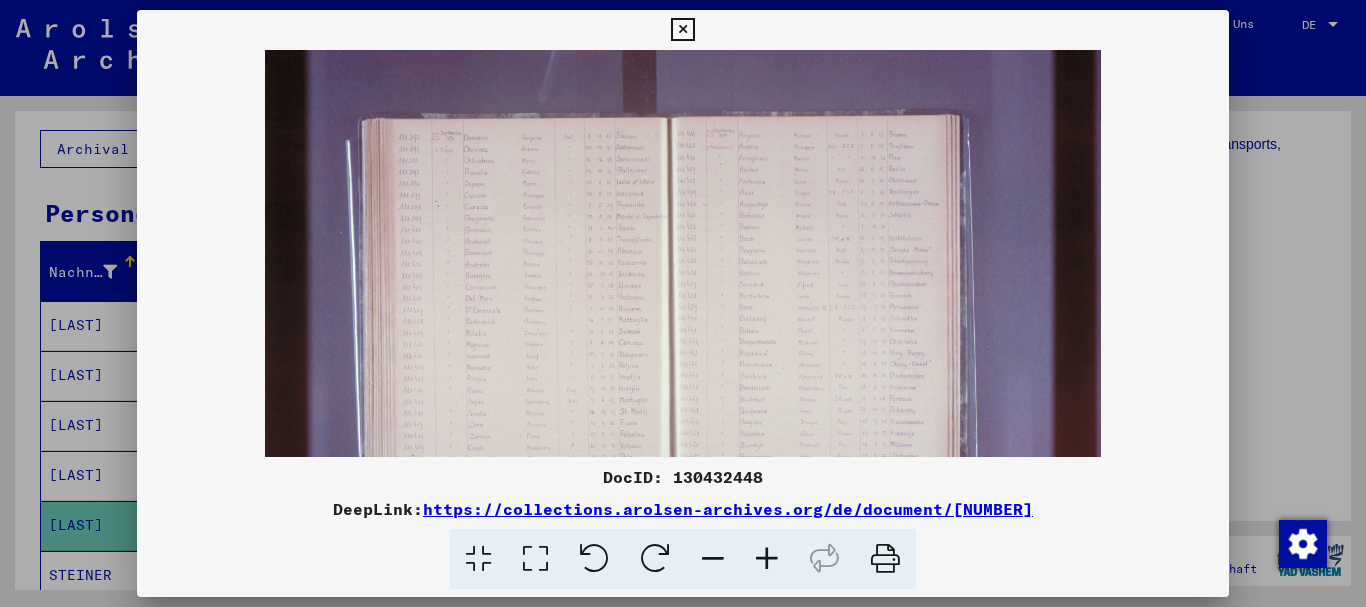 click at bounding box center [767, 559] 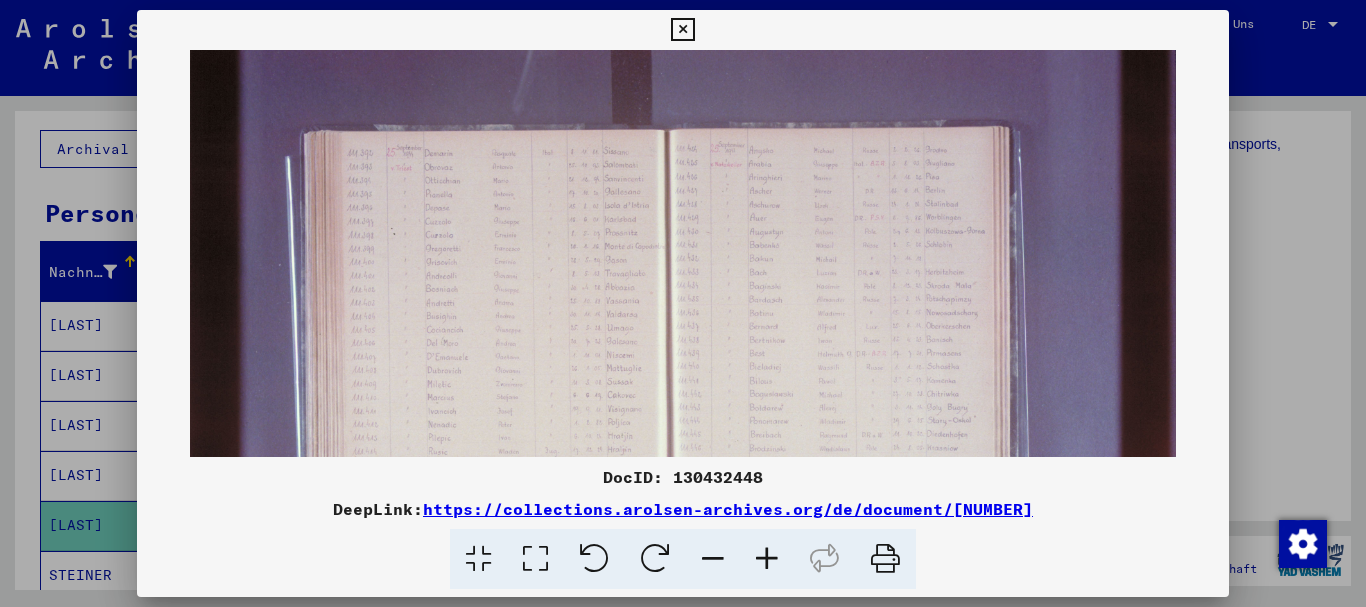 click at bounding box center [767, 559] 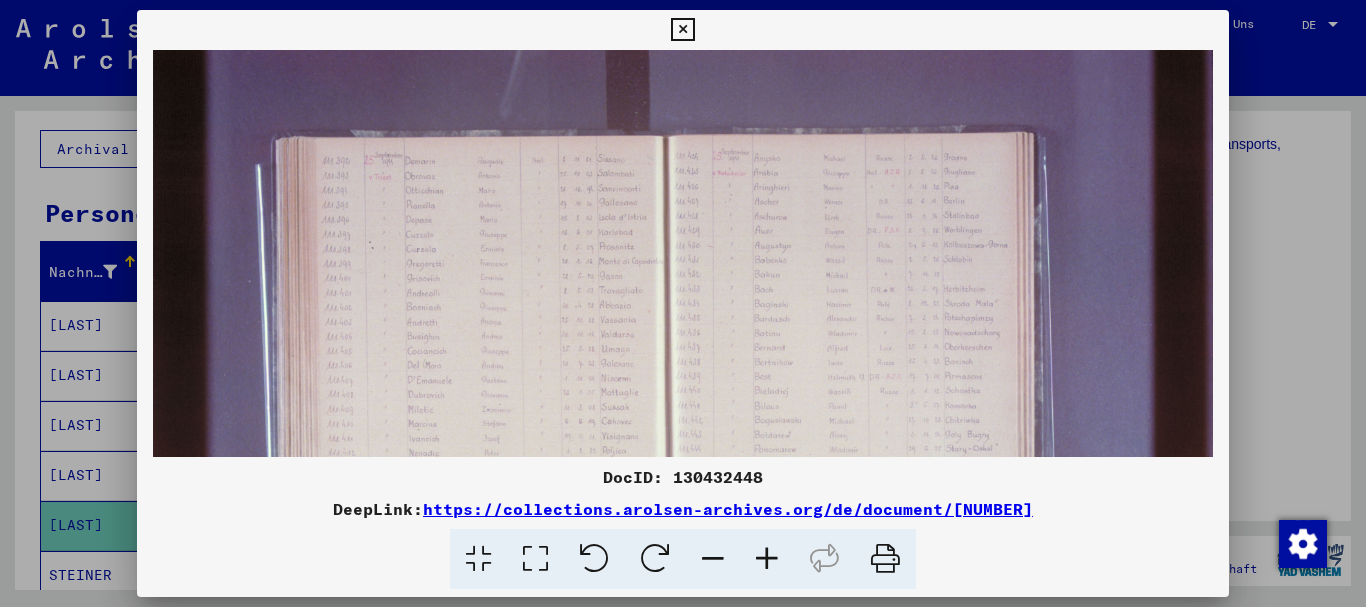 click at bounding box center (767, 559) 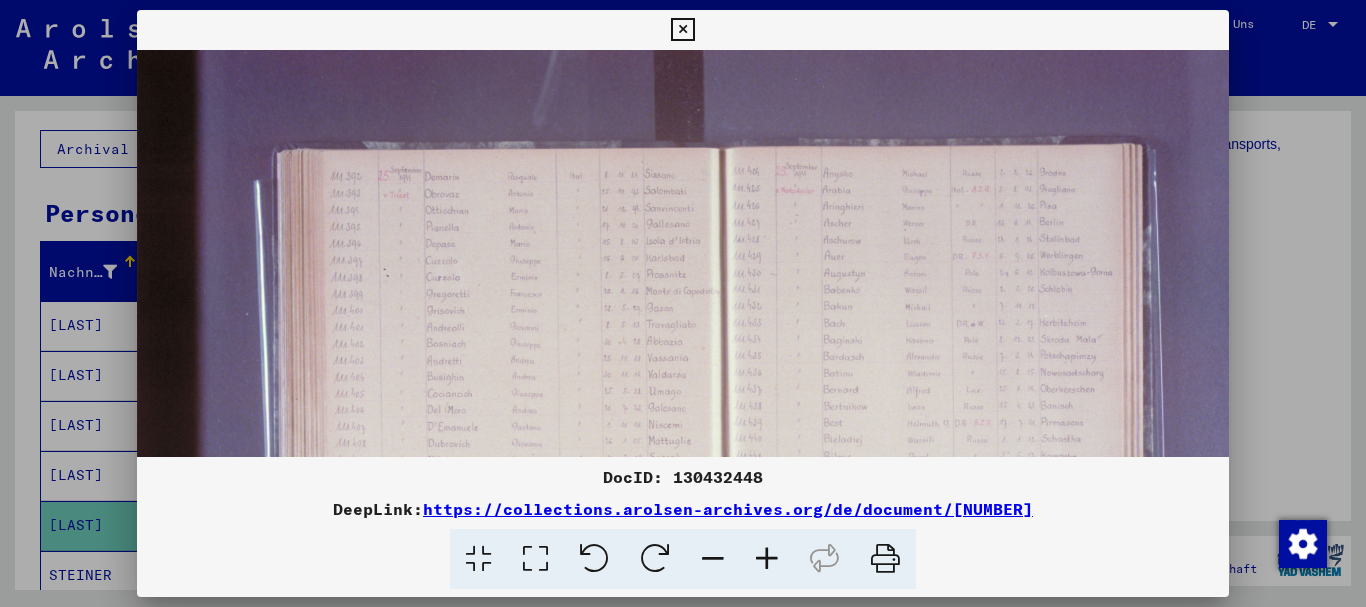 click at bounding box center (767, 559) 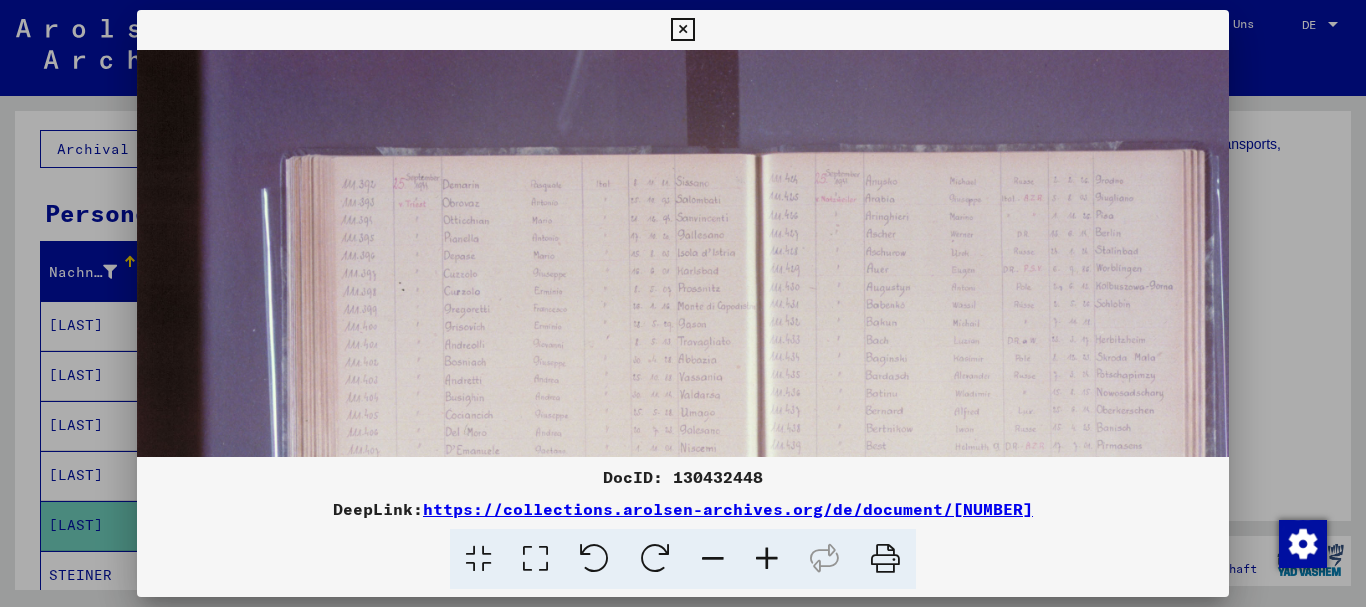 click at bounding box center [767, 559] 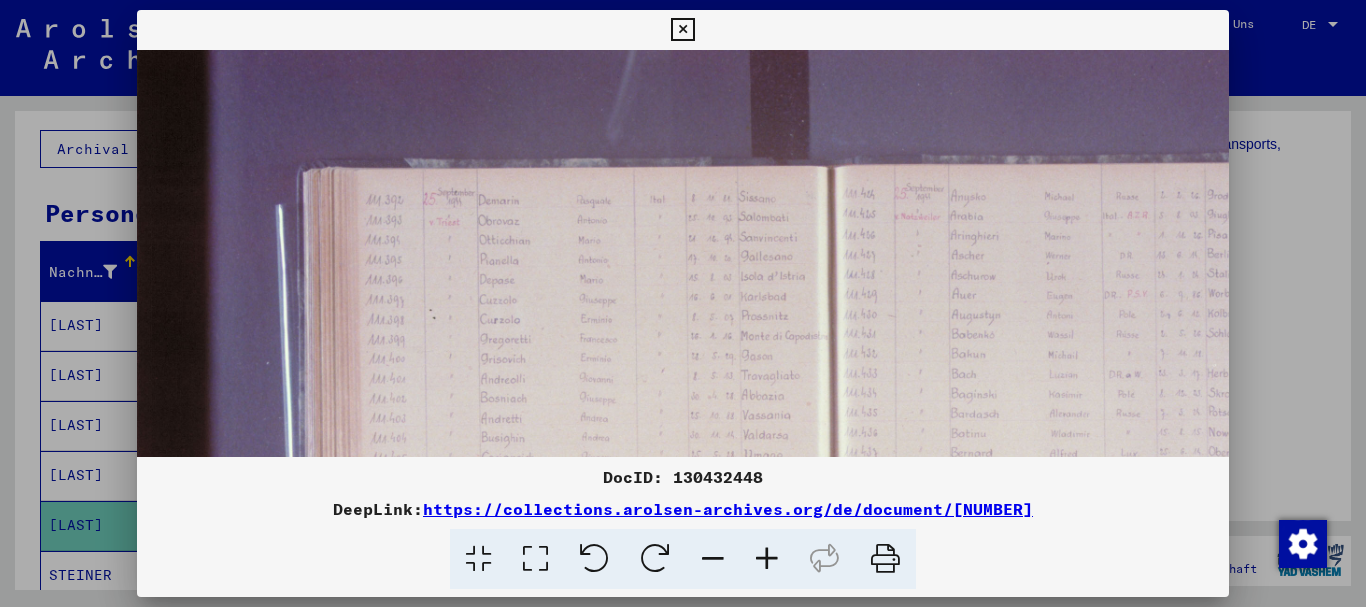click at bounding box center [767, 559] 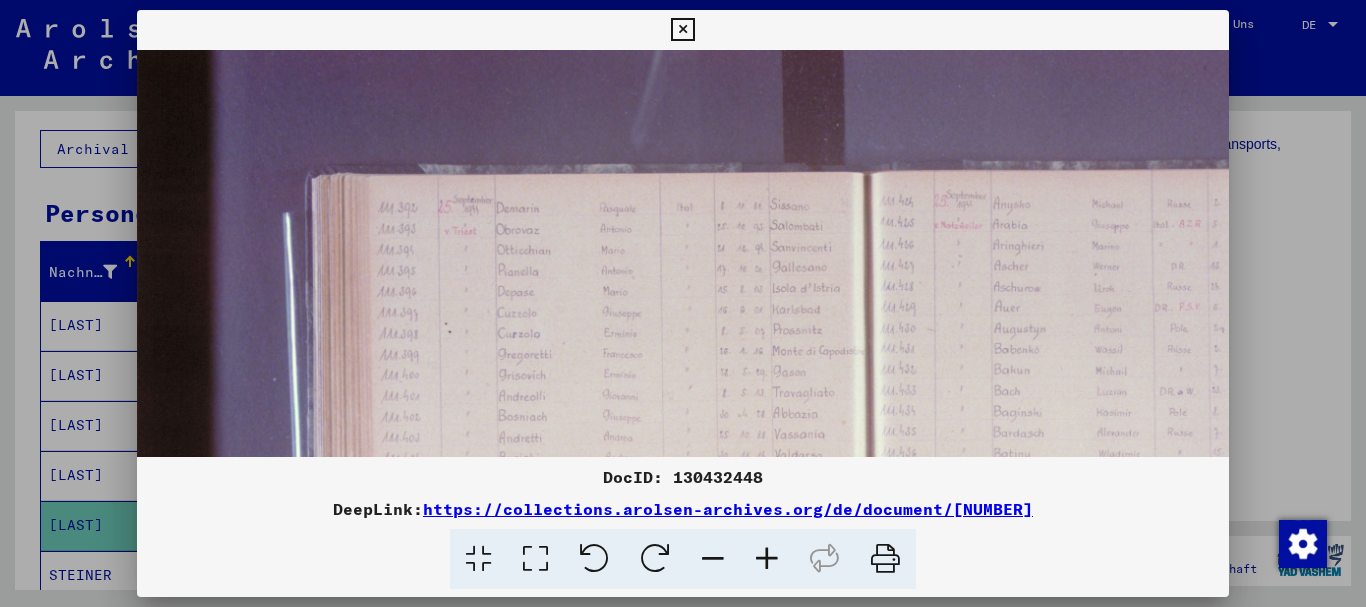 click at bounding box center [767, 559] 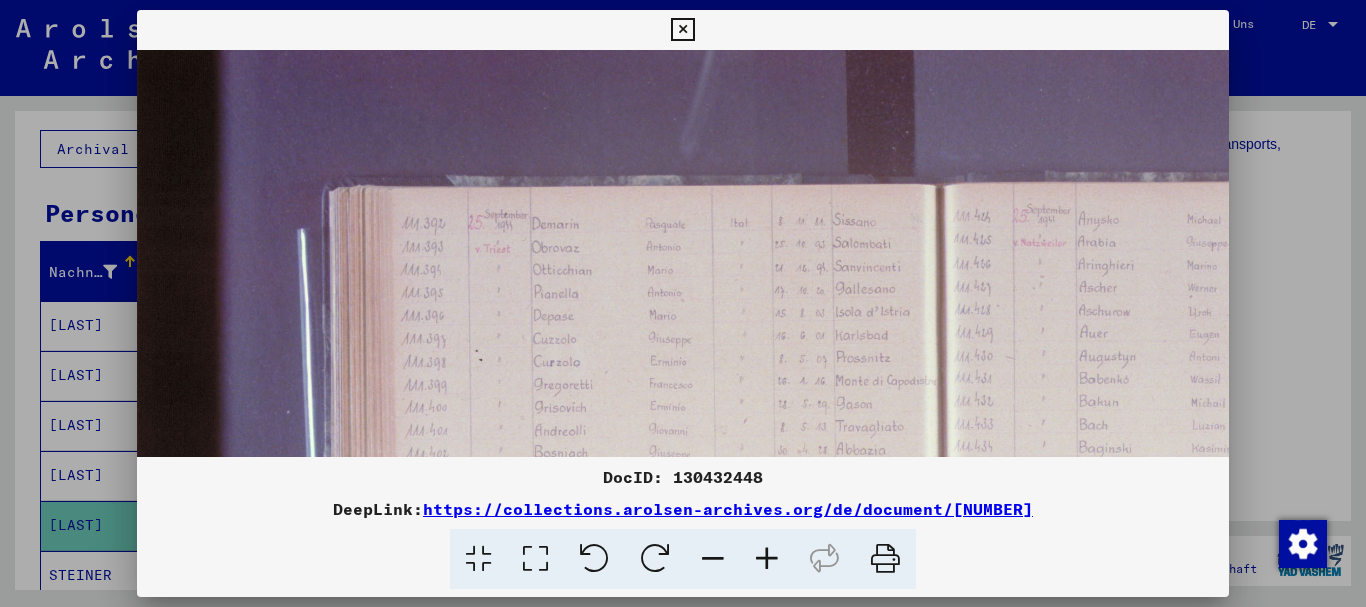 click at bounding box center (767, 559) 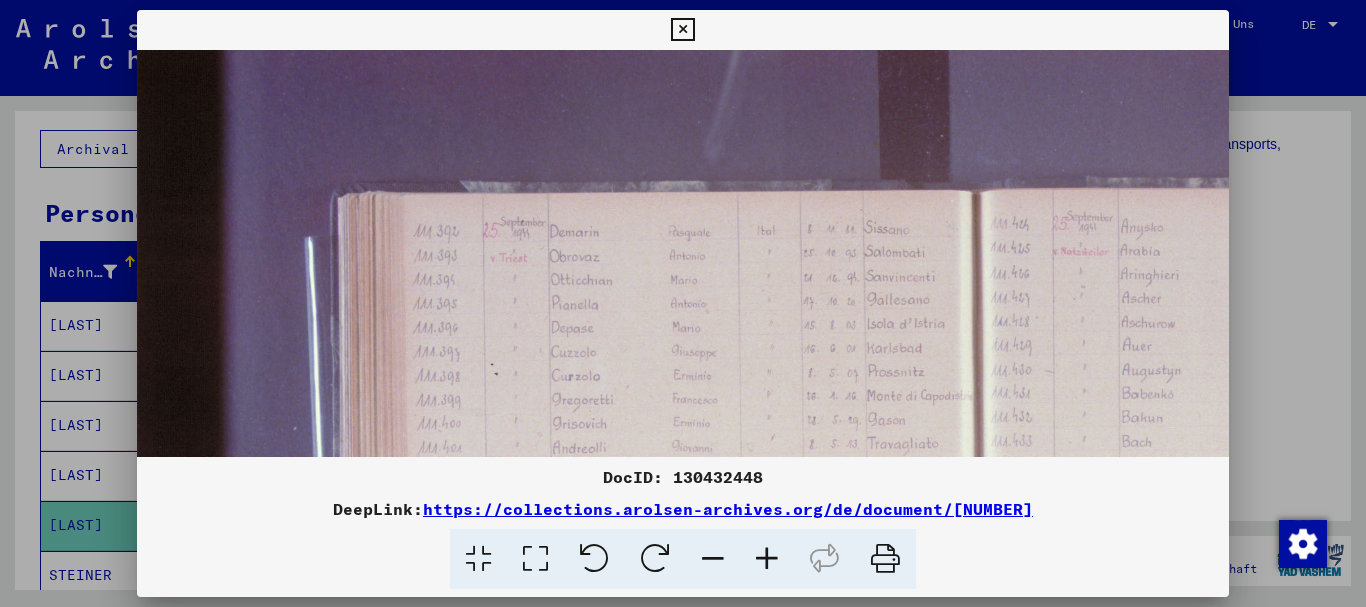 click at bounding box center [767, 559] 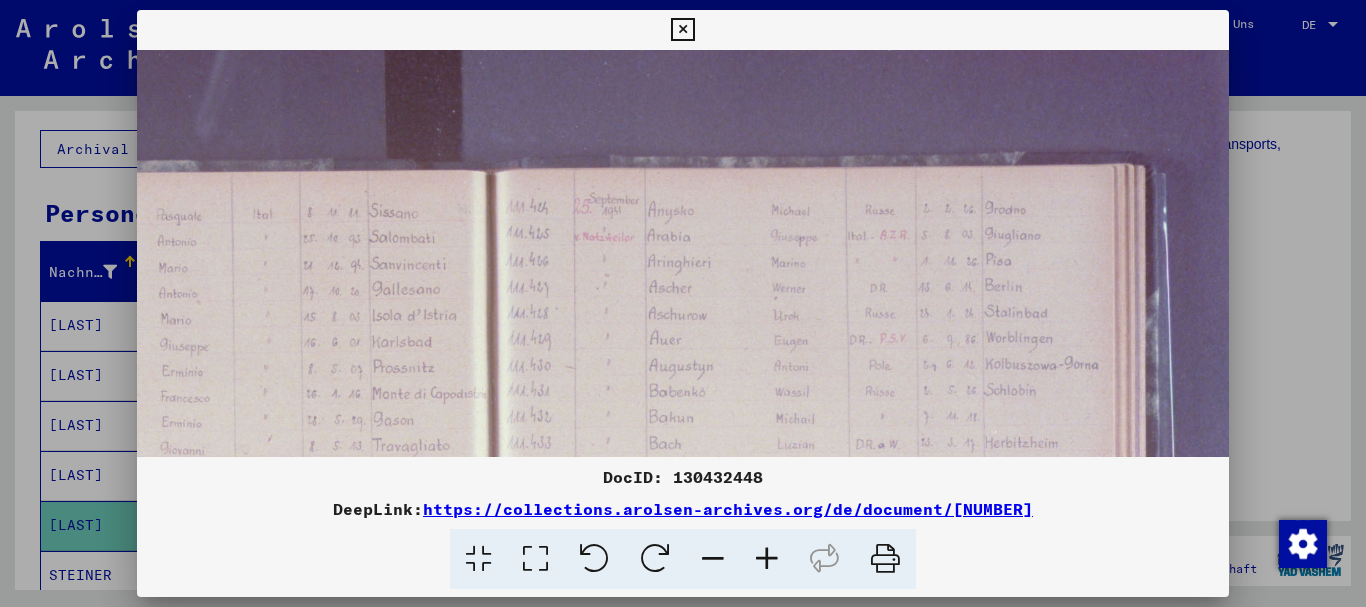 scroll, scrollTop: 32, scrollLeft: 559, axis: both 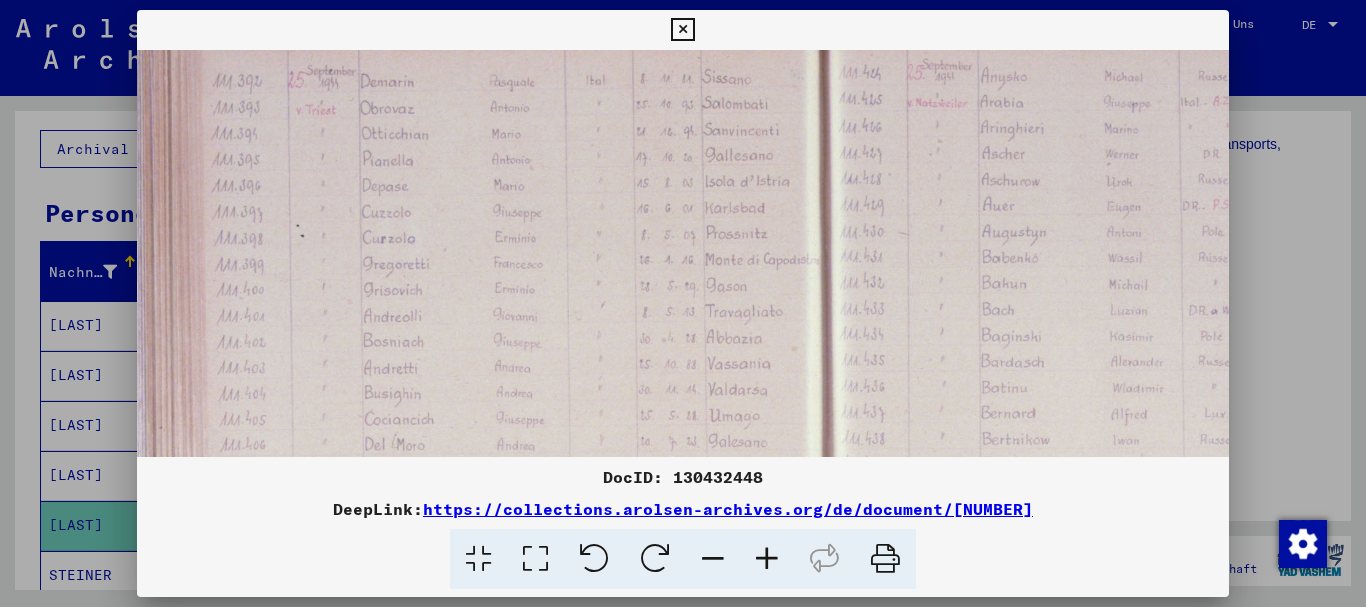 drag, startPoint x: 996, startPoint y: 337, endPoint x: 771, endPoint y: 173, distance: 278.42593 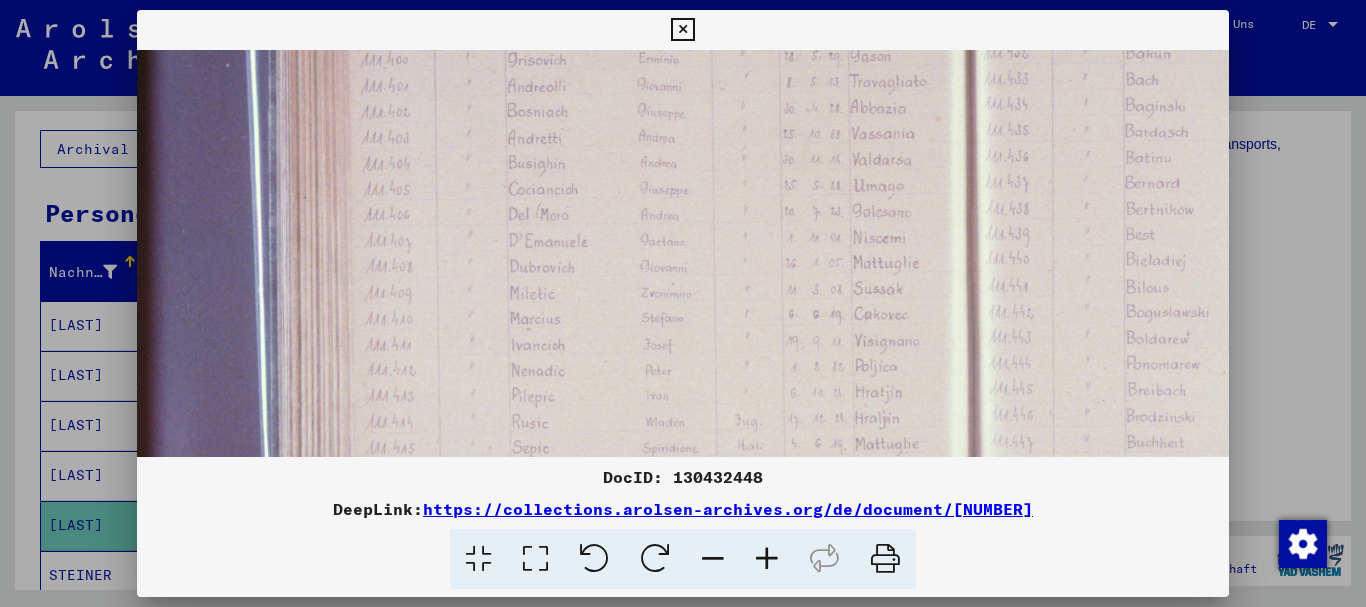 scroll, scrollTop: 422, scrollLeft: 25, axis: both 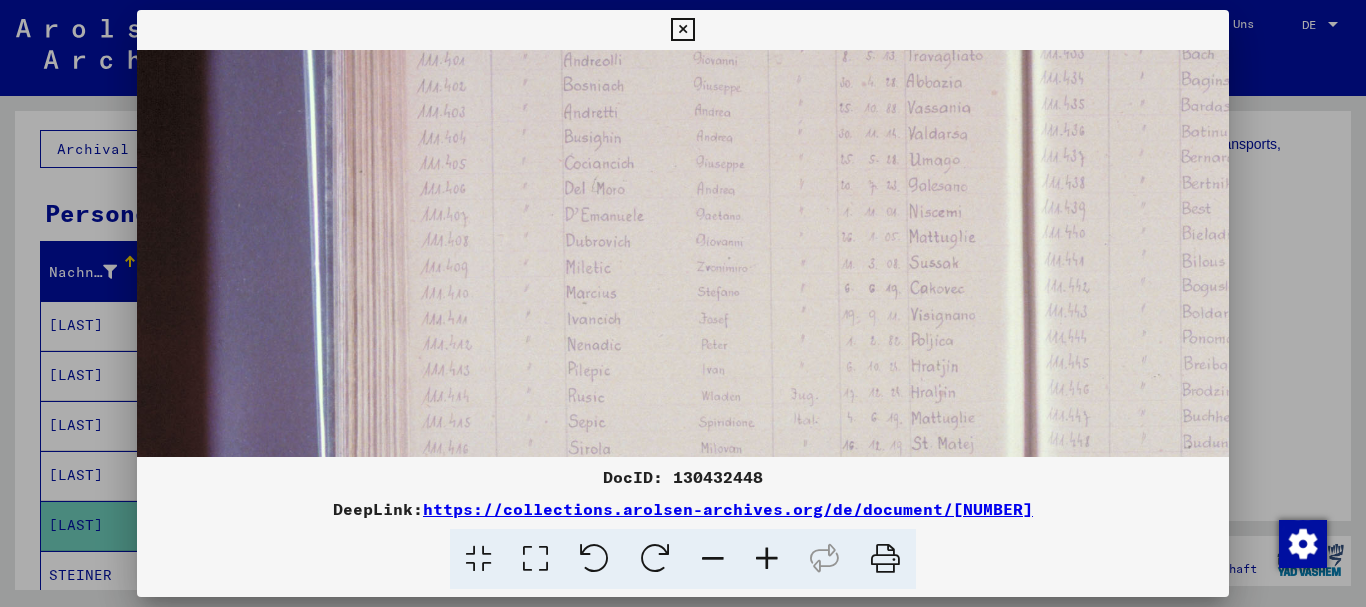 drag, startPoint x: 444, startPoint y: 269, endPoint x: 642, endPoint y: 67, distance: 282.85684 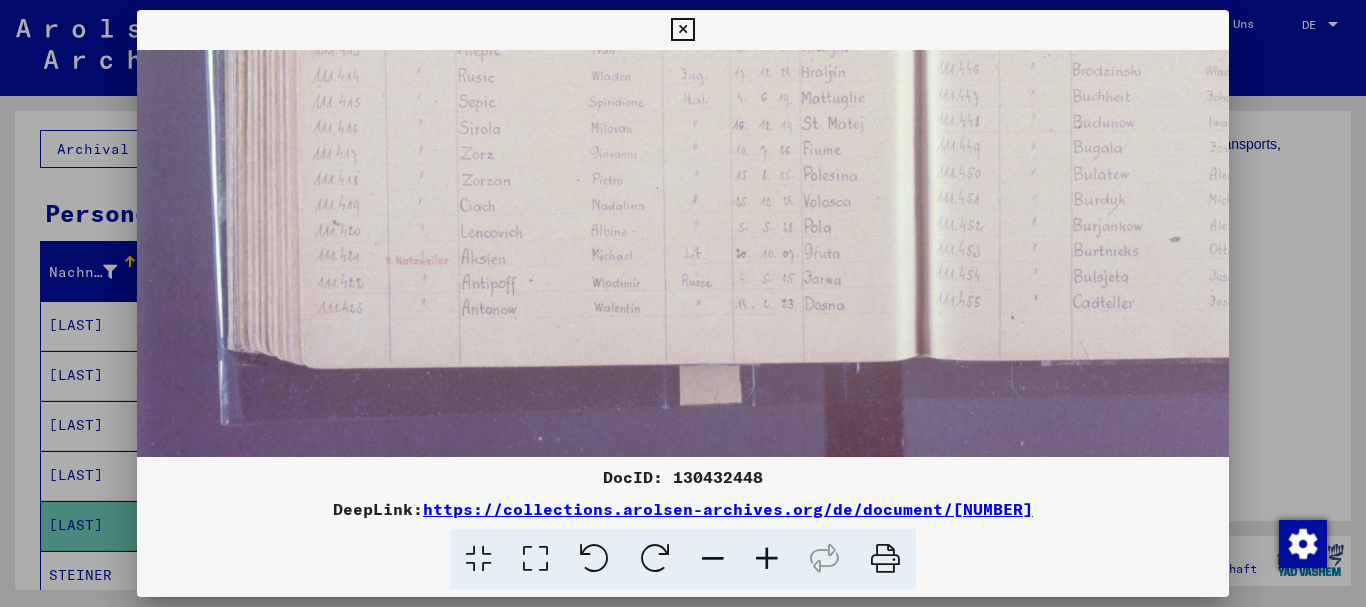 scroll, scrollTop: 744, scrollLeft: 135, axis: both 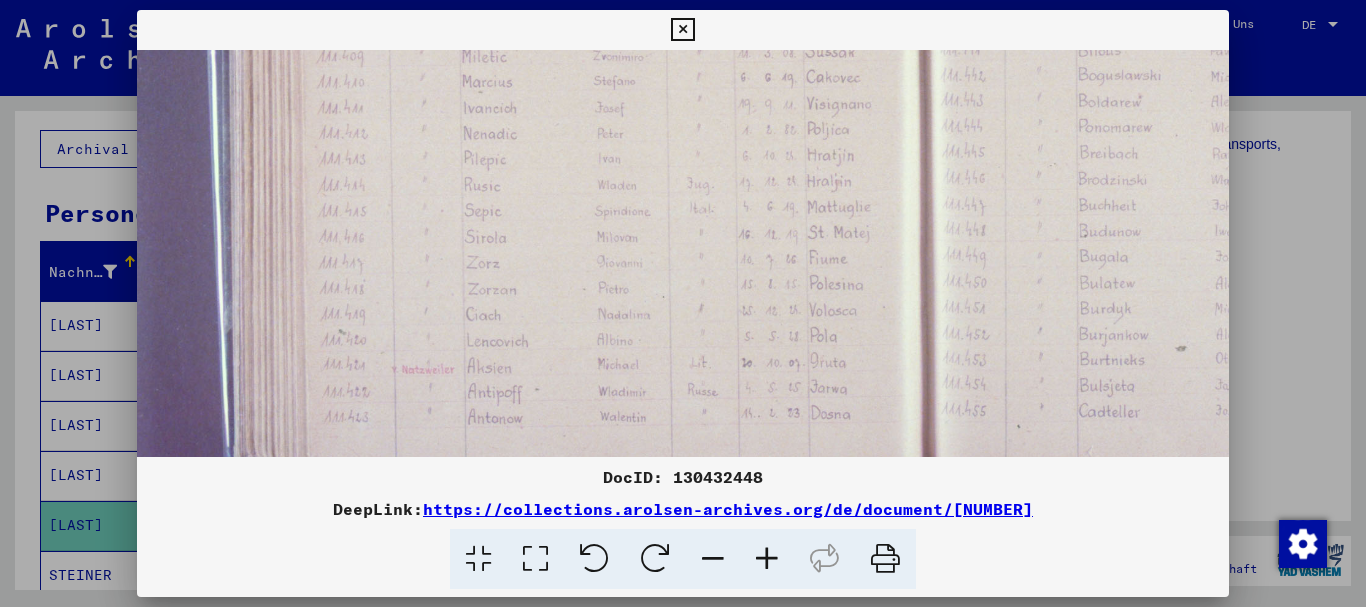 drag, startPoint x: 674, startPoint y: 341, endPoint x: 571, endPoint y: 133, distance: 232.10558 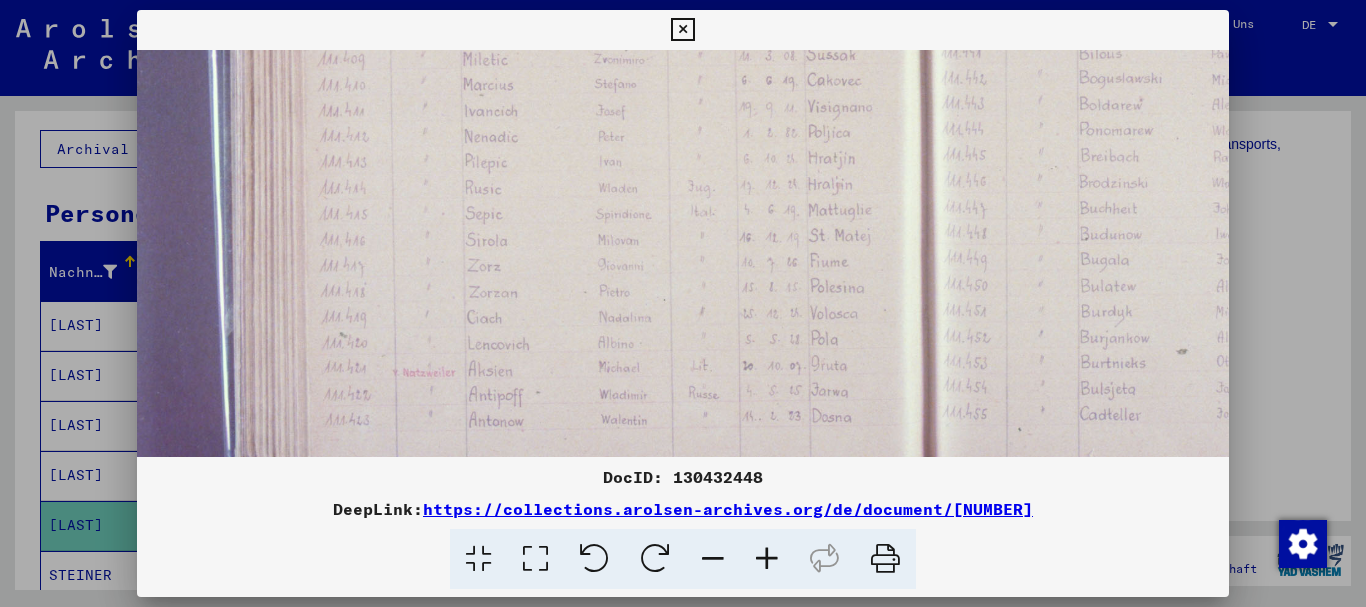click at bounding box center (683, 303) 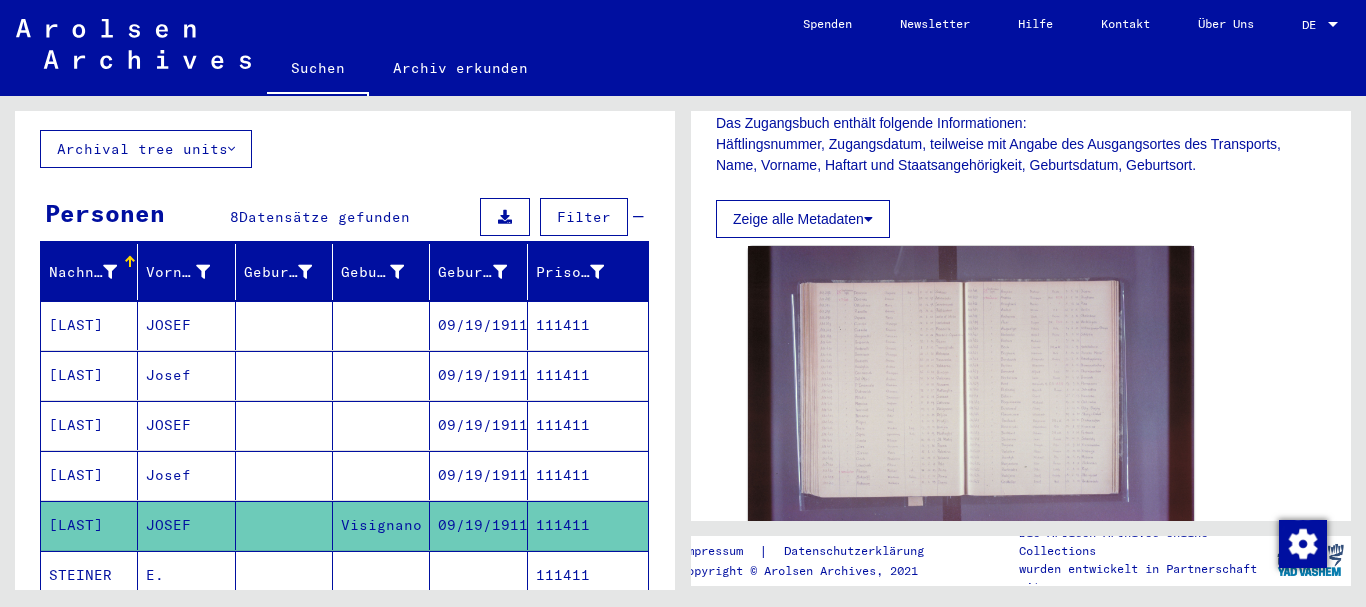 scroll, scrollTop: 0, scrollLeft: 0, axis: both 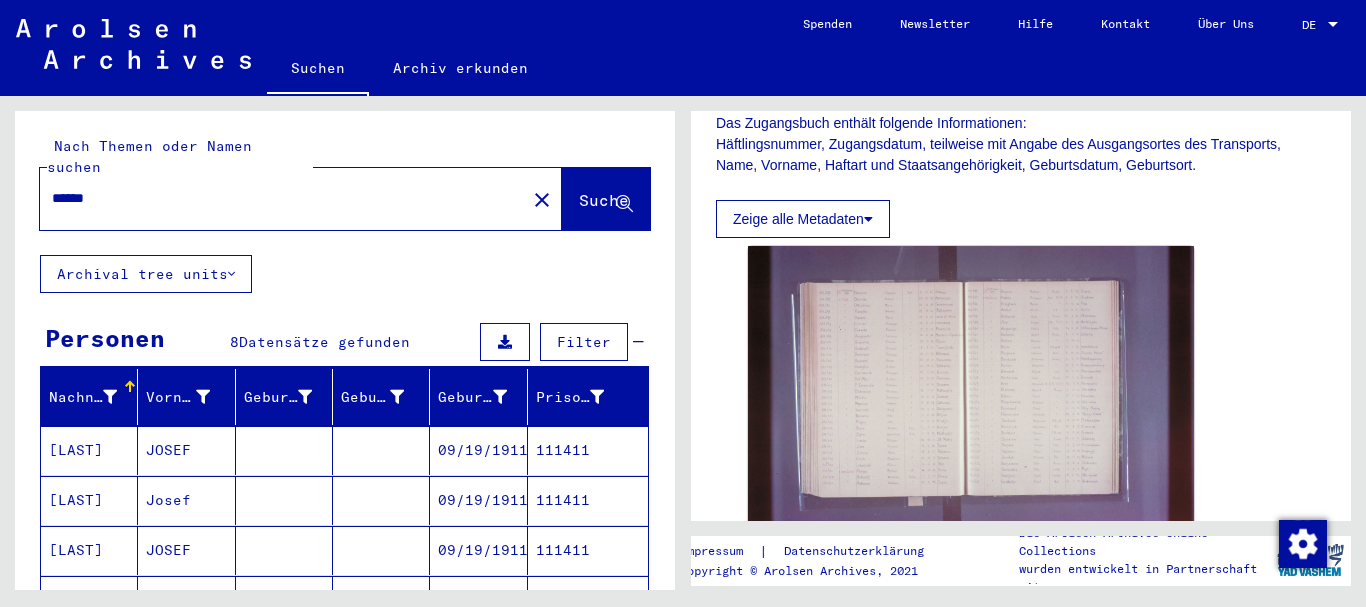 drag, startPoint x: 184, startPoint y: 179, endPoint x: 0, endPoint y: 179, distance: 184 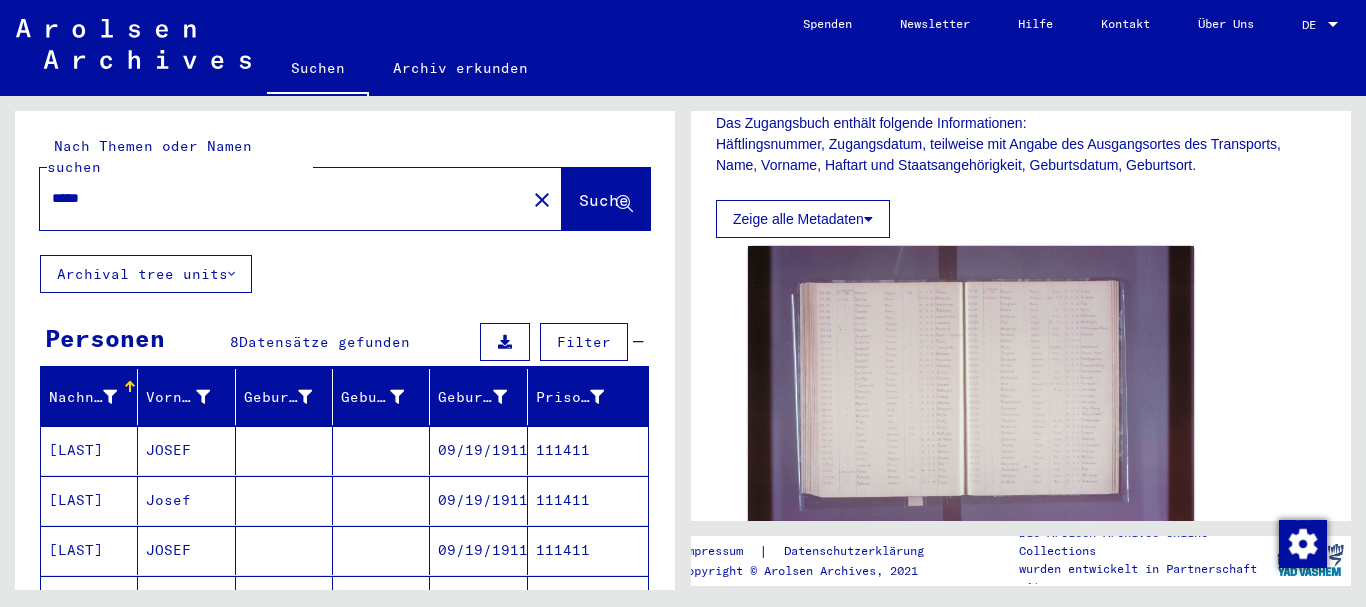 scroll, scrollTop: 0, scrollLeft: 0, axis: both 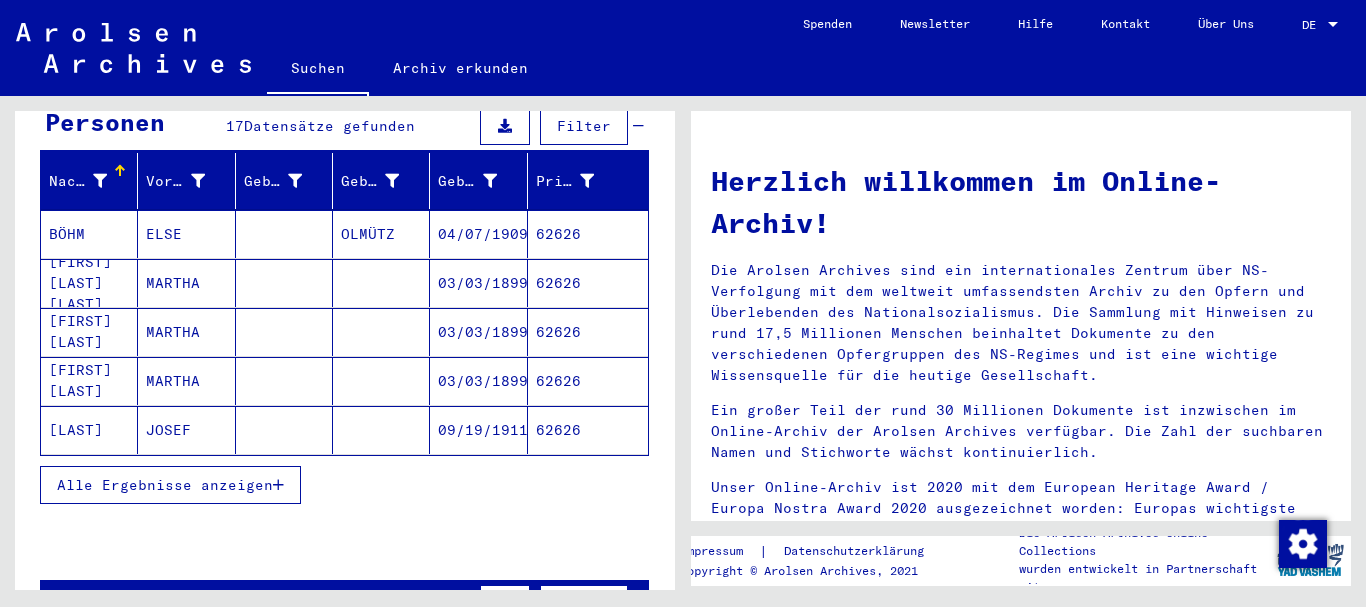 click on "Alle Ergebnisse anzeigen" at bounding box center (165, 485) 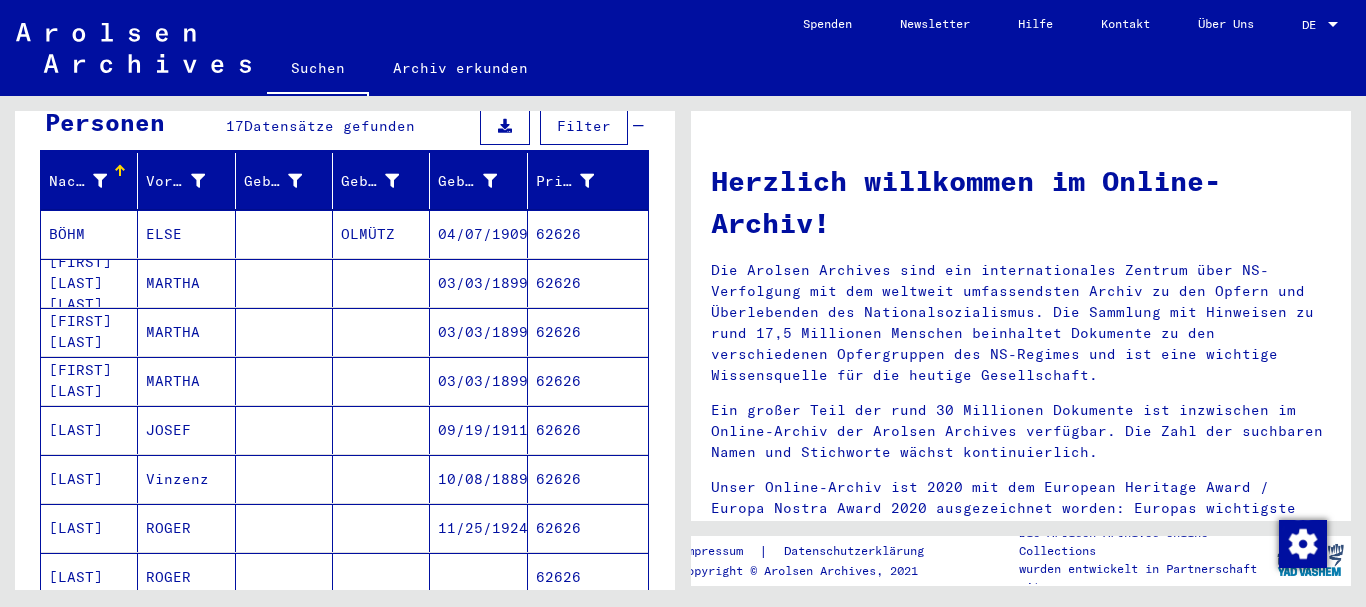 click on "[LAST]" at bounding box center (89, 479) 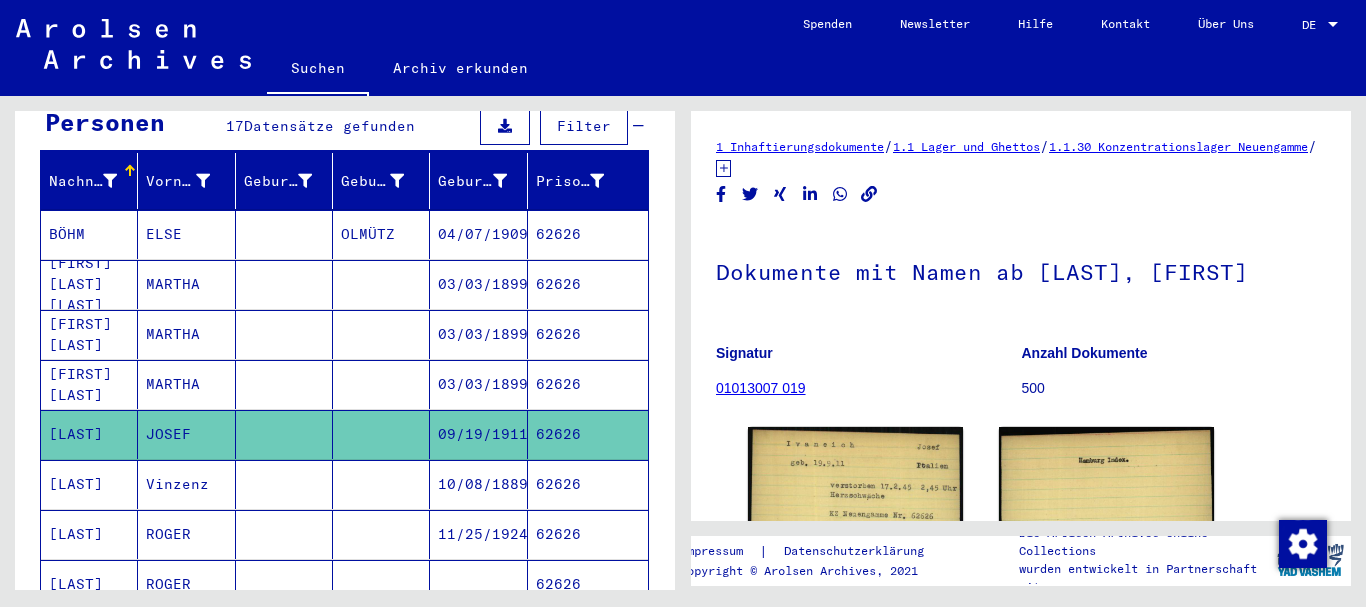 scroll, scrollTop: 230, scrollLeft: 0, axis: vertical 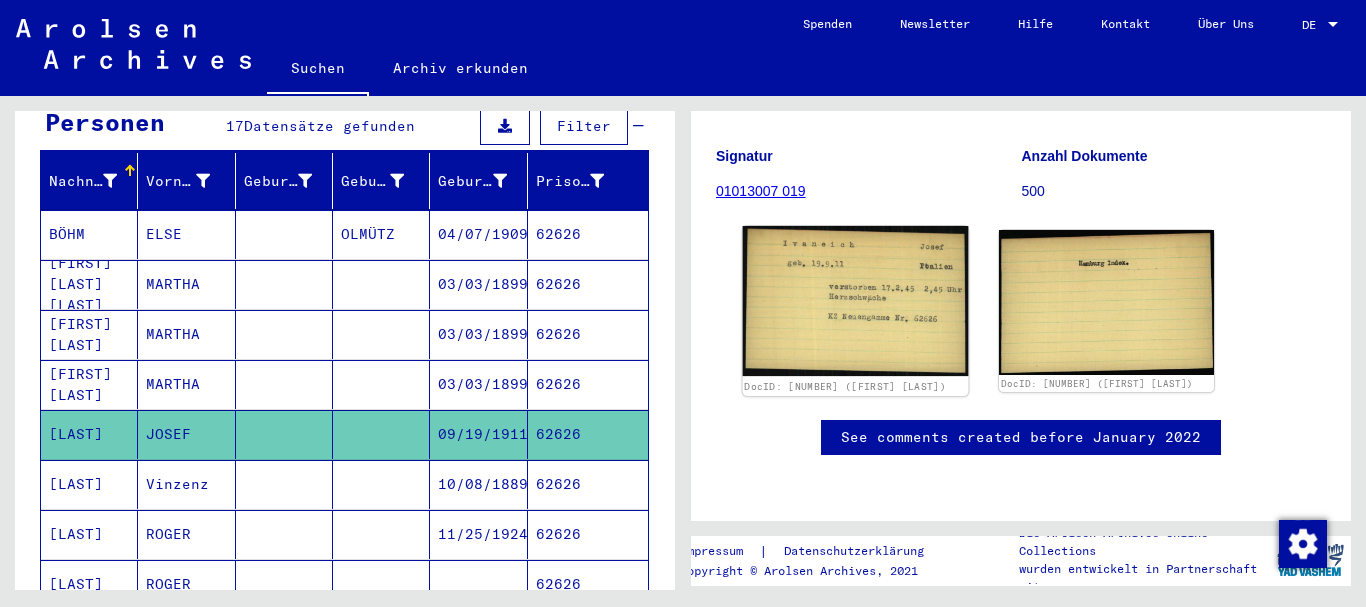 click 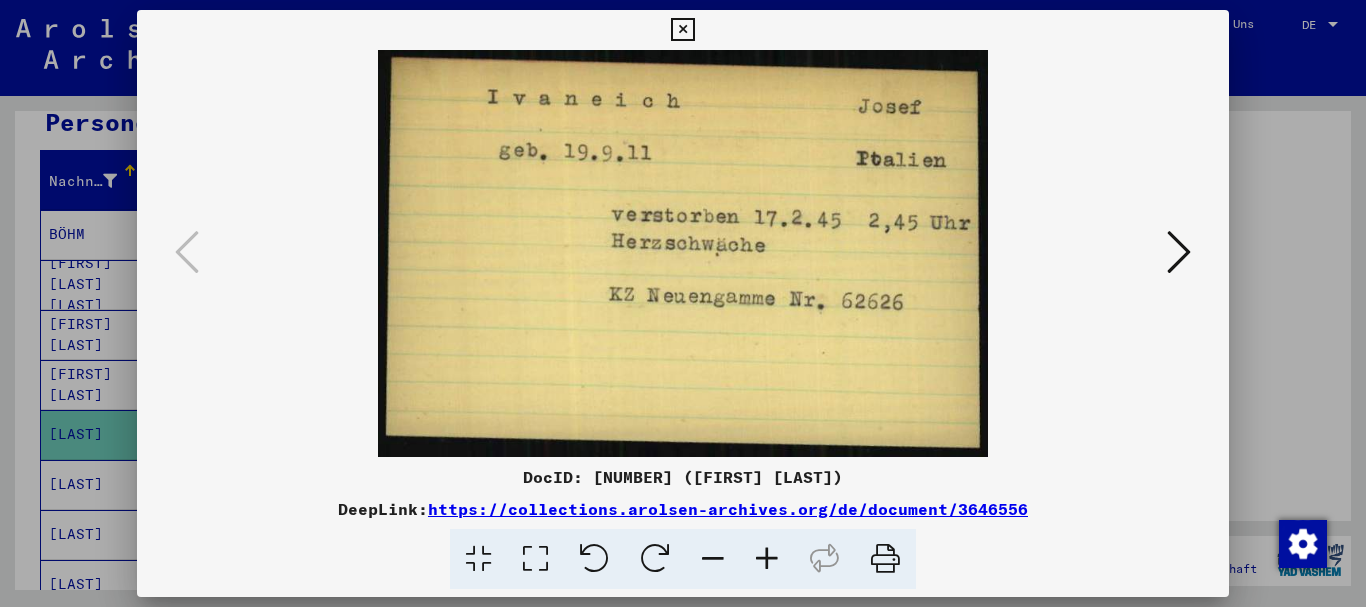 click at bounding box center [683, 303] 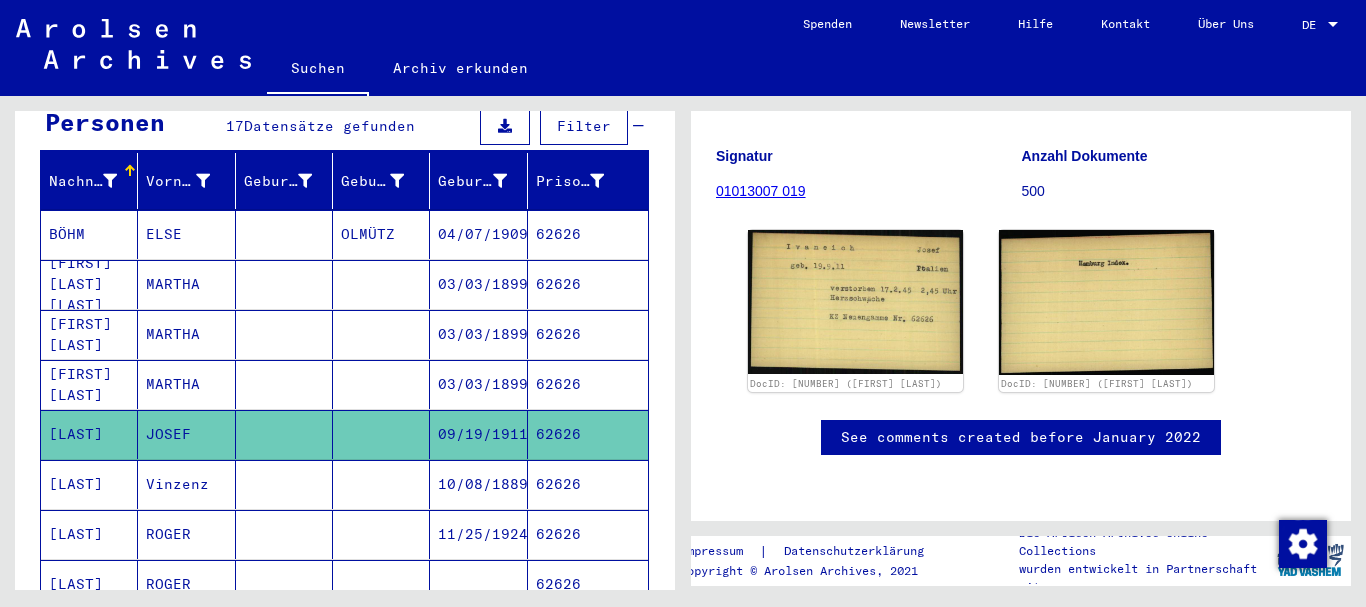 drag, startPoint x: 120, startPoint y: 409, endPoint x: 16, endPoint y: 407, distance: 104.019226 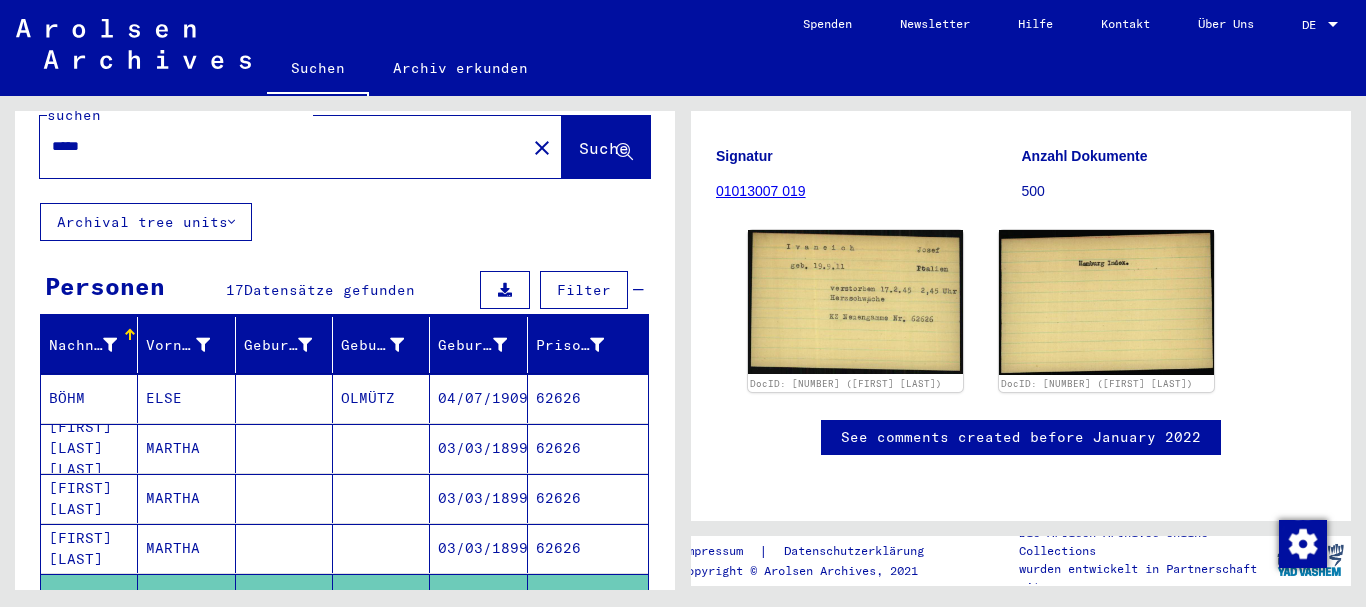 scroll, scrollTop: 0, scrollLeft: 0, axis: both 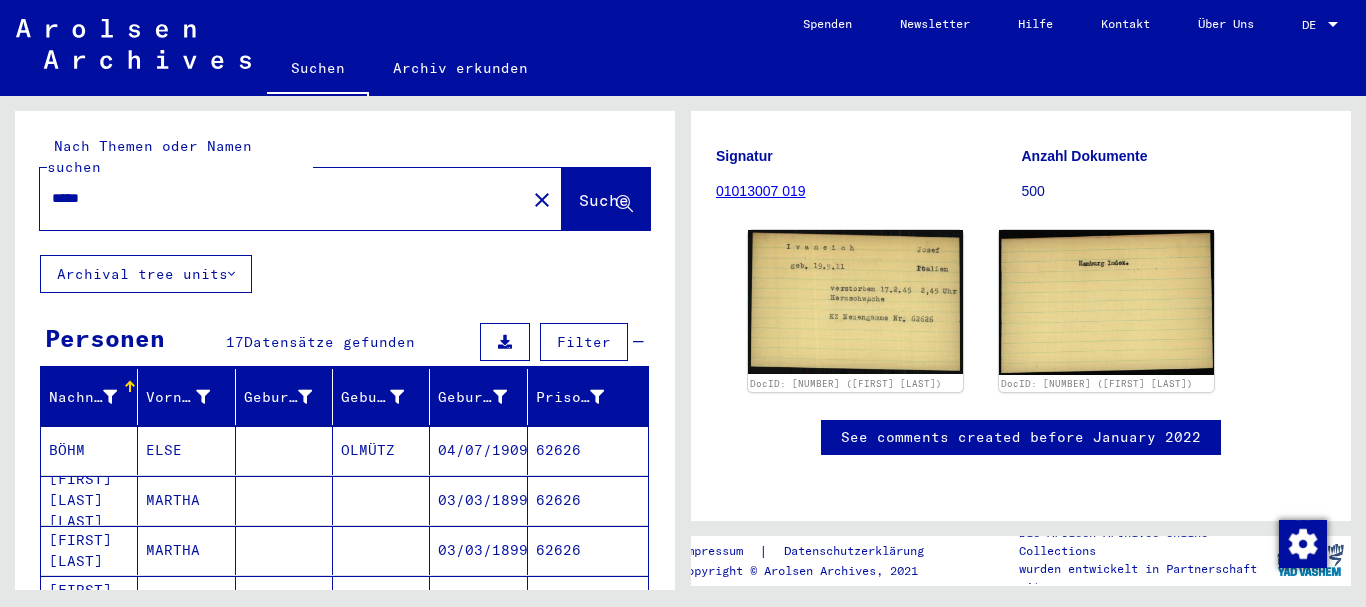 drag, startPoint x: 46, startPoint y: 167, endPoint x: 0, endPoint y: 143, distance: 51.884487 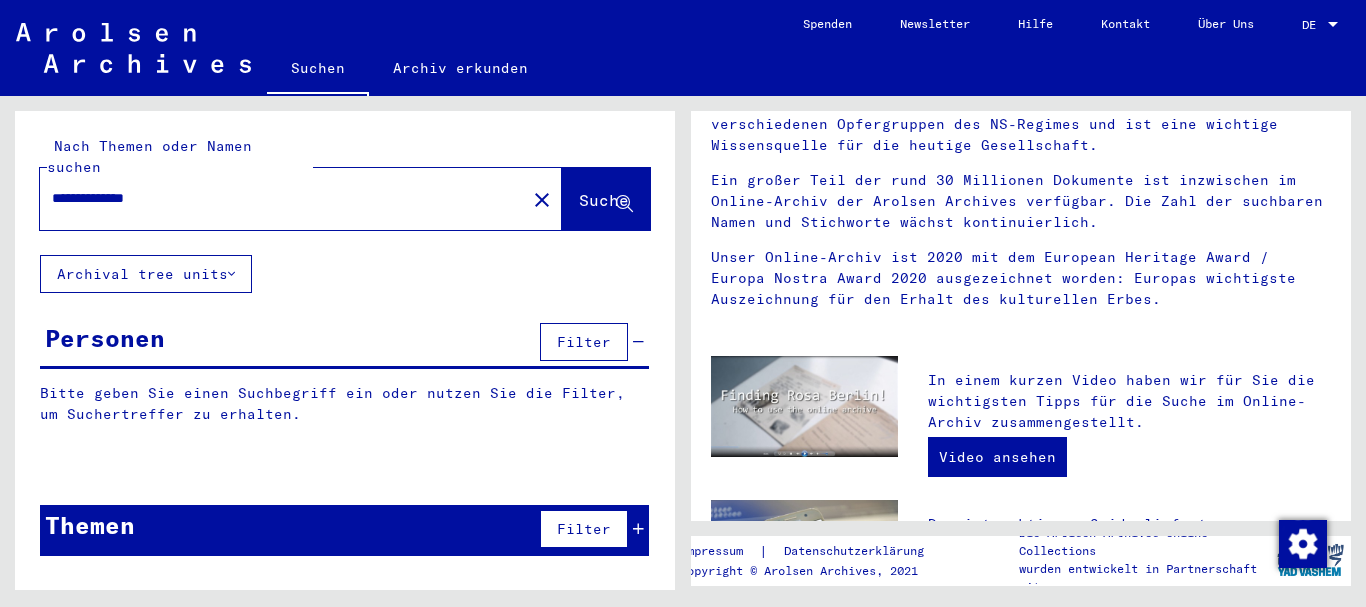 scroll, scrollTop: 0, scrollLeft: 0, axis: both 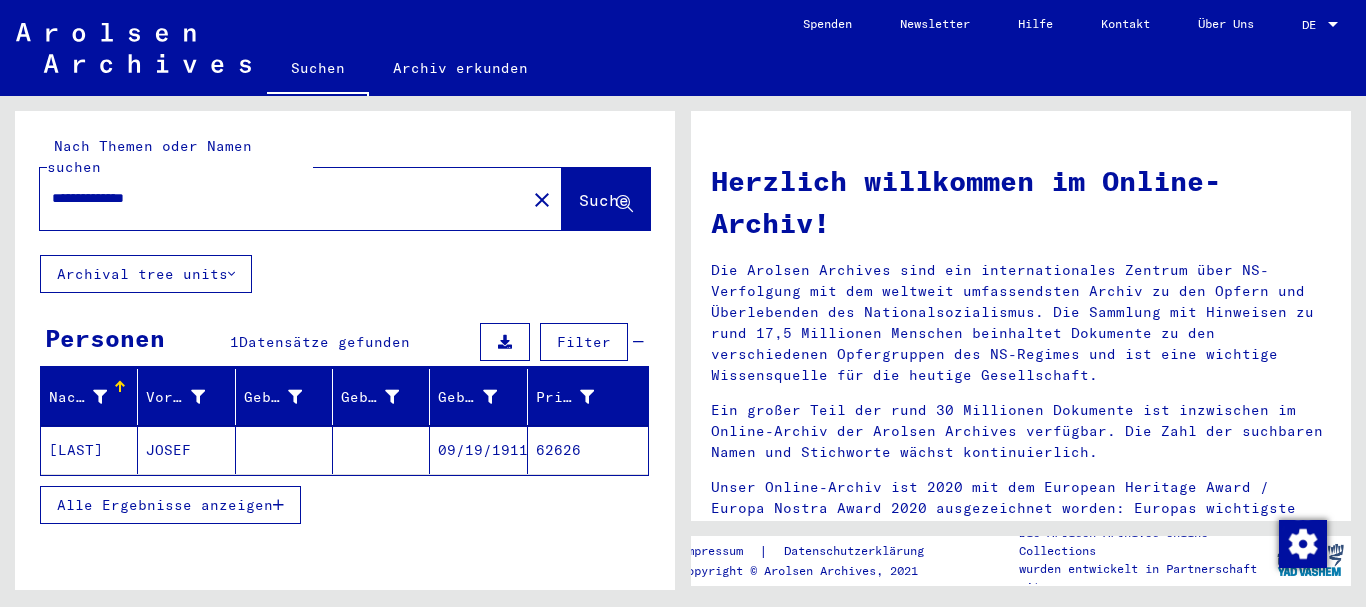 drag, startPoint x: 96, startPoint y: 175, endPoint x: 90, endPoint y: 246, distance: 71.25307 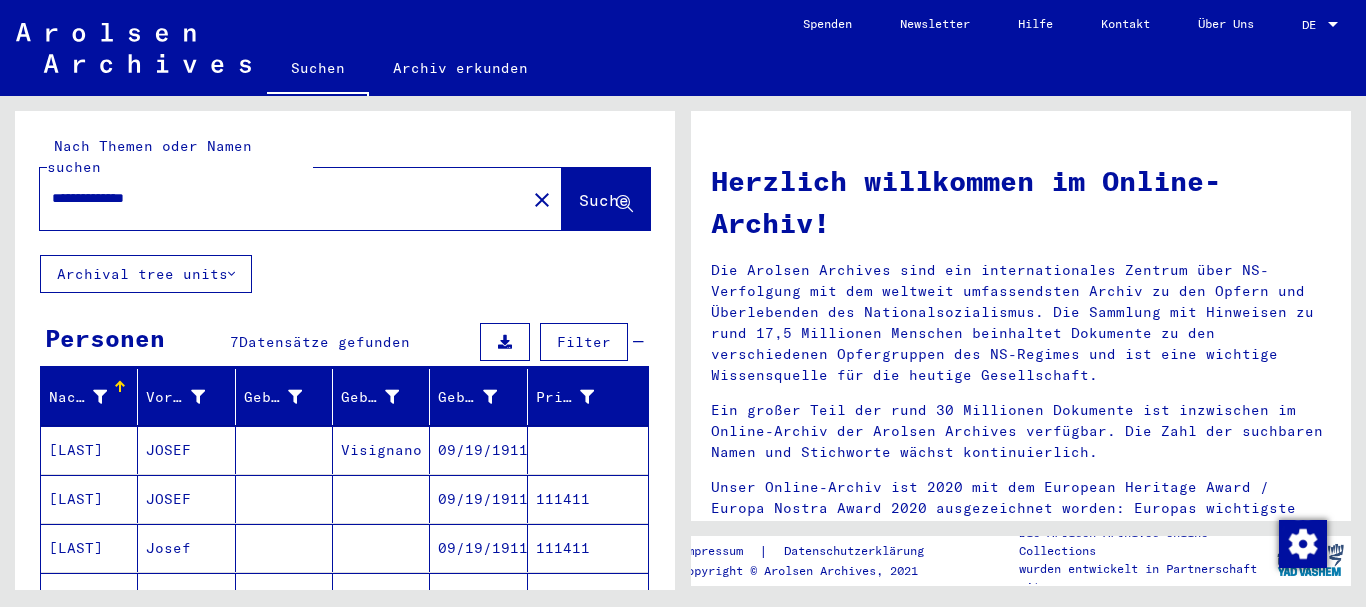click at bounding box center (284, 499) 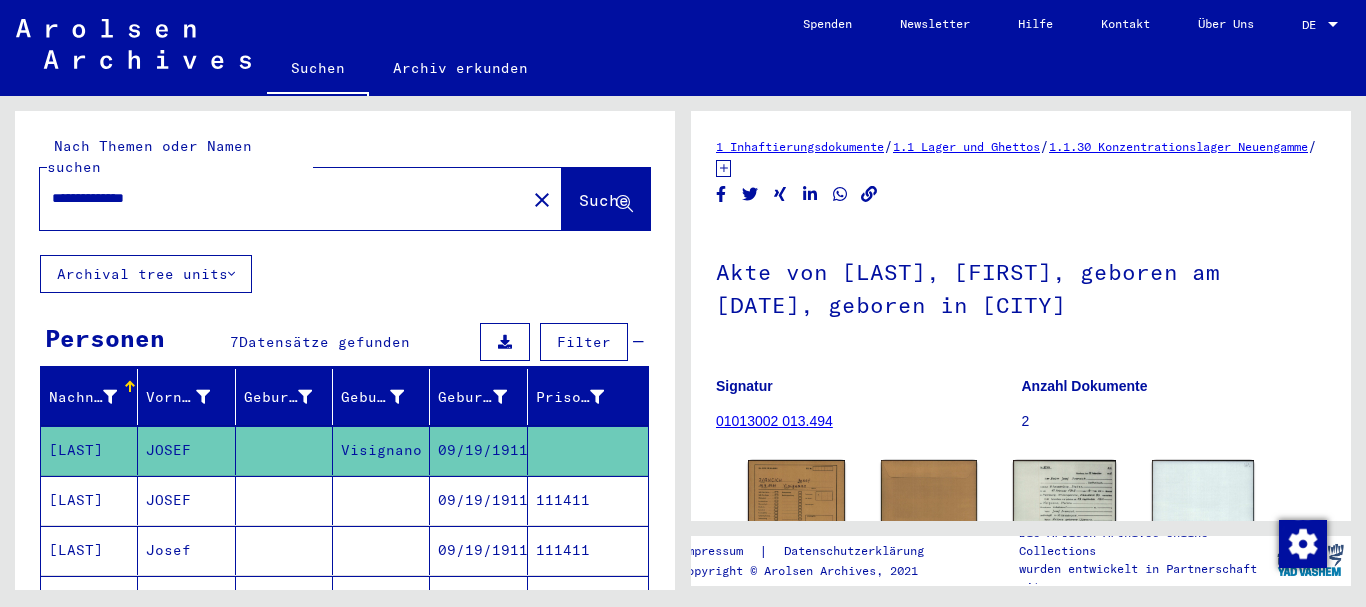 scroll, scrollTop: 131, scrollLeft: 0, axis: vertical 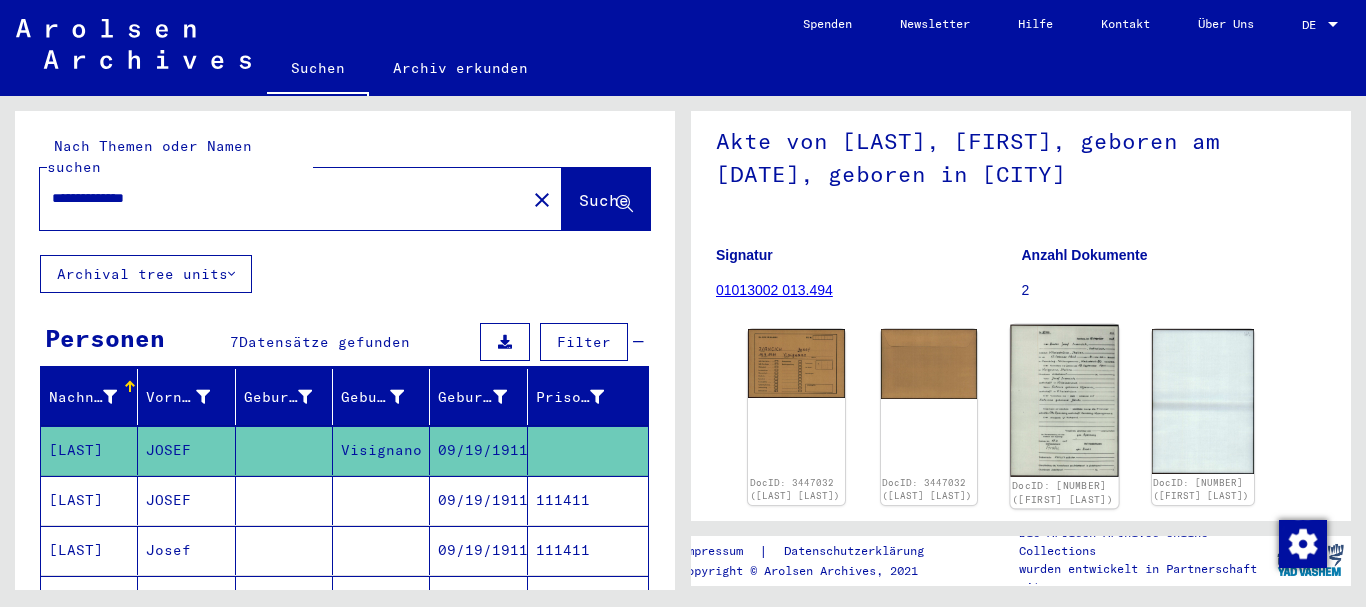 click 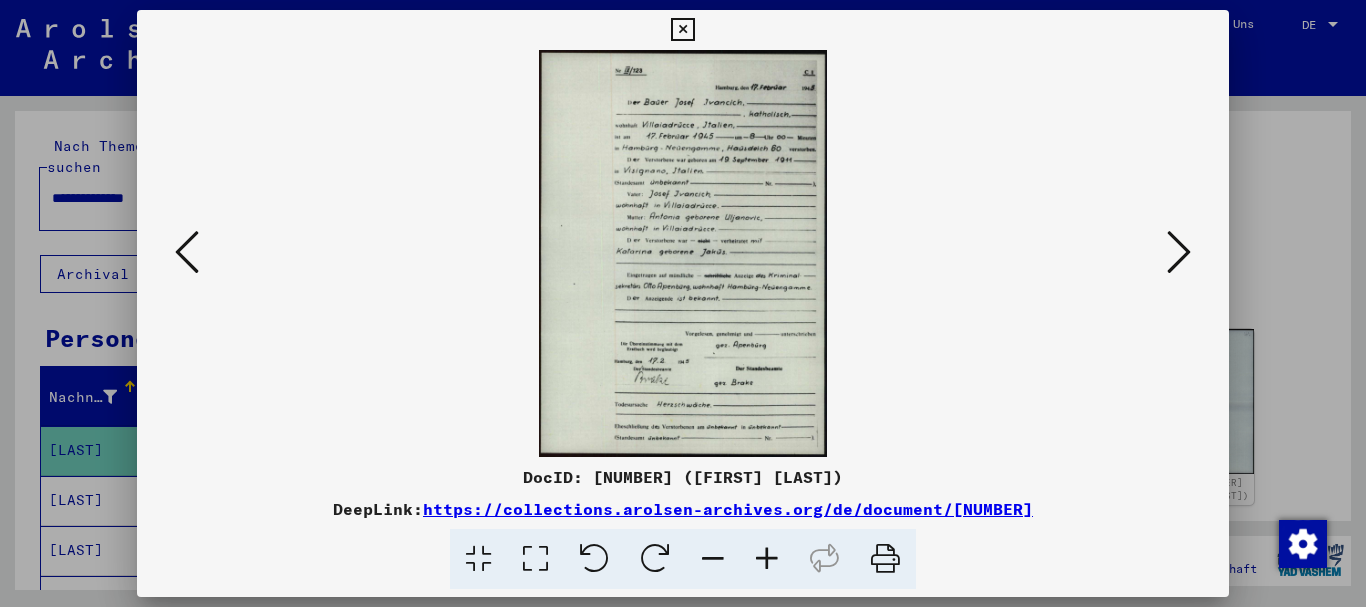click at bounding box center [767, 559] 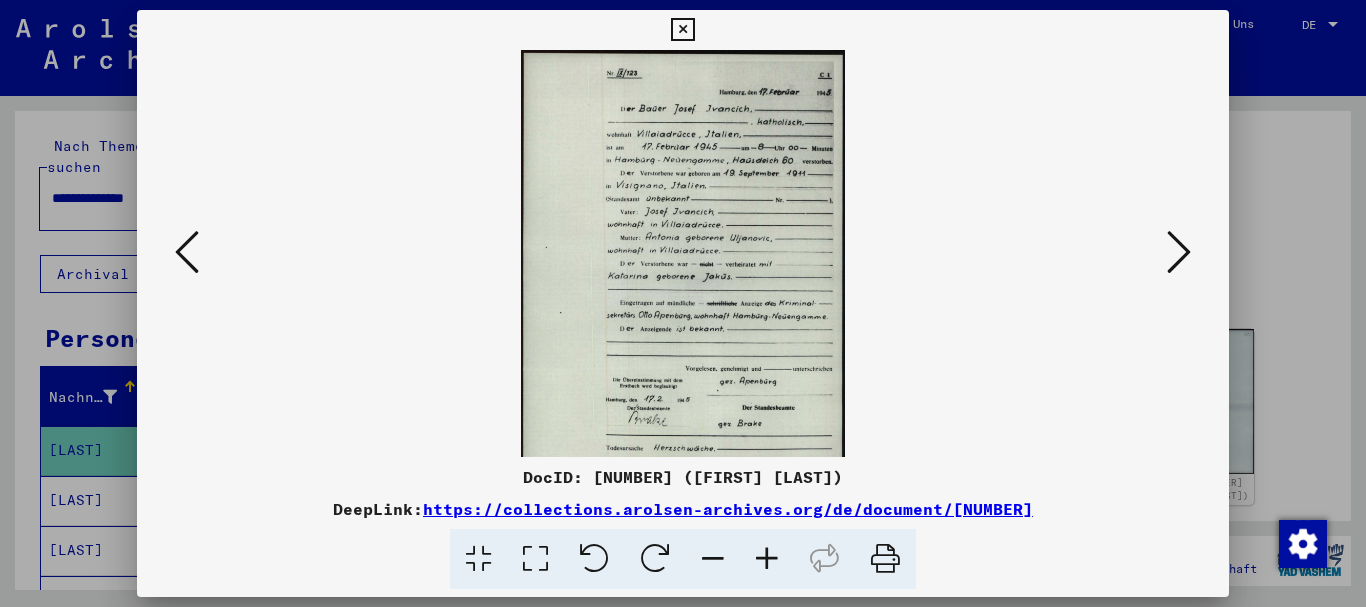 click at bounding box center (767, 559) 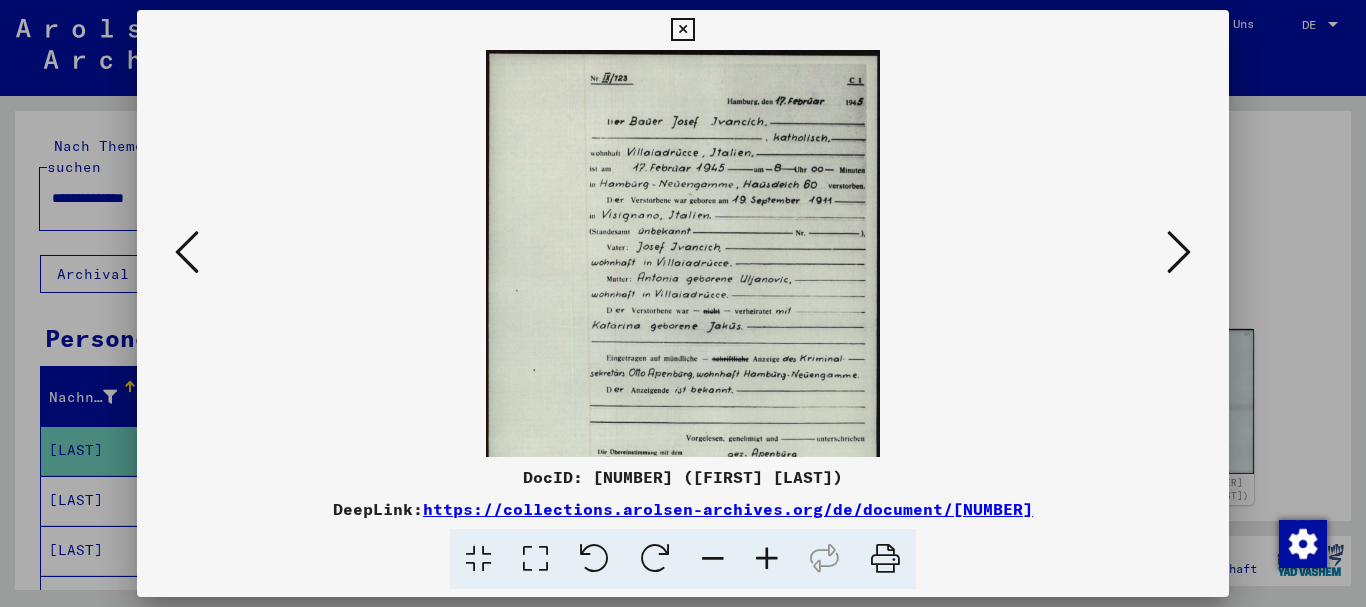 click at bounding box center [767, 559] 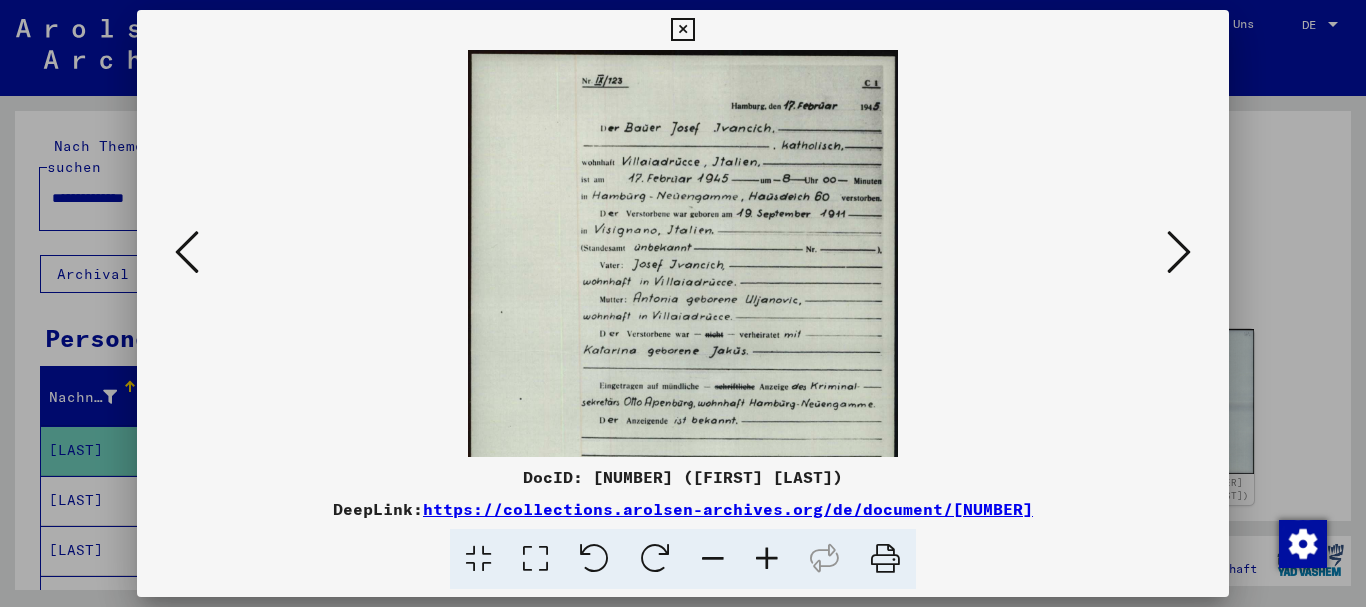 click at bounding box center (767, 559) 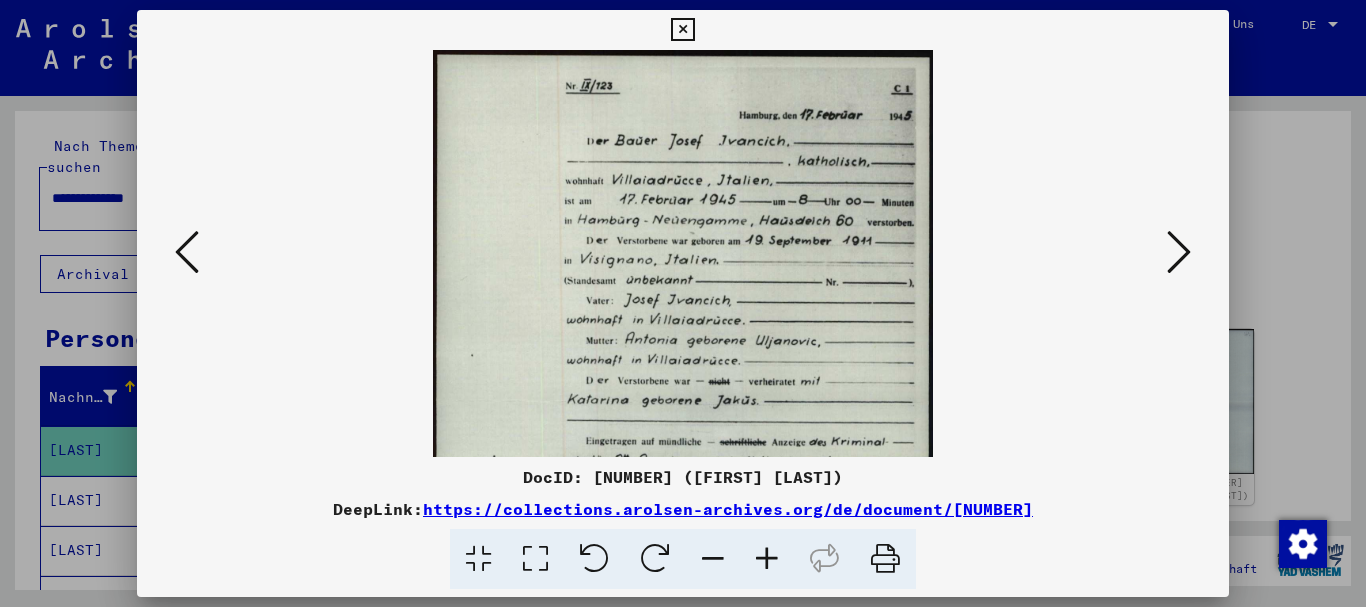 click at bounding box center (767, 559) 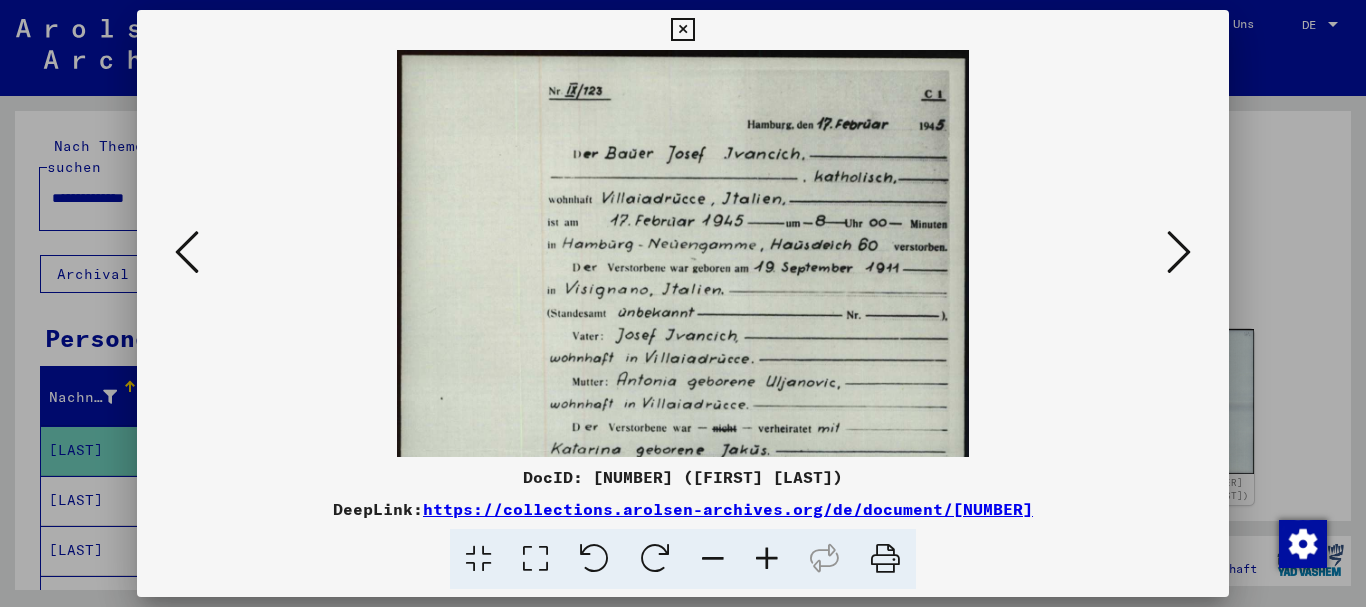 click at bounding box center [767, 559] 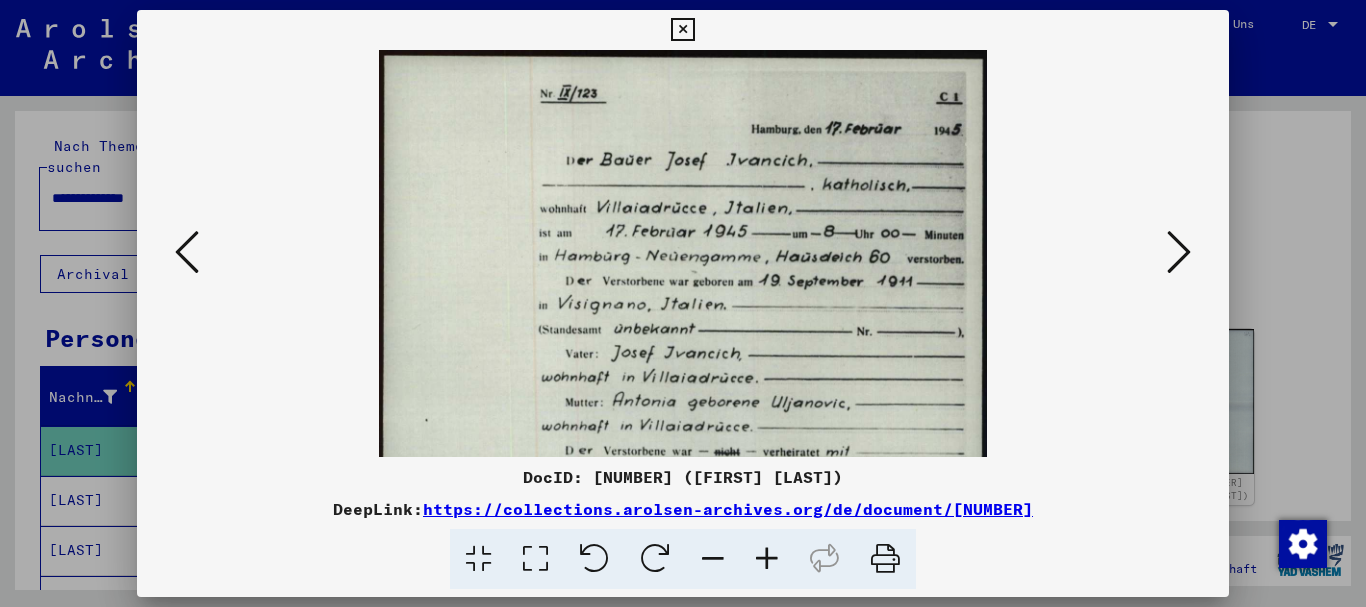 click at bounding box center (767, 559) 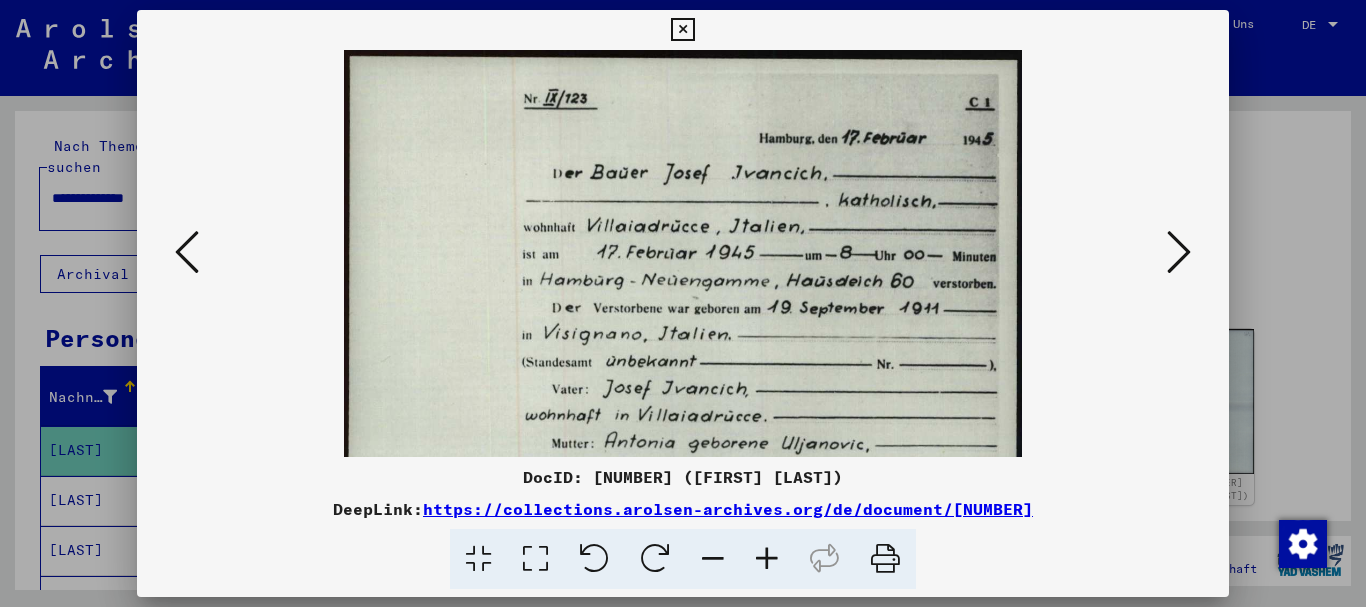click at bounding box center (767, 559) 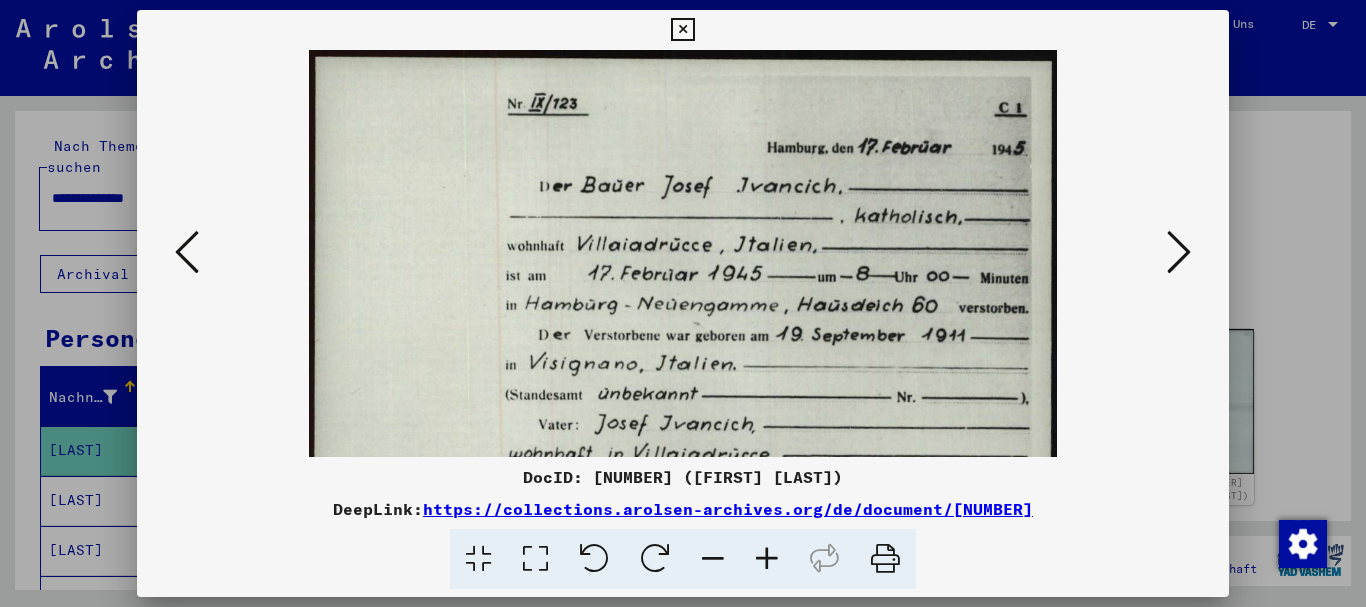 drag, startPoint x: 0, startPoint y: 385, endPoint x: 56, endPoint y: 337, distance: 73.756355 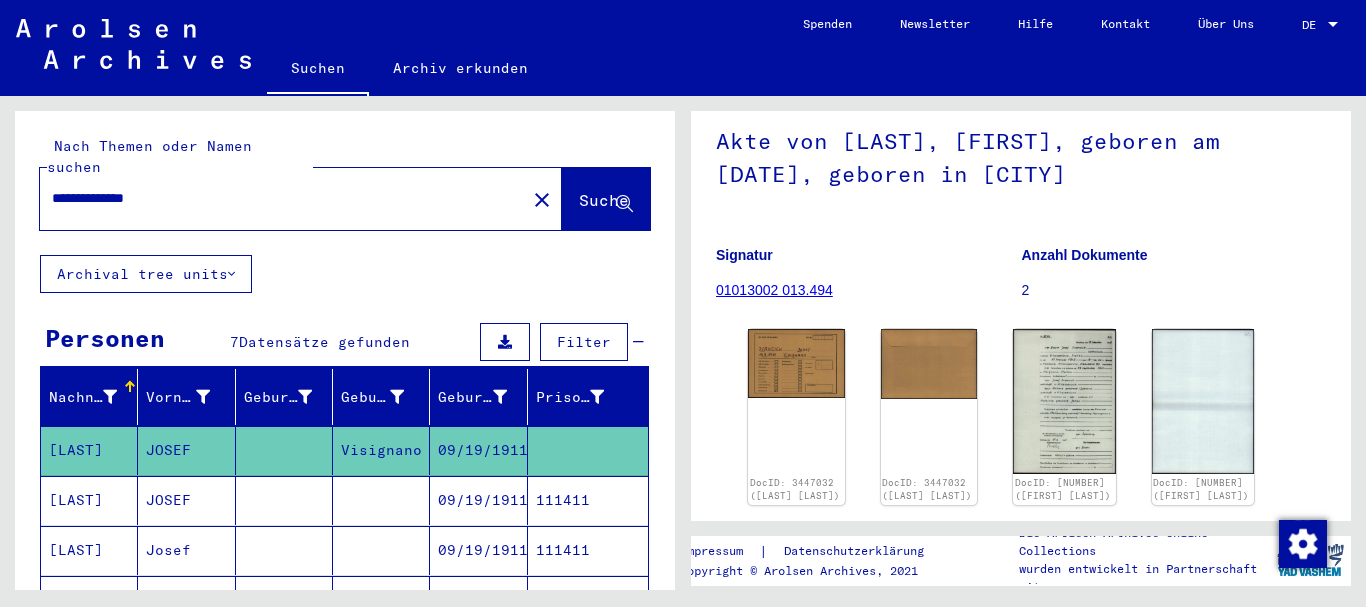 drag, startPoint x: 181, startPoint y: 186, endPoint x: 0, endPoint y: 186, distance: 181 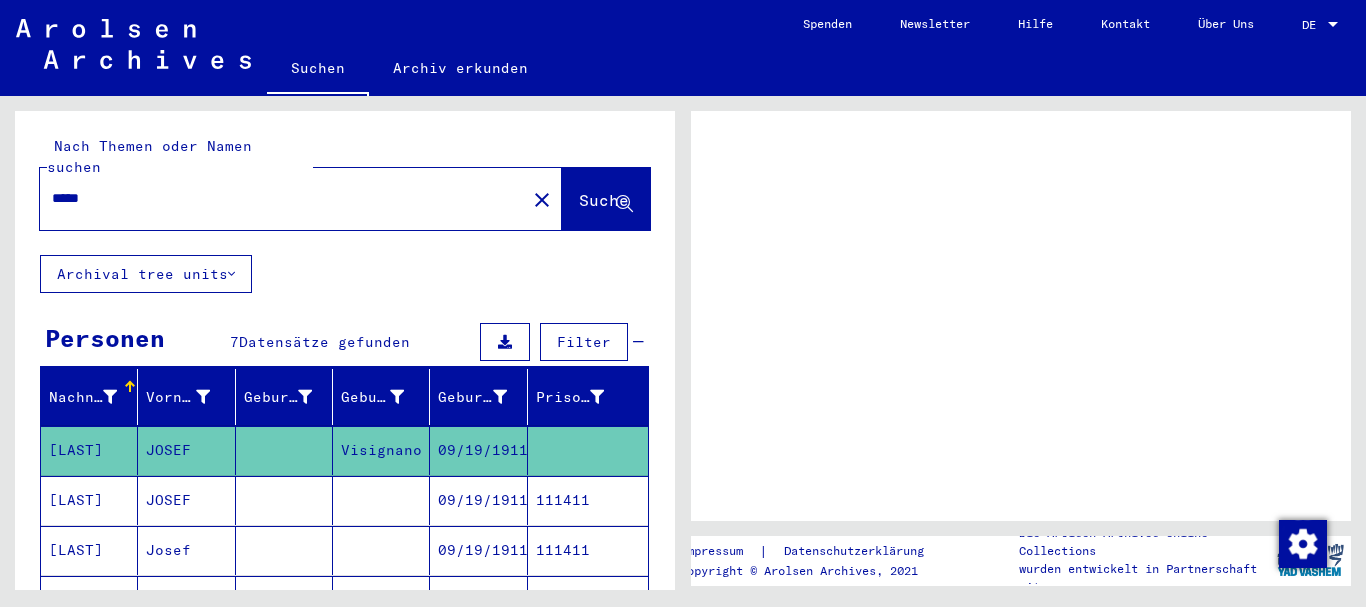 scroll, scrollTop: 0, scrollLeft: 0, axis: both 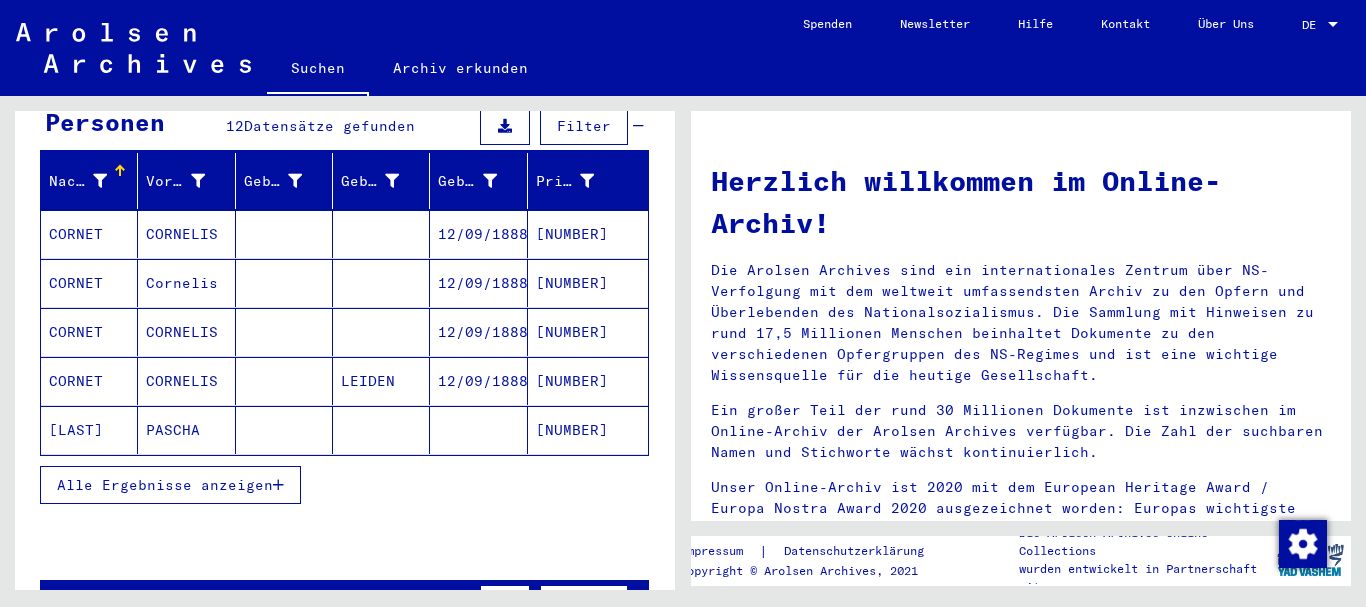 click on "Alle Ergebnisse anzeigen" at bounding box center (344, 485) 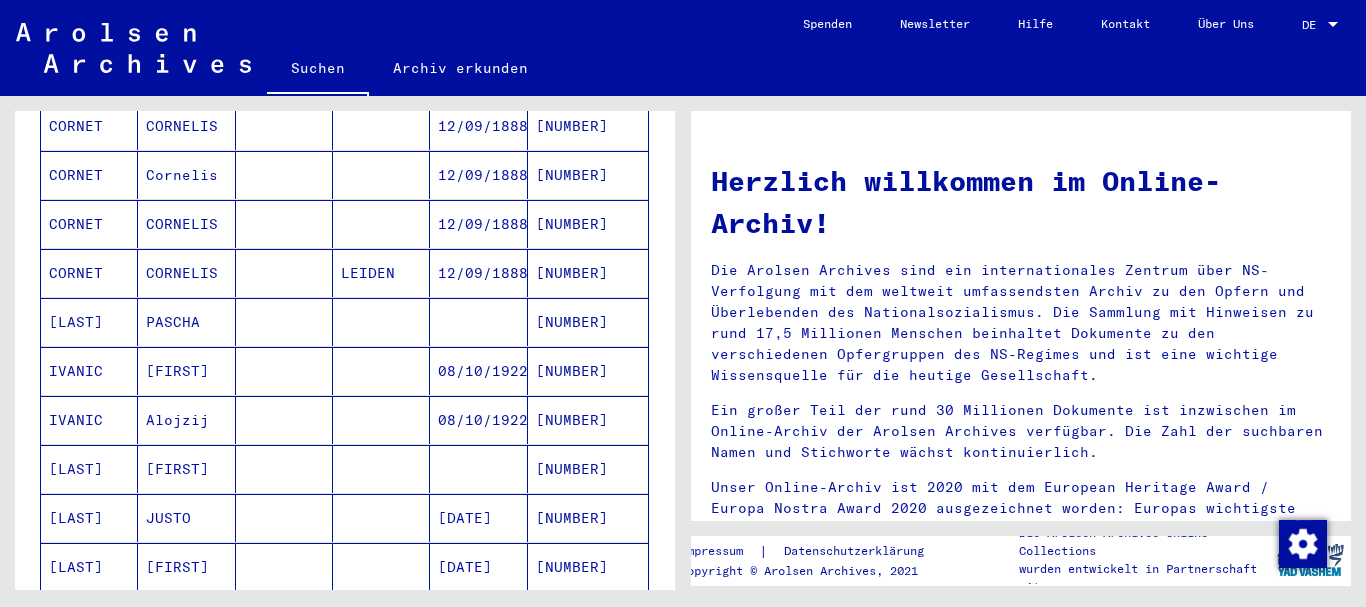 click on "IVANIC" at bounding box center (89, 420) 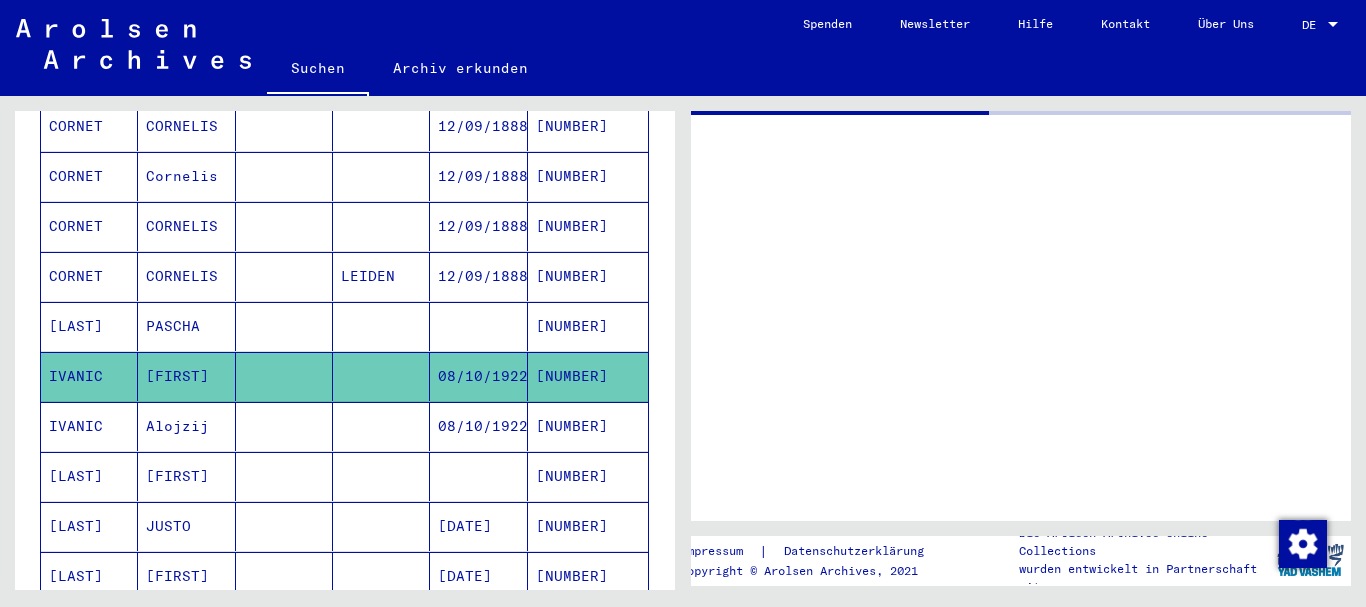 scroll, scrollTop: 324, scrollLeft: 0, axis: vertical 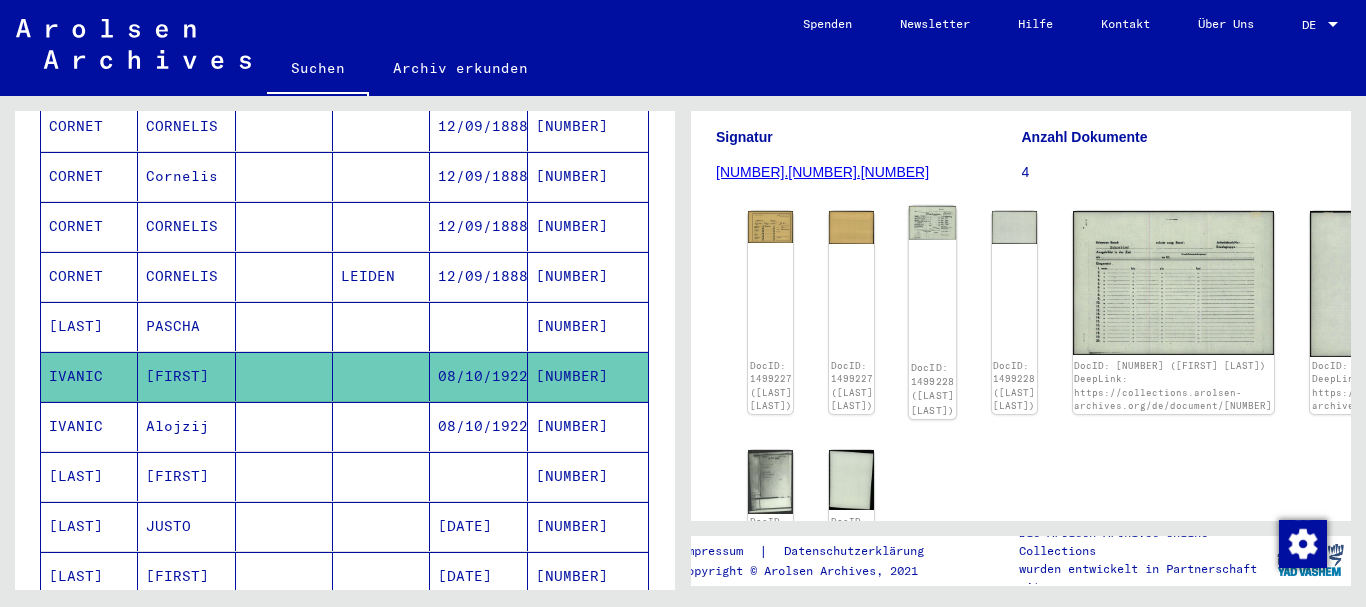 click 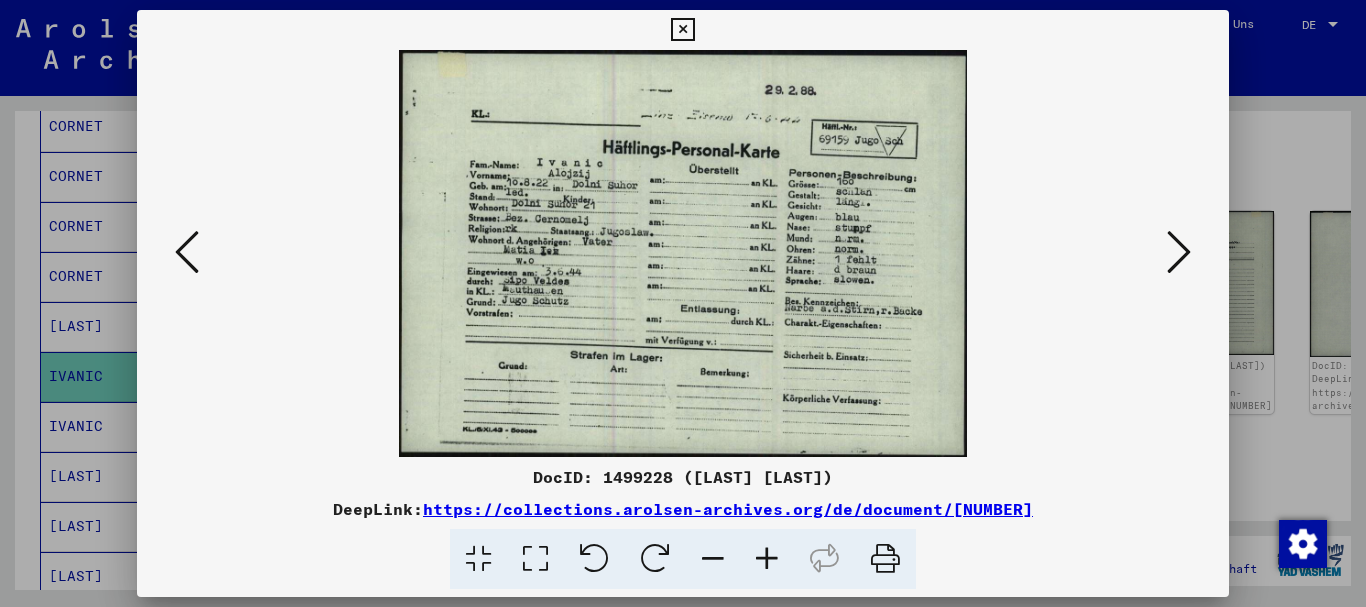 click at bounding box center [1179, 252] 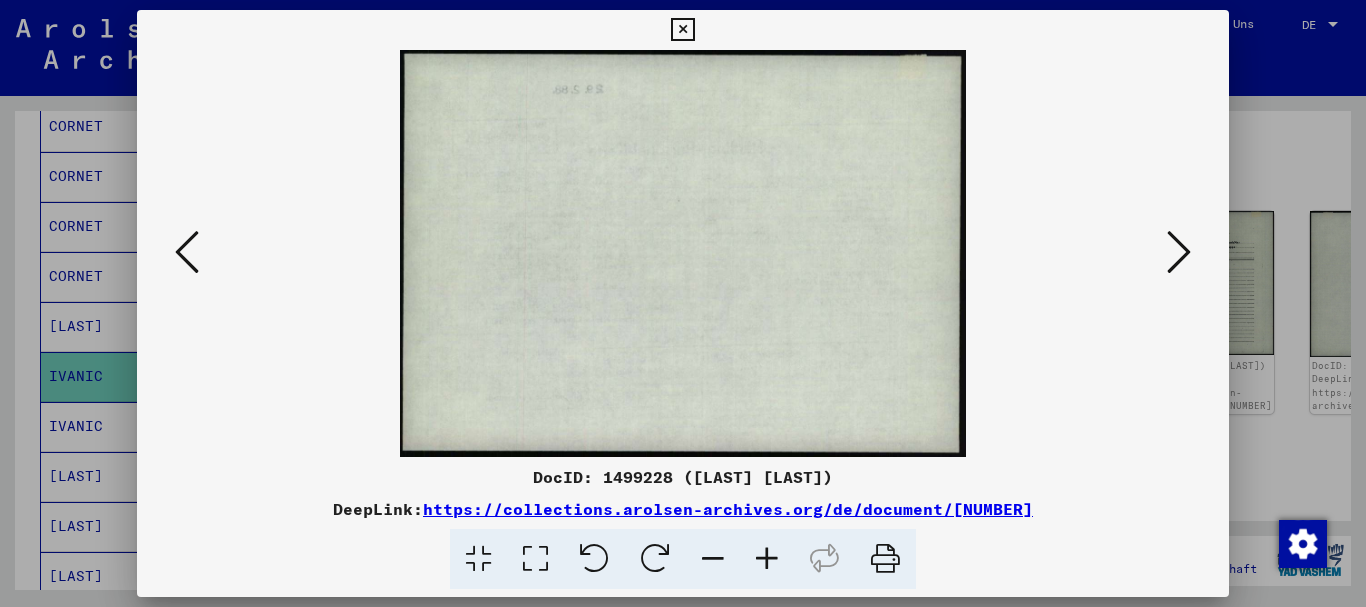 click at bounding box center [1179, 252] 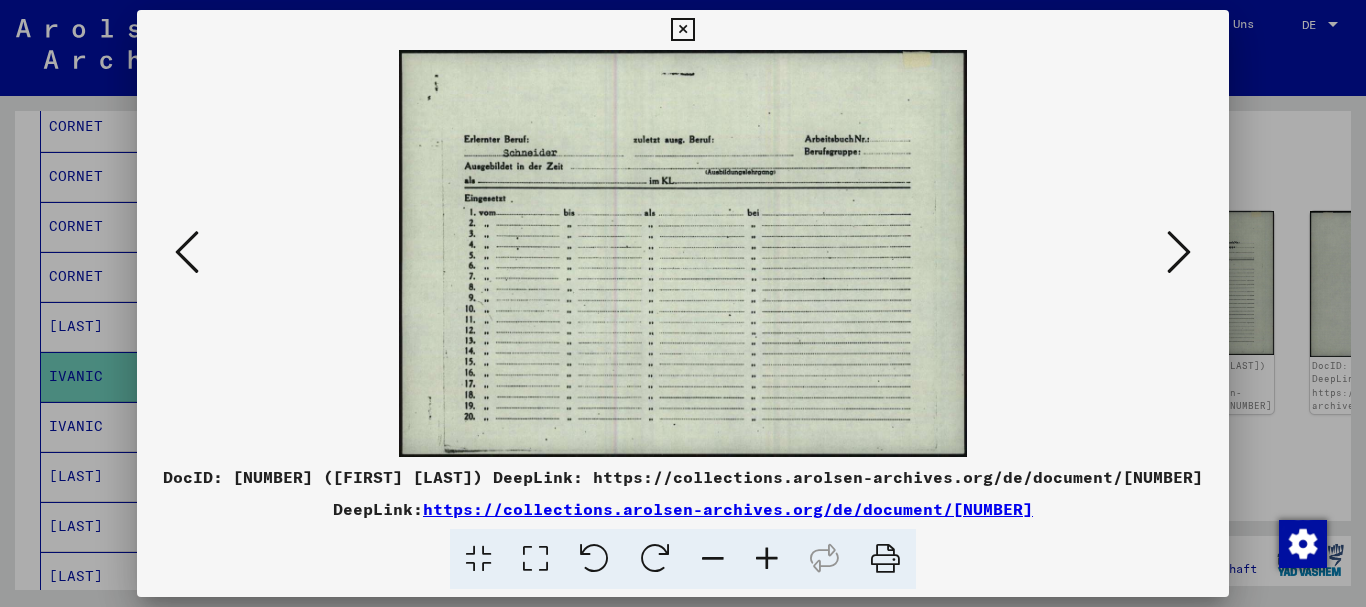 click at bounding box center (1179, 252) 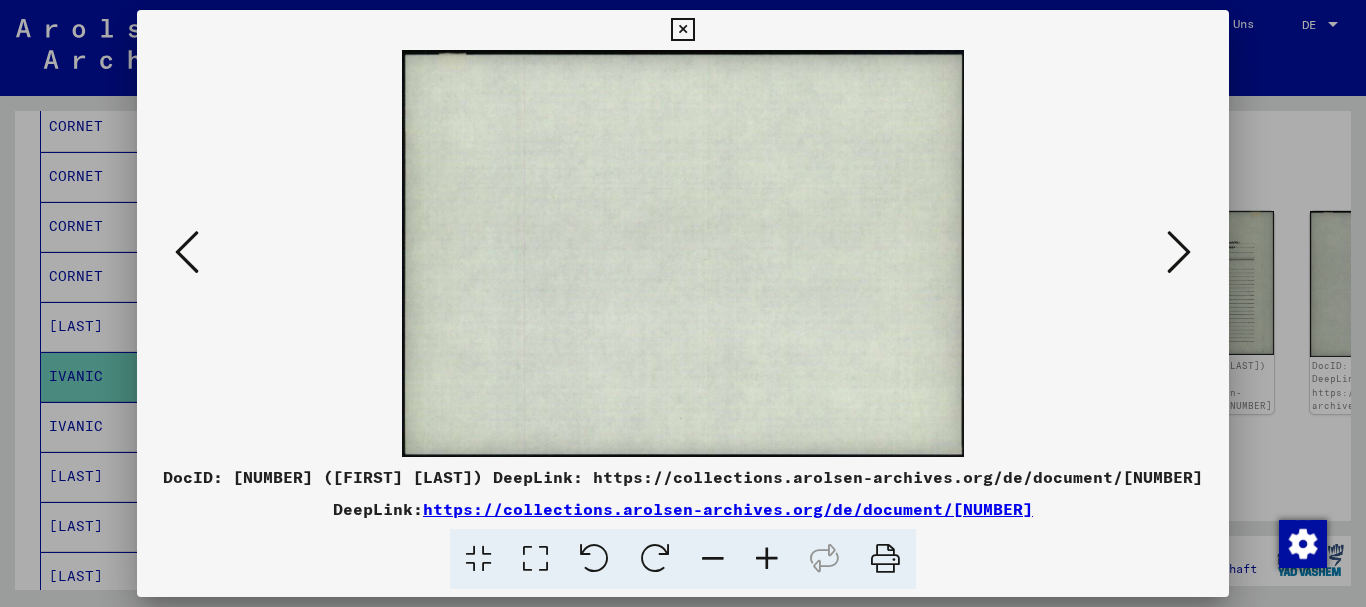 click at bounding box center (1179, 252) 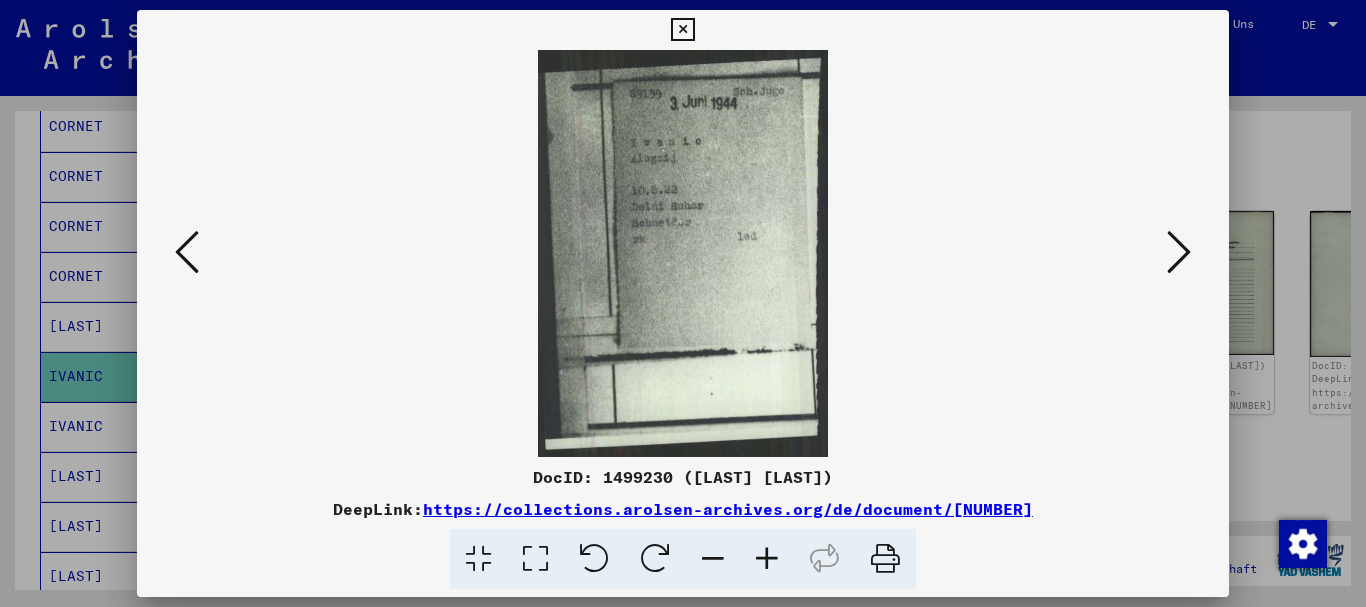 click at bounding box center [1179, 252] 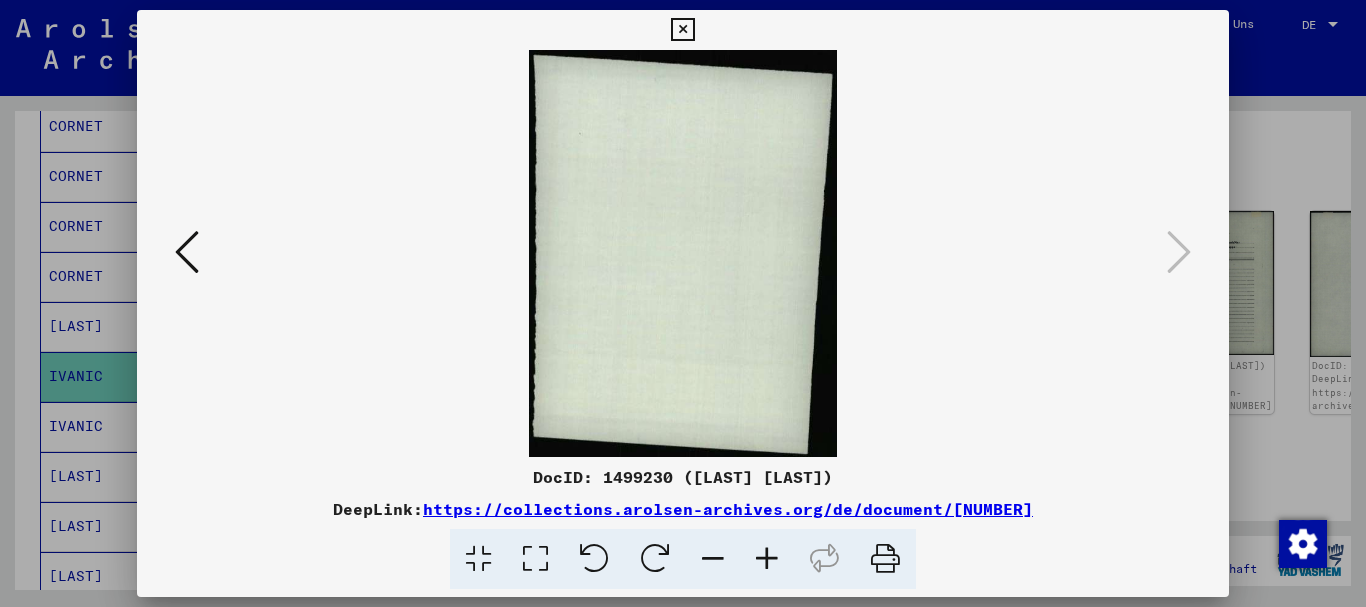 drag, startPoint x: 46, startPoint y: 291, endPoint x: 64, endPoint y: 267, distance: 30 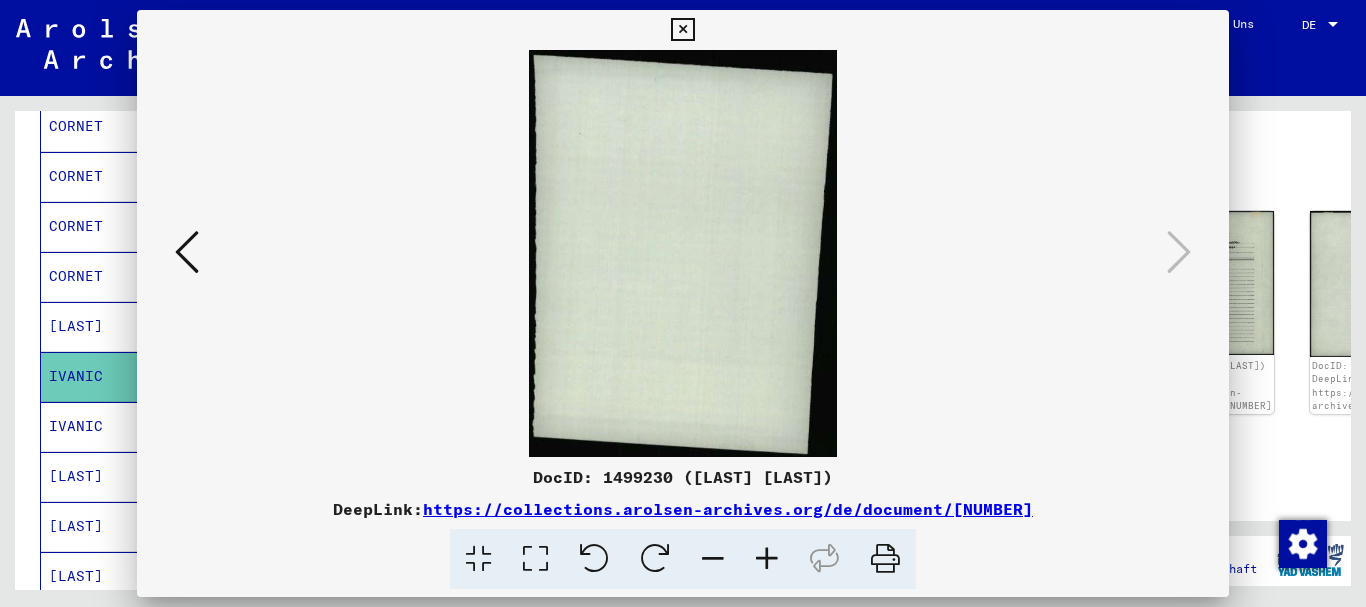 scroll, scrollTop: 0, scrollLeft: 0, axis: both 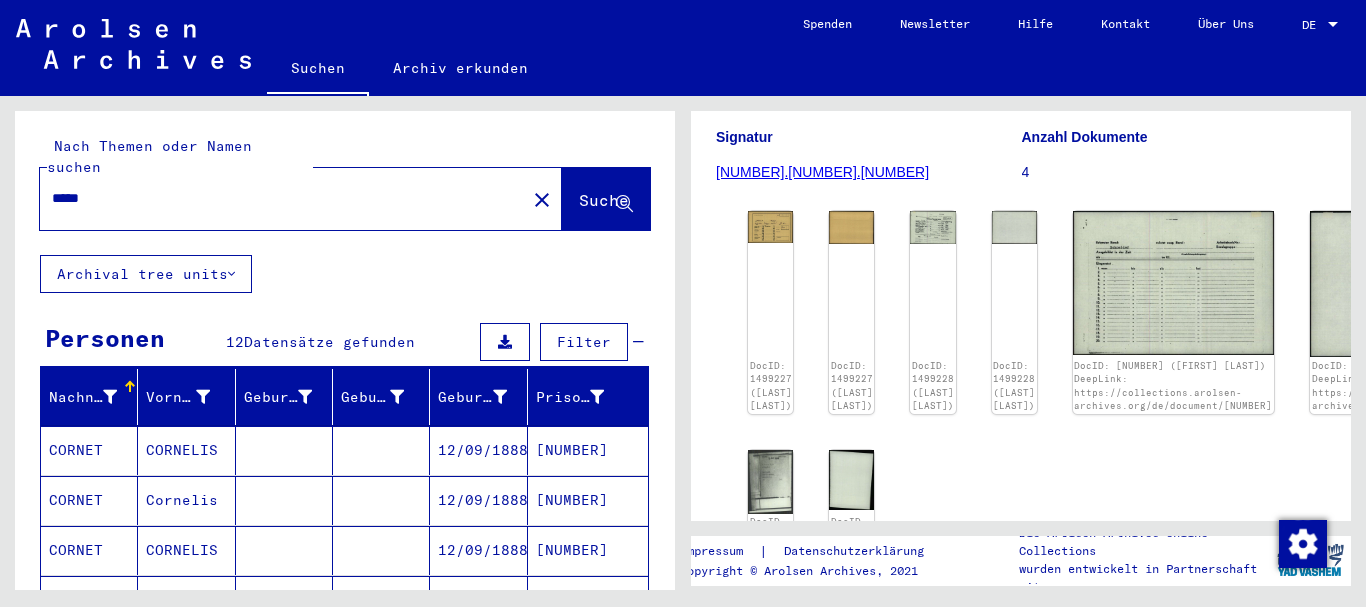 drag, startPoint x: 161, startPoint y: 181, endPoint x: 0, endPoint y: 180, distance: 161.00311 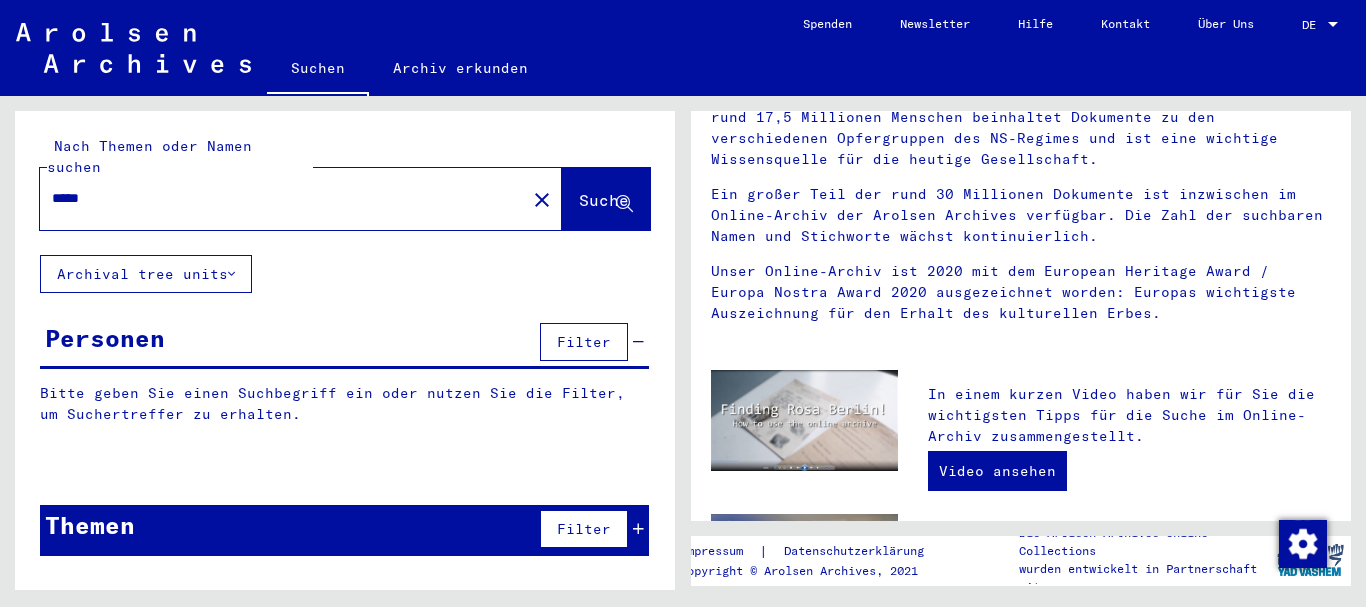 scroll, scrollTop: 0, scrollLeft: 0, axis: both 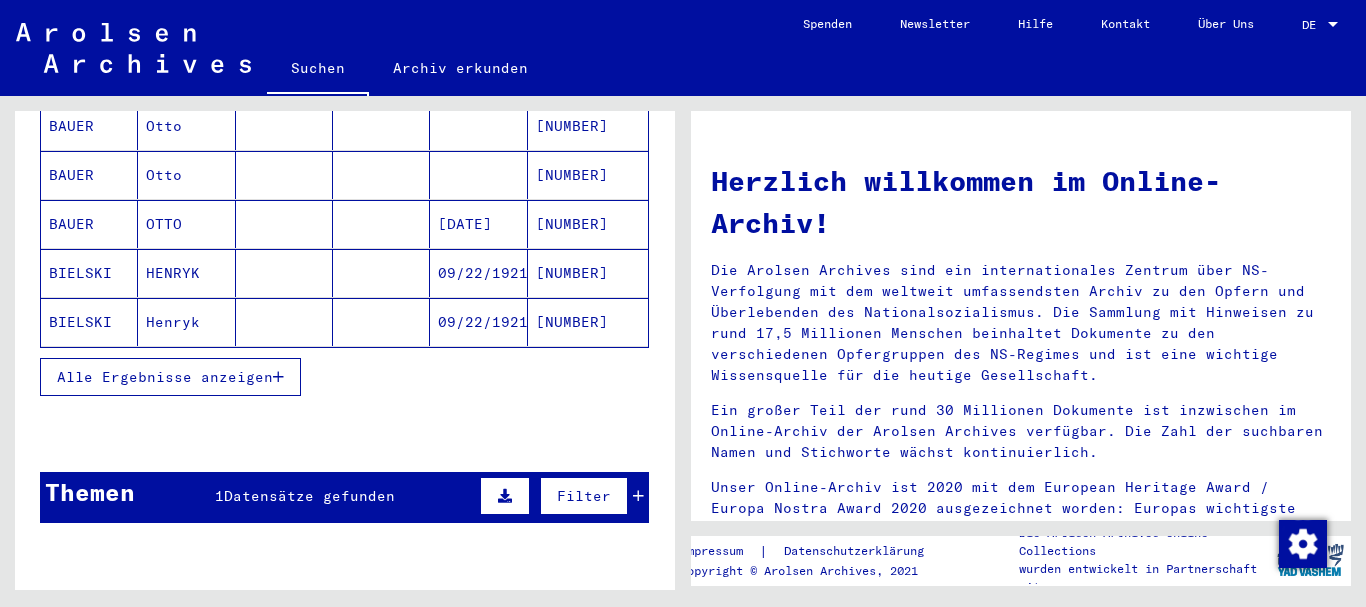 click on "Alle Ergebnisse anzeigen" at bounding box center [170, 377] 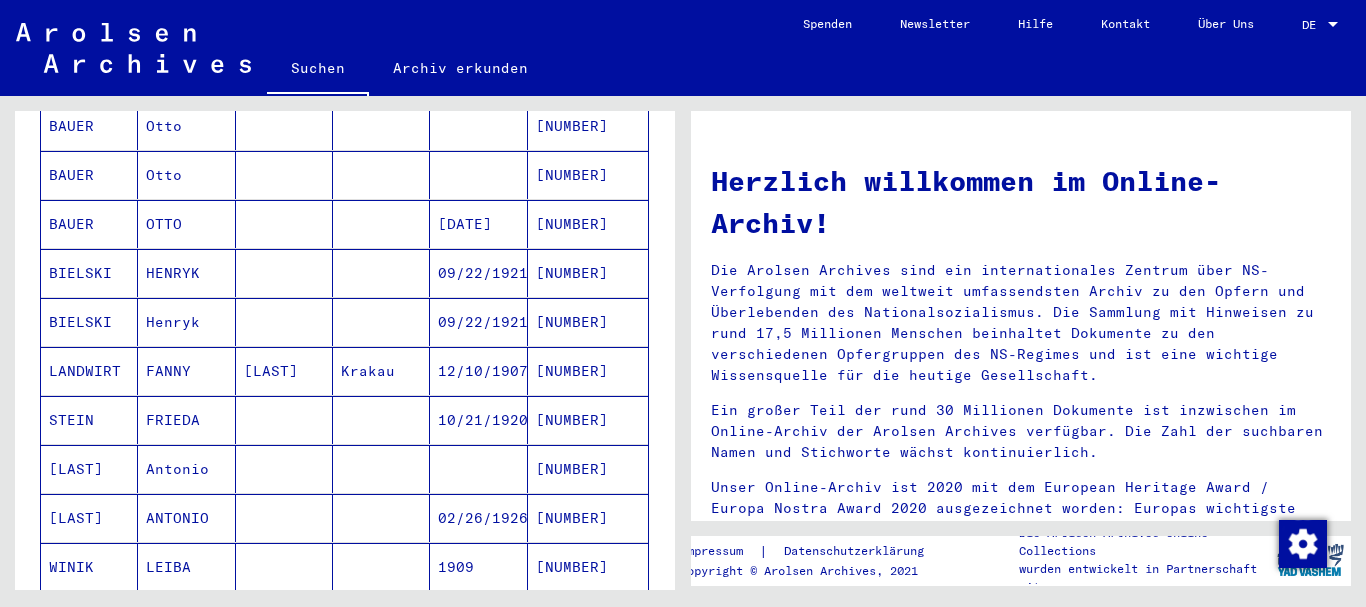 scroll, scrollTop: 432, scrollLeft: 0, axis: vertical 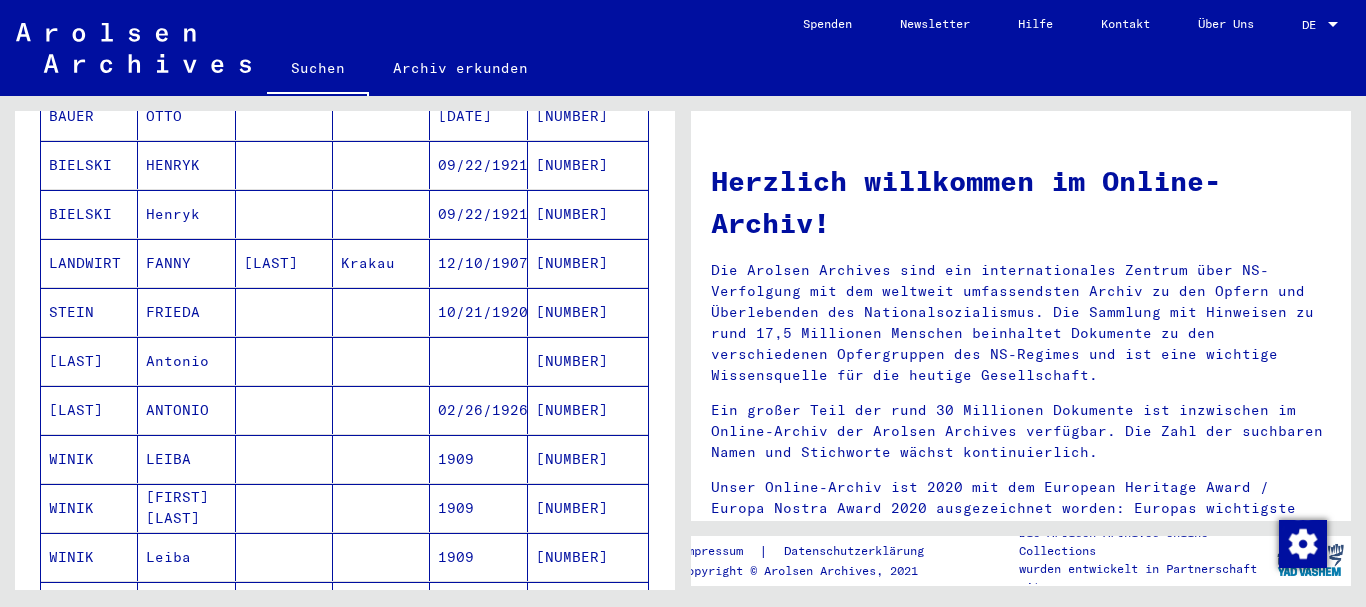 click on "[LAST]" at bounding box center [89, 459] 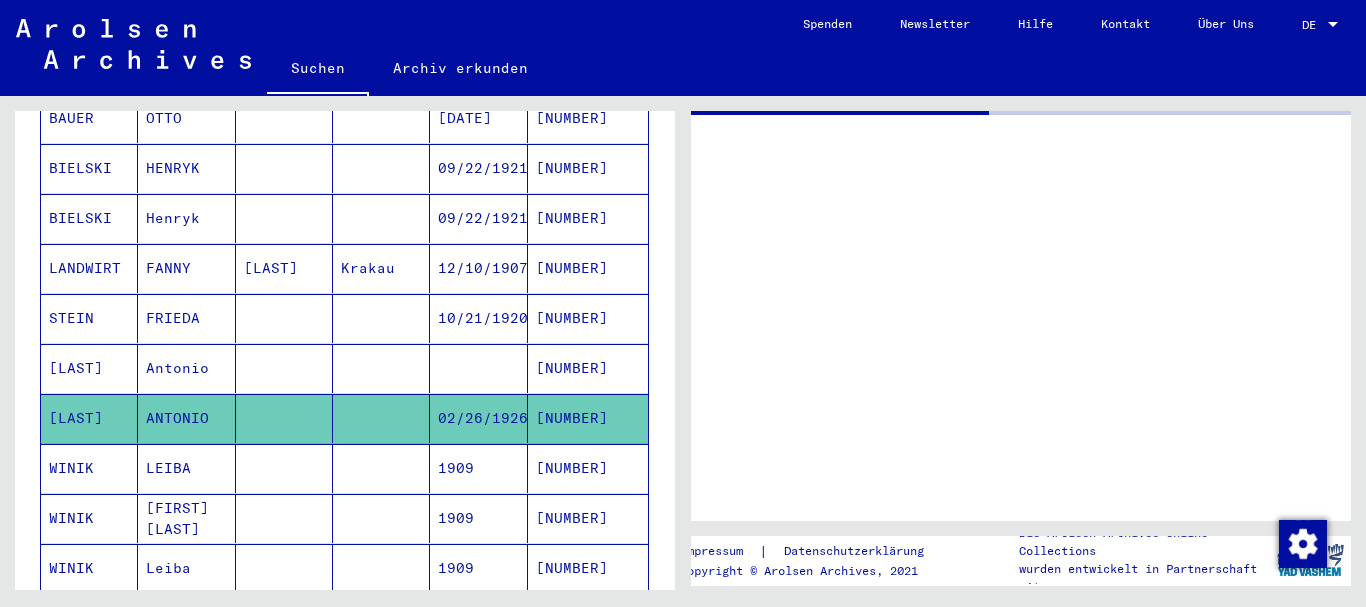 scroll, scrollTop: 434, scrollLeft: 0, axis: vertical 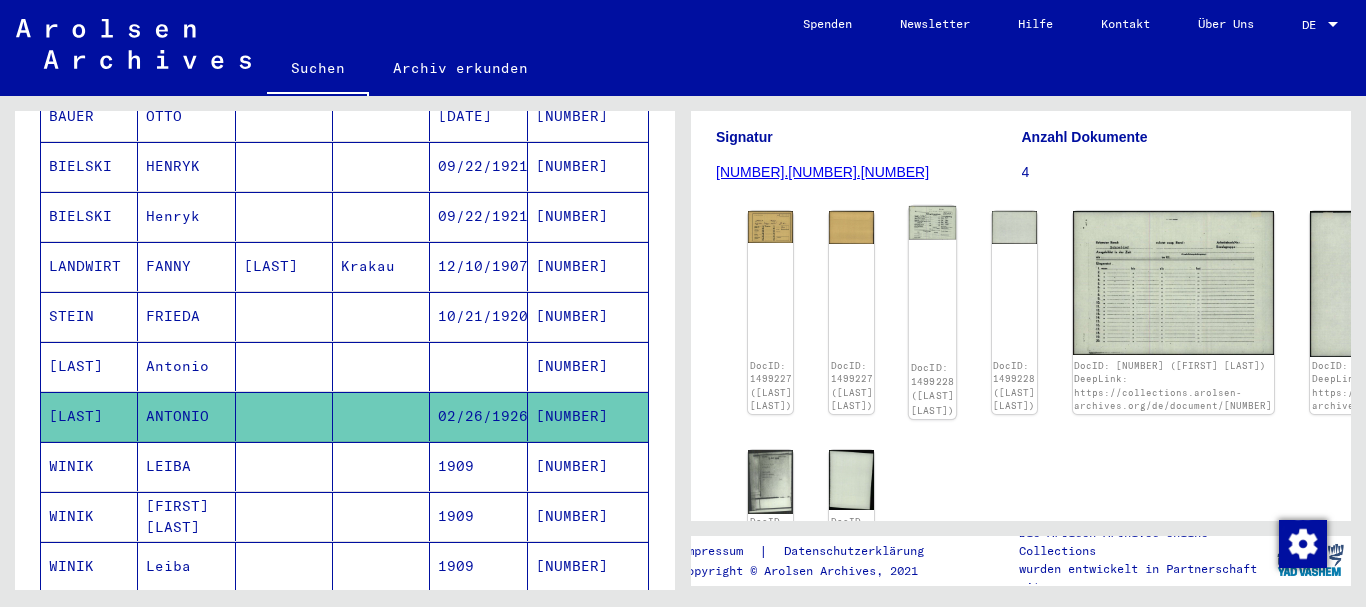 click 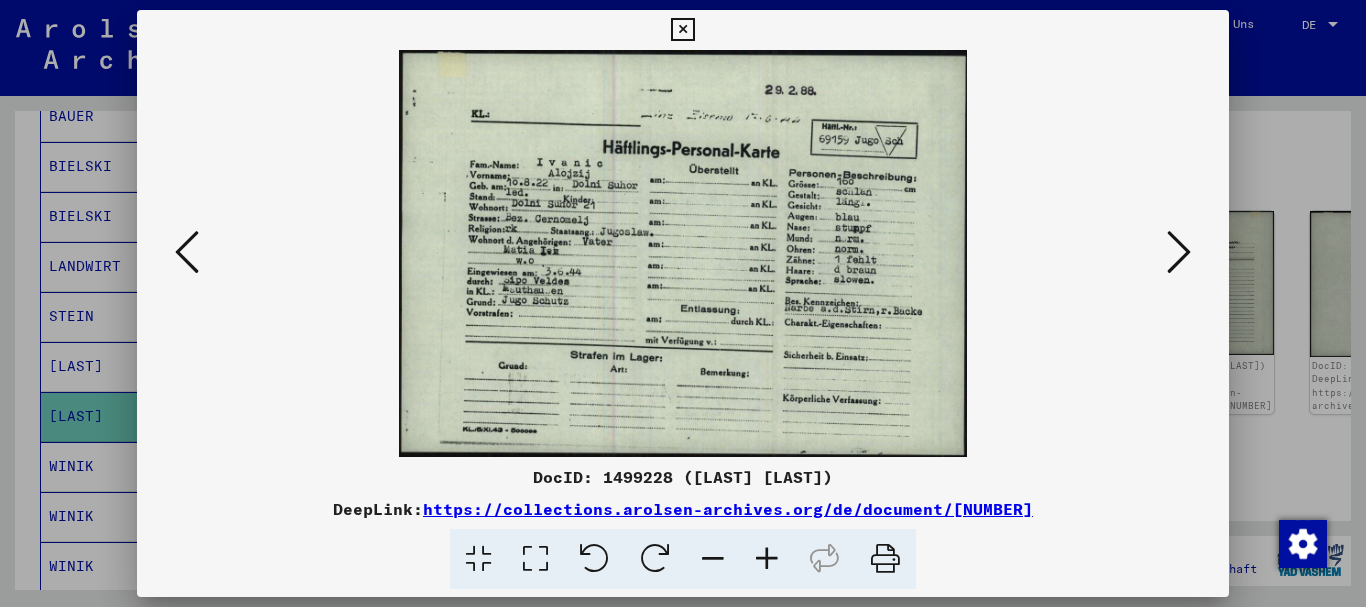 click at bounding box center (683, 303) 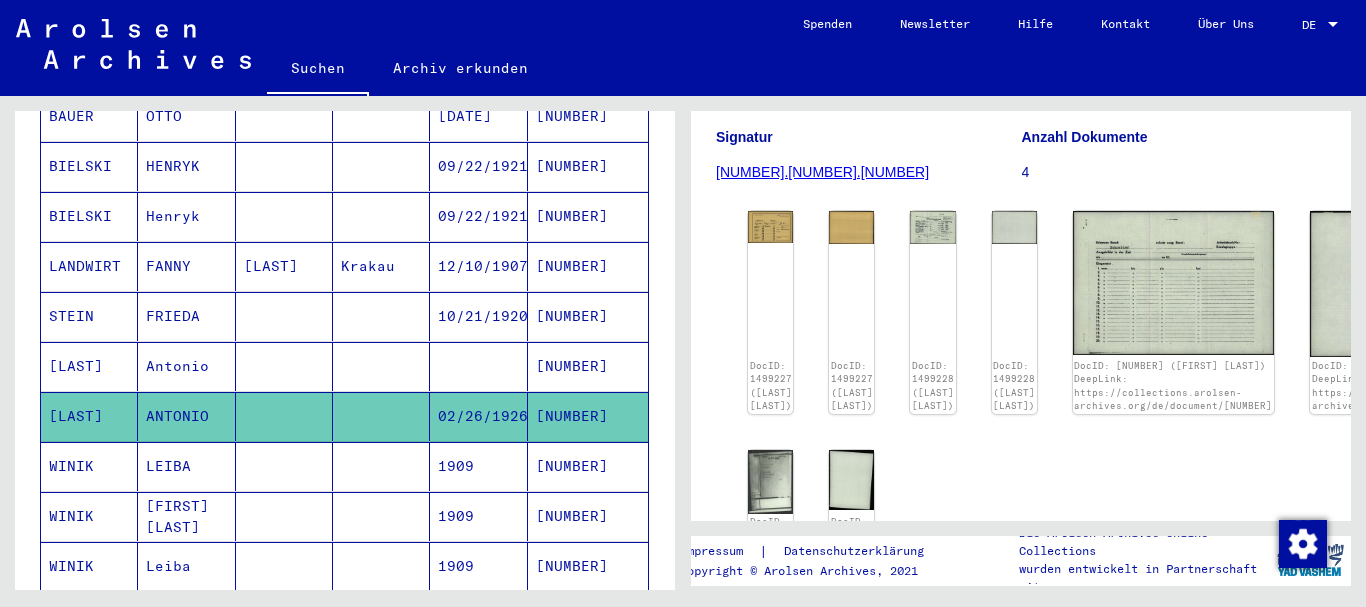 click on "[LAST]" 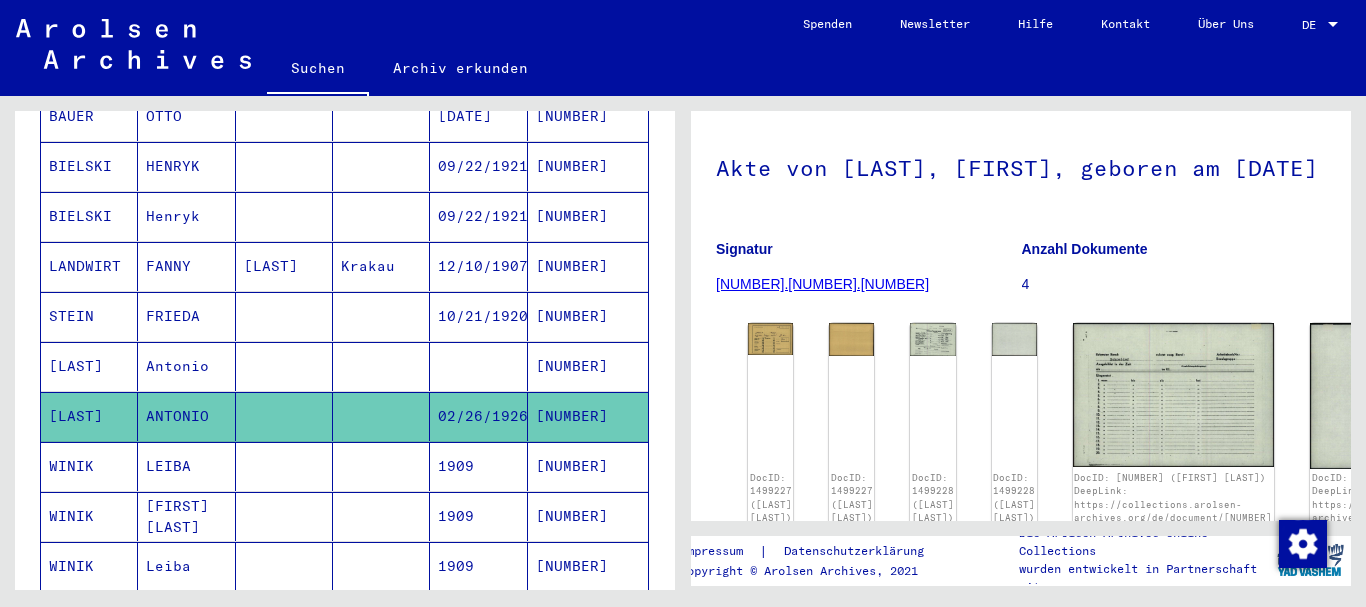 scroll, scrollTop: 108, scrollLeft: 0, axis: vertical 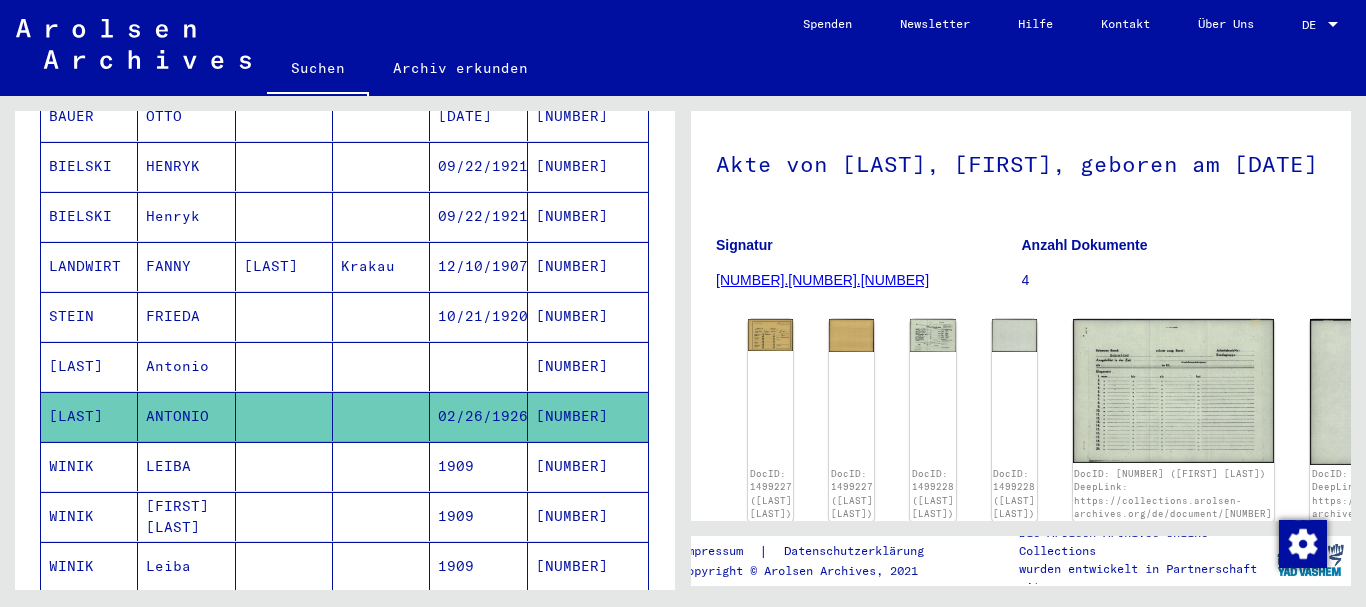 click on "ANTONIO" 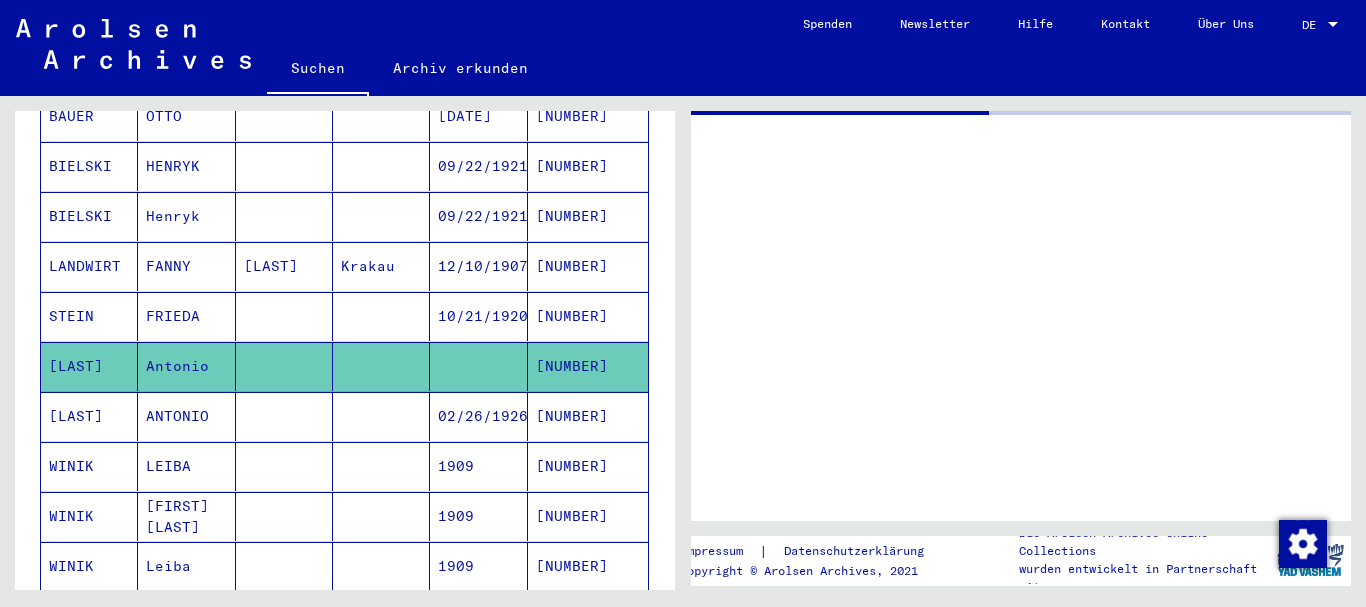 scroll, scrollTop: 0, scrollLeft: 0, axis: both 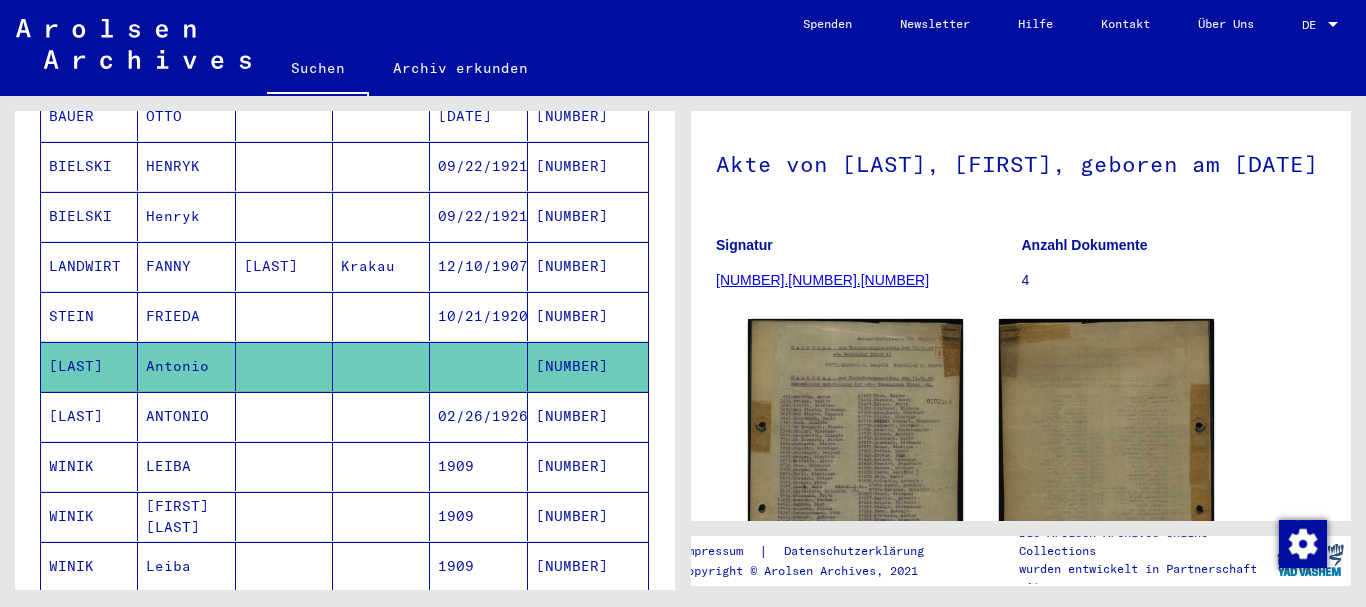 click on "ANTONIO" at bounding box center (186, 466) 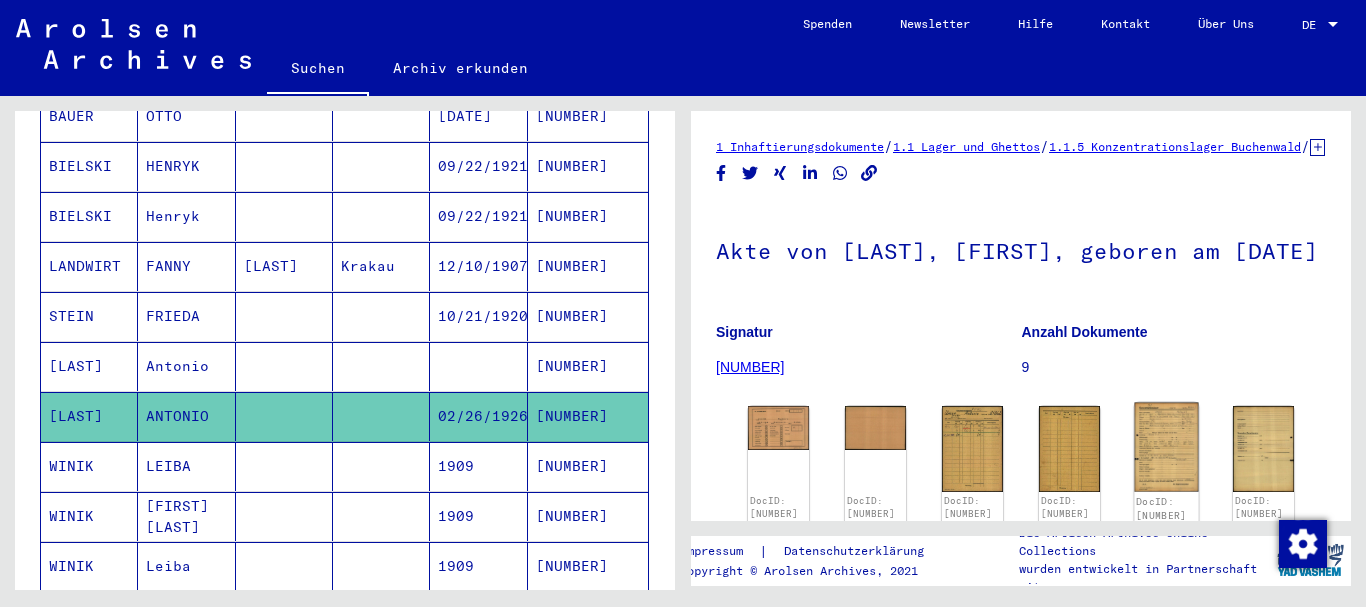 scroll, scrollTop: 324, scrollLeft: 0, axis: vertical 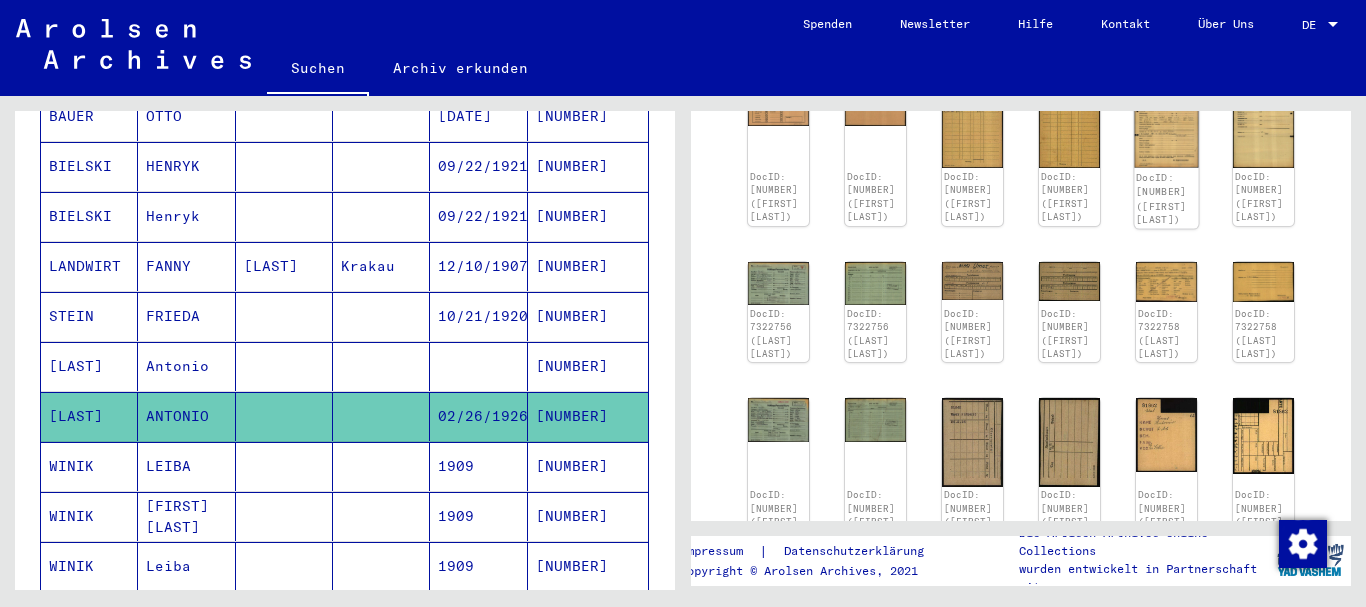 click 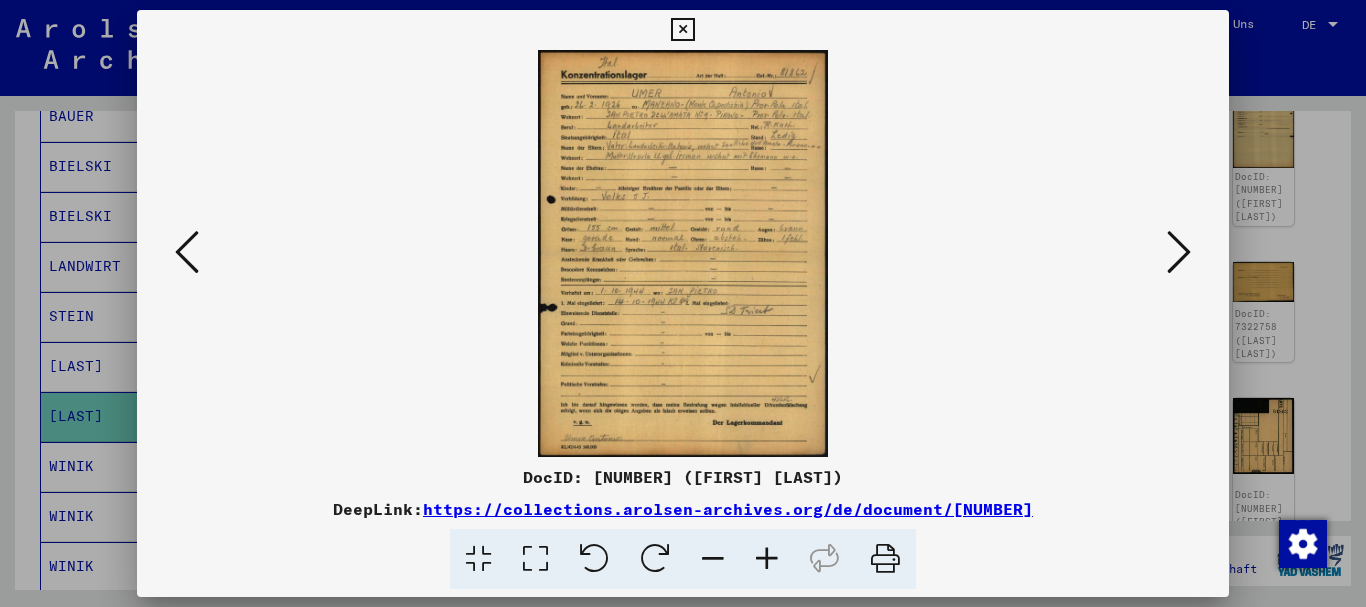 click at bounding box center [767, 559] 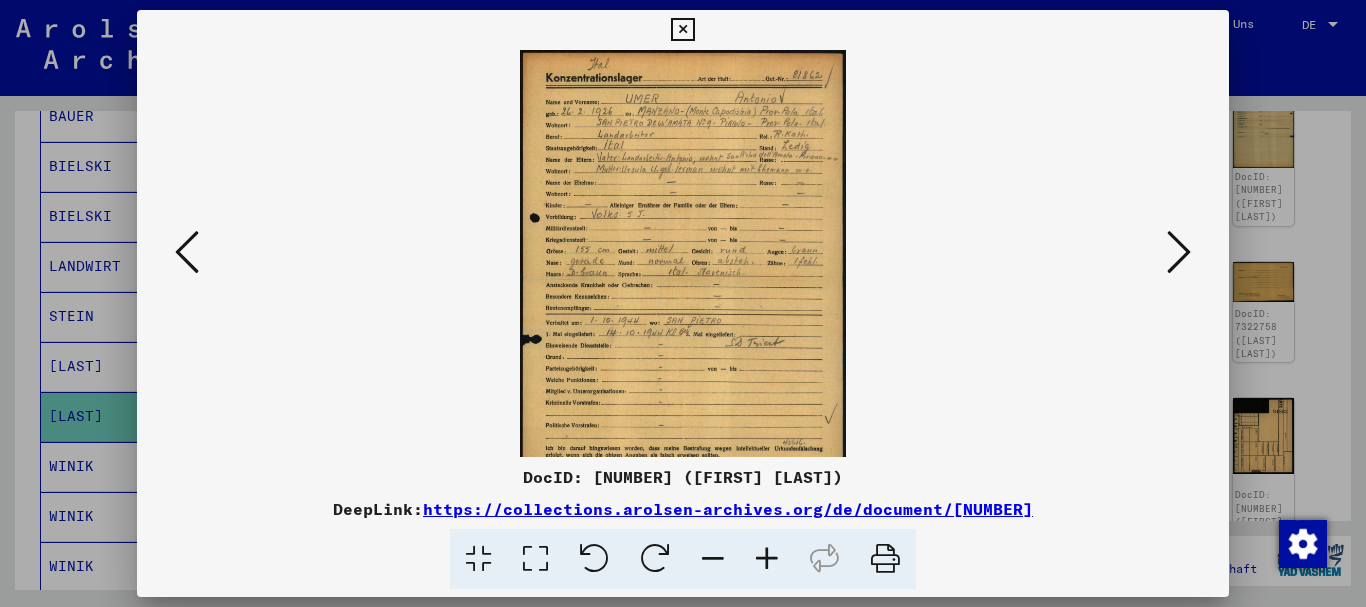 click at bounding box center [767, 559] 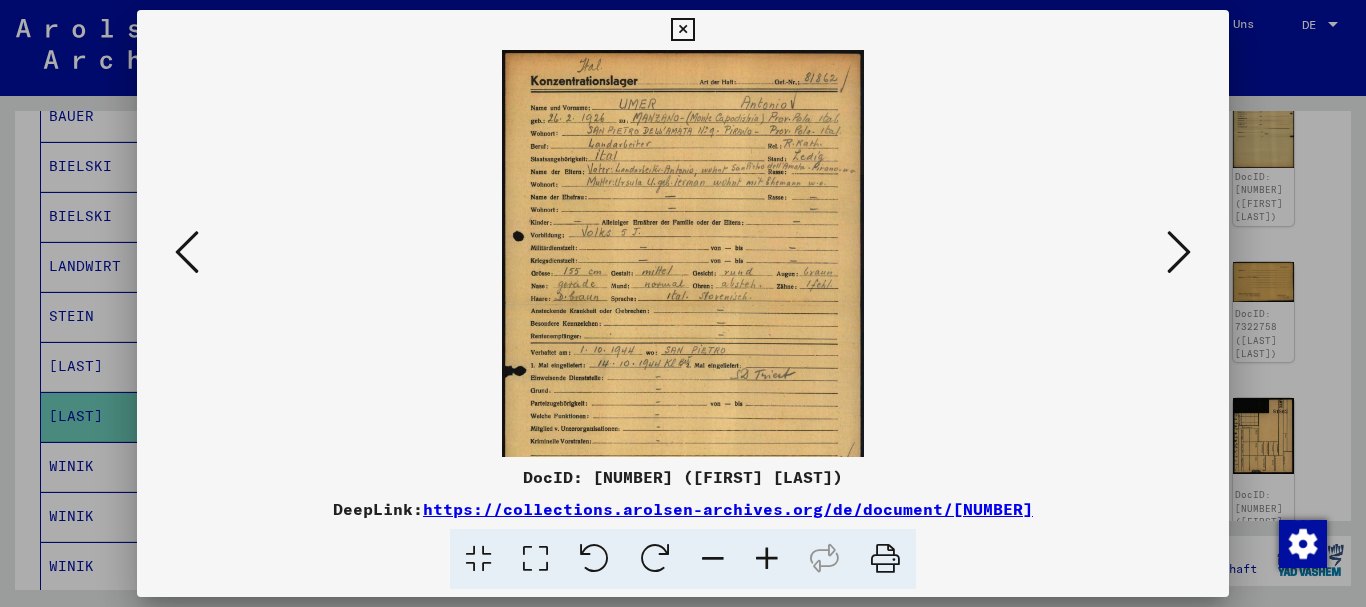 click at bounding box center [767, 559] 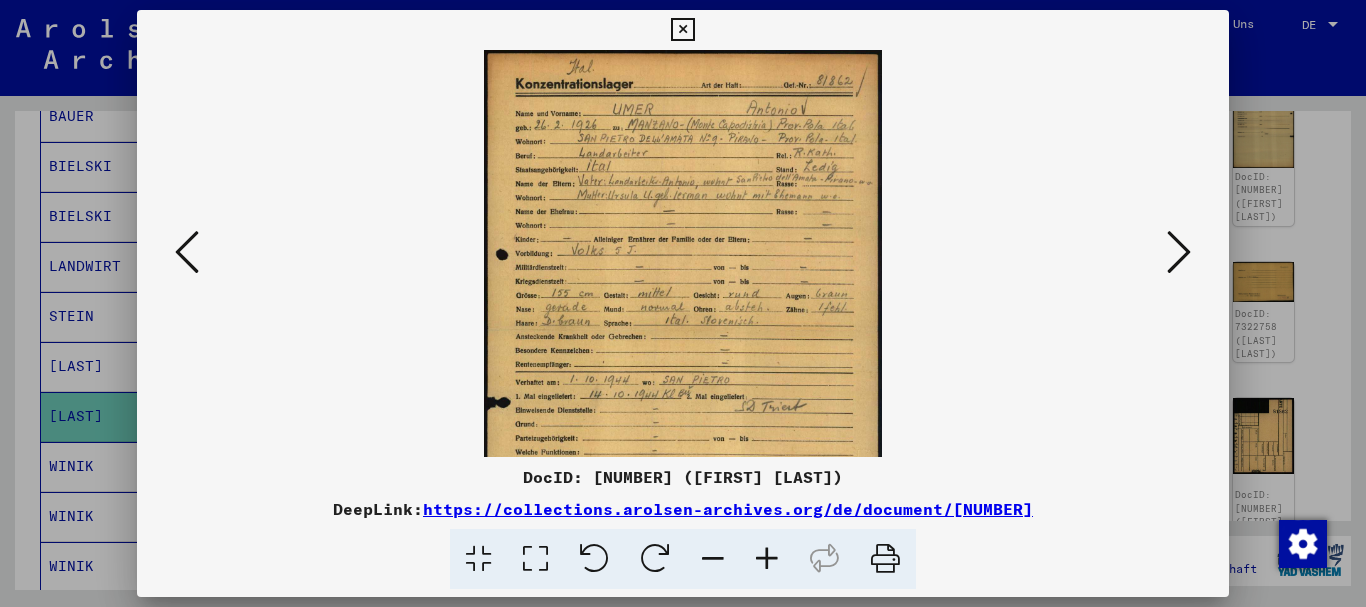 click at bounding box center [767, 559] 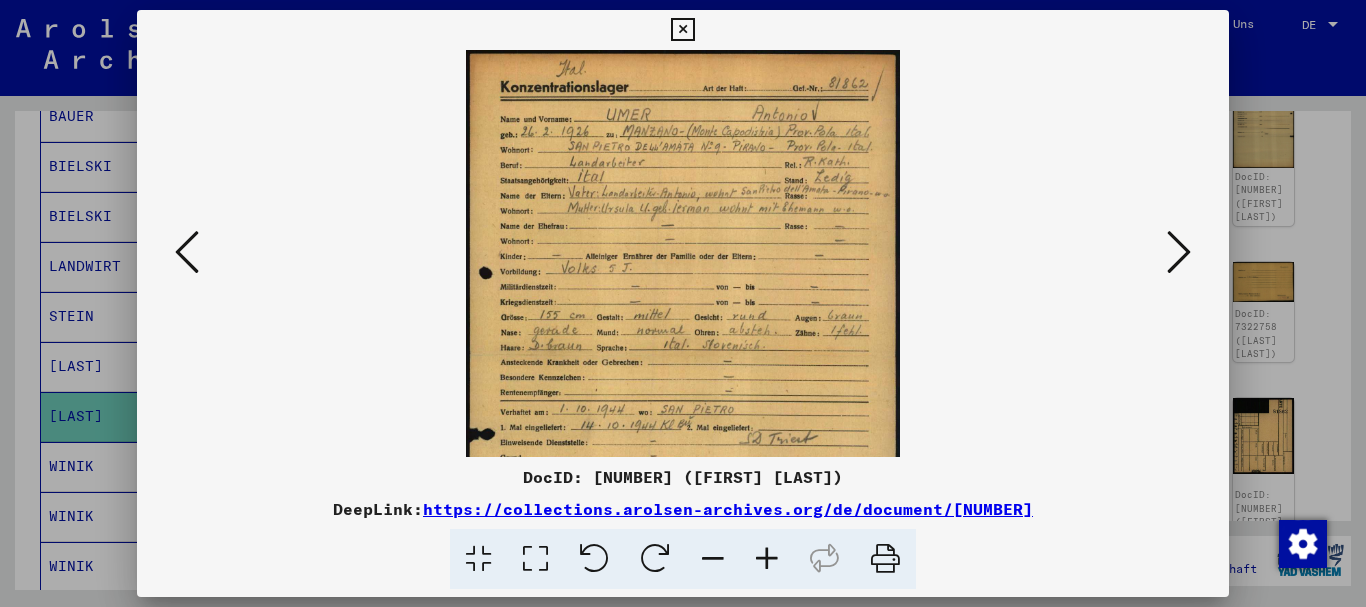 click at bounding box center [767, 559] 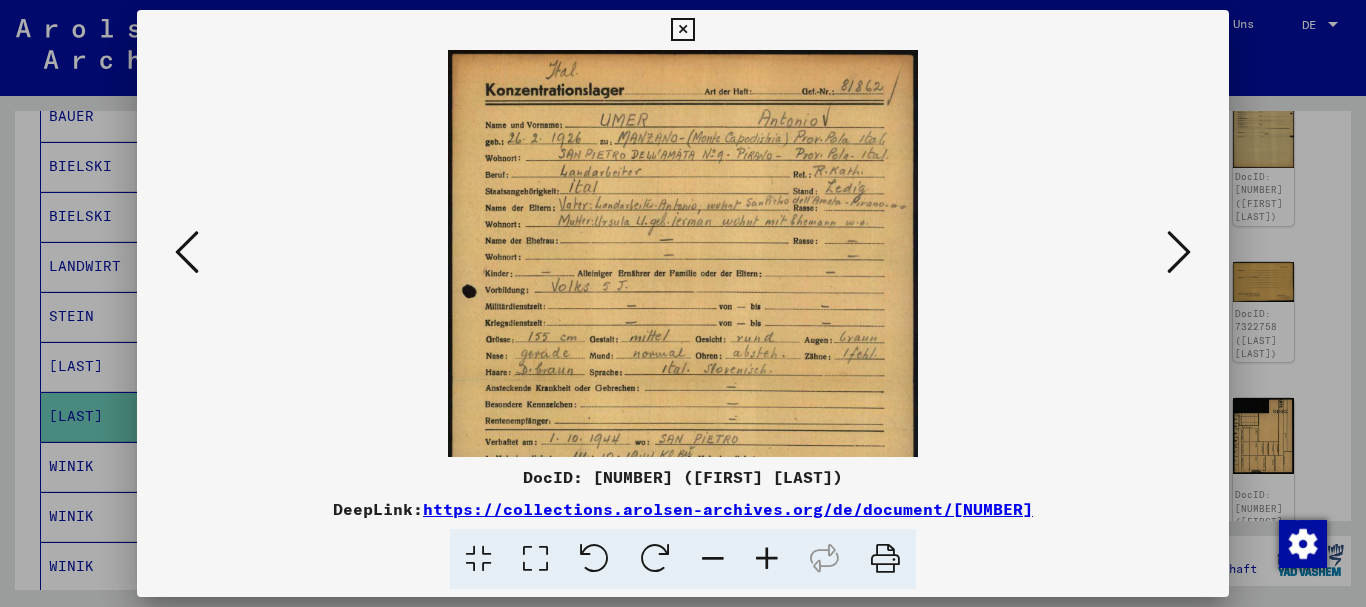 click at bounding box center (767, 559) 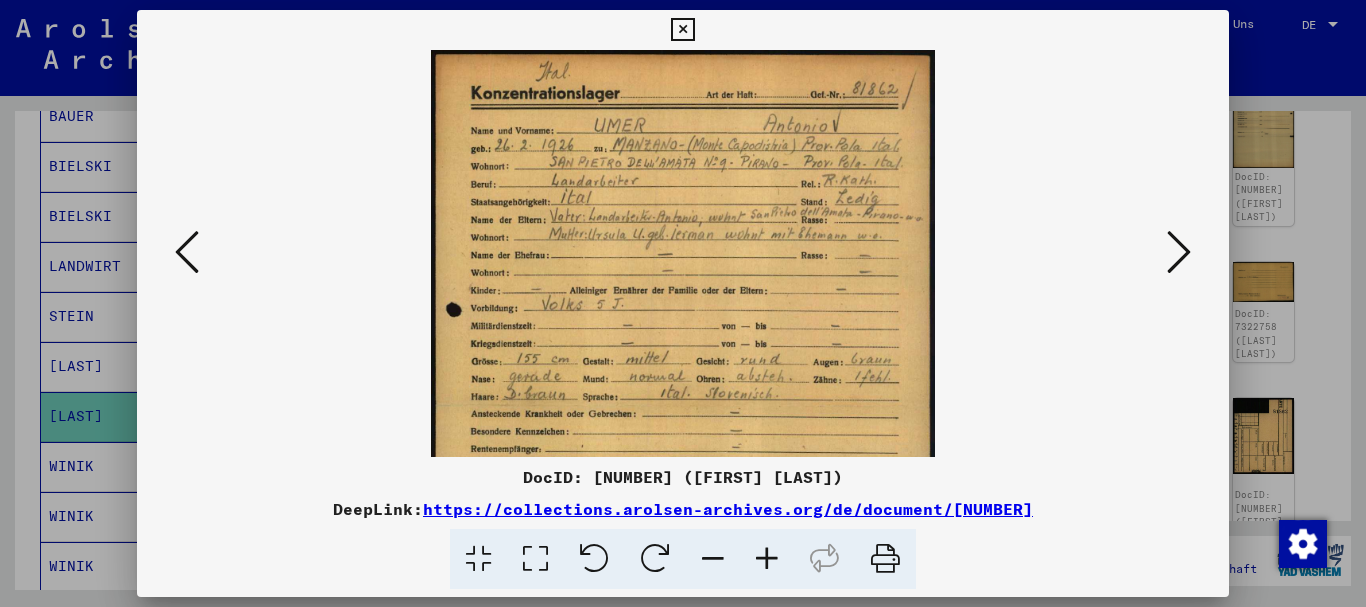 click at bounding box center (767, 559) 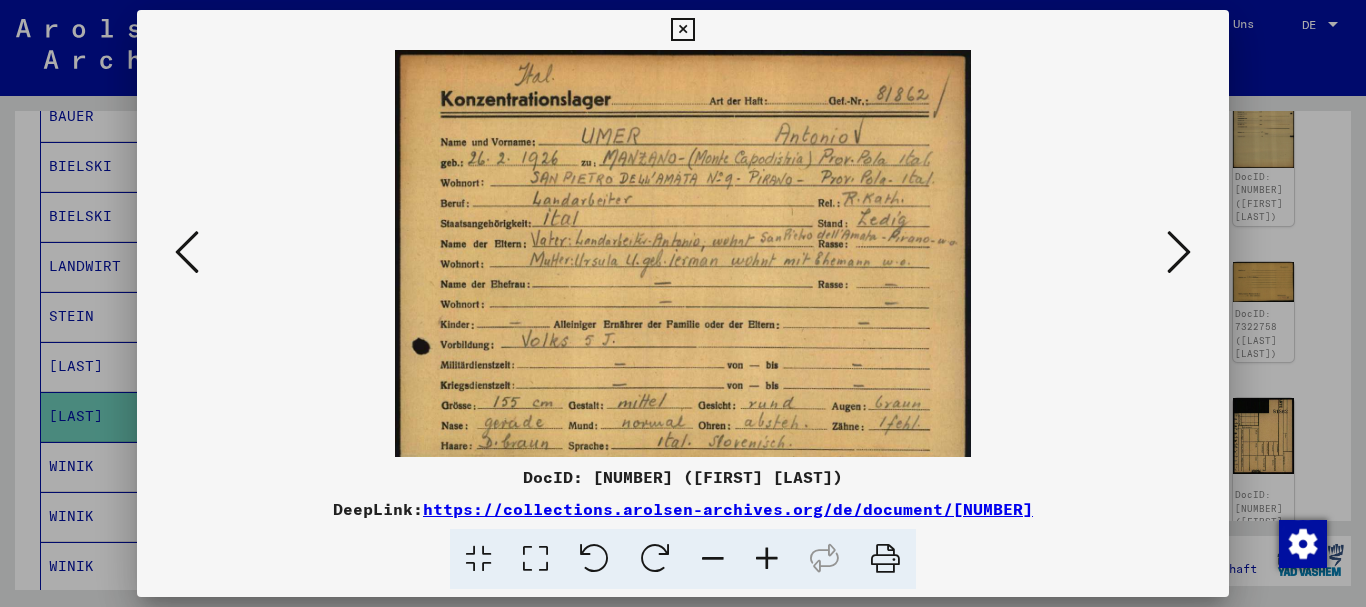 click at bounding box center [767, 559] 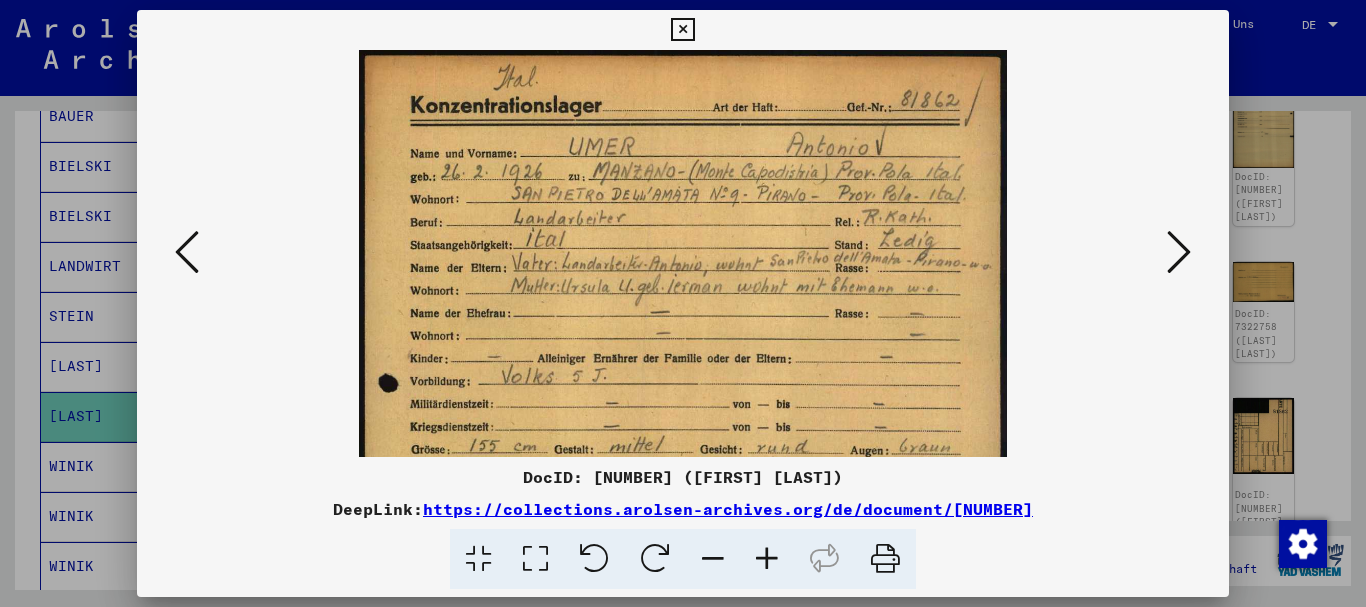 click at bounding box center [767, 559] 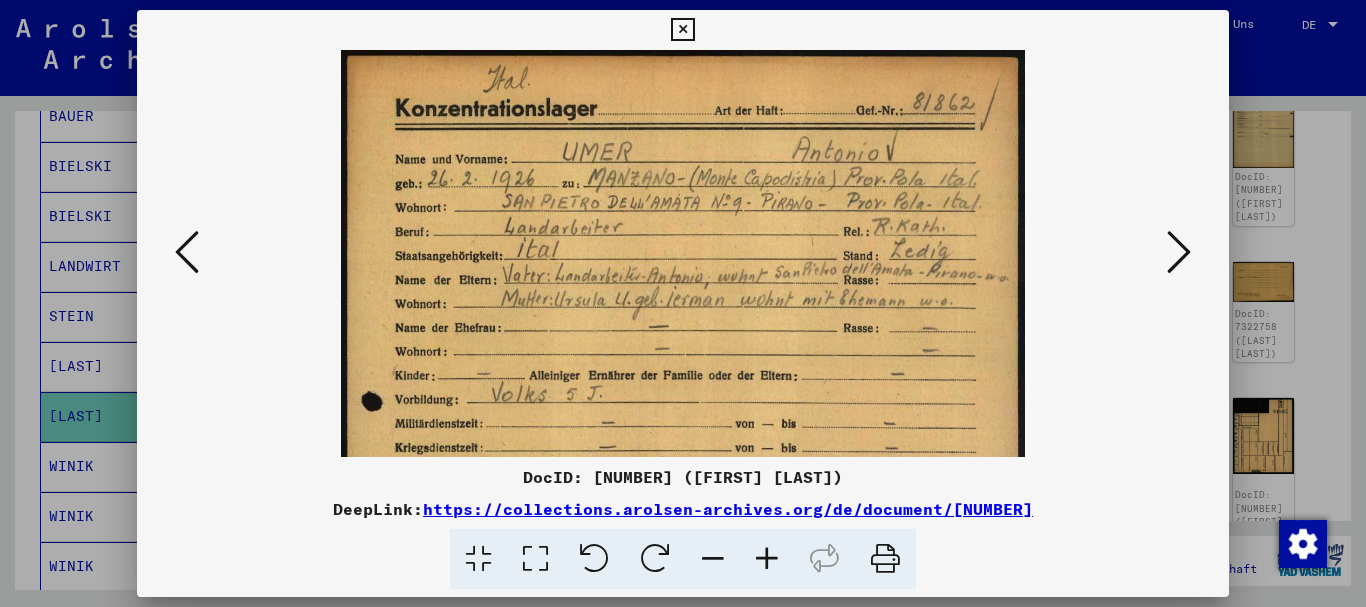 click at bounding box center (767, 559) 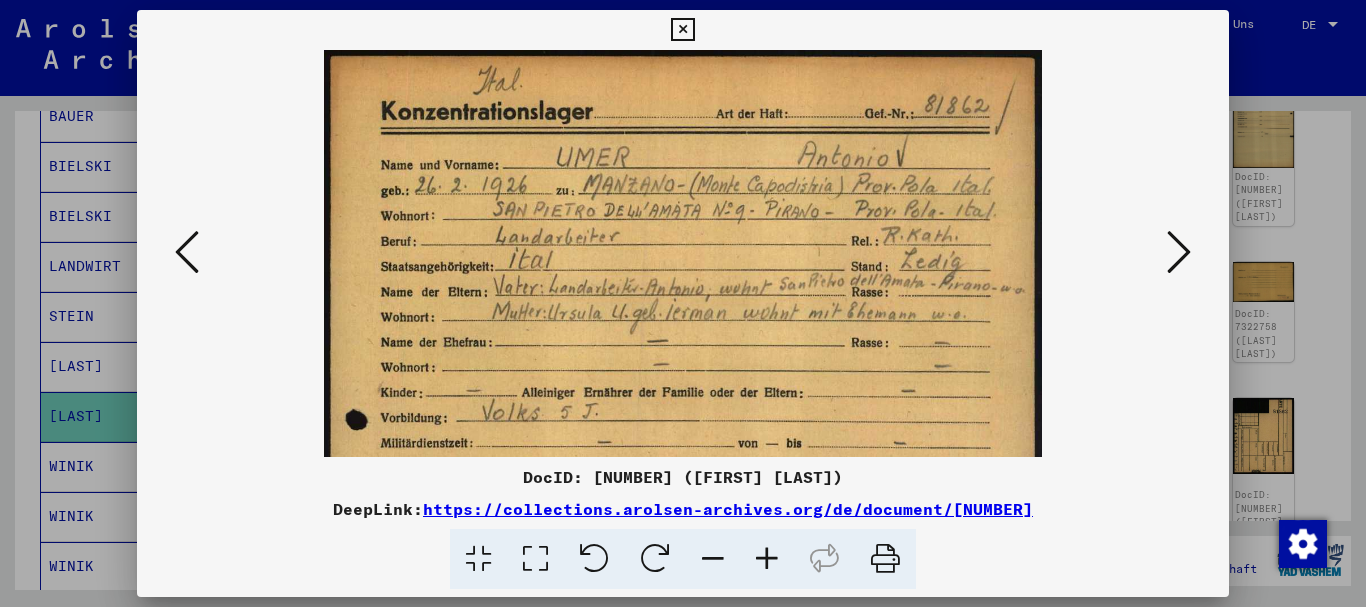 click at bounding box center (683, 303) 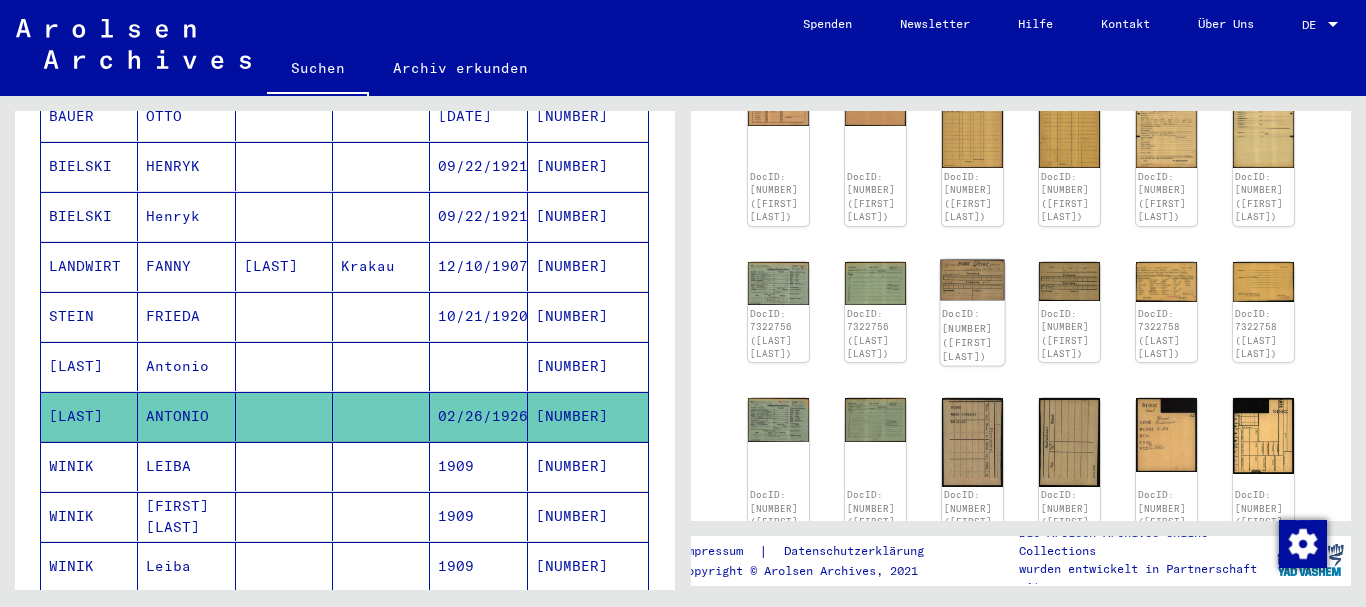 scroll, scrollTop: 432, scrollLeft: 0, axis: vertical 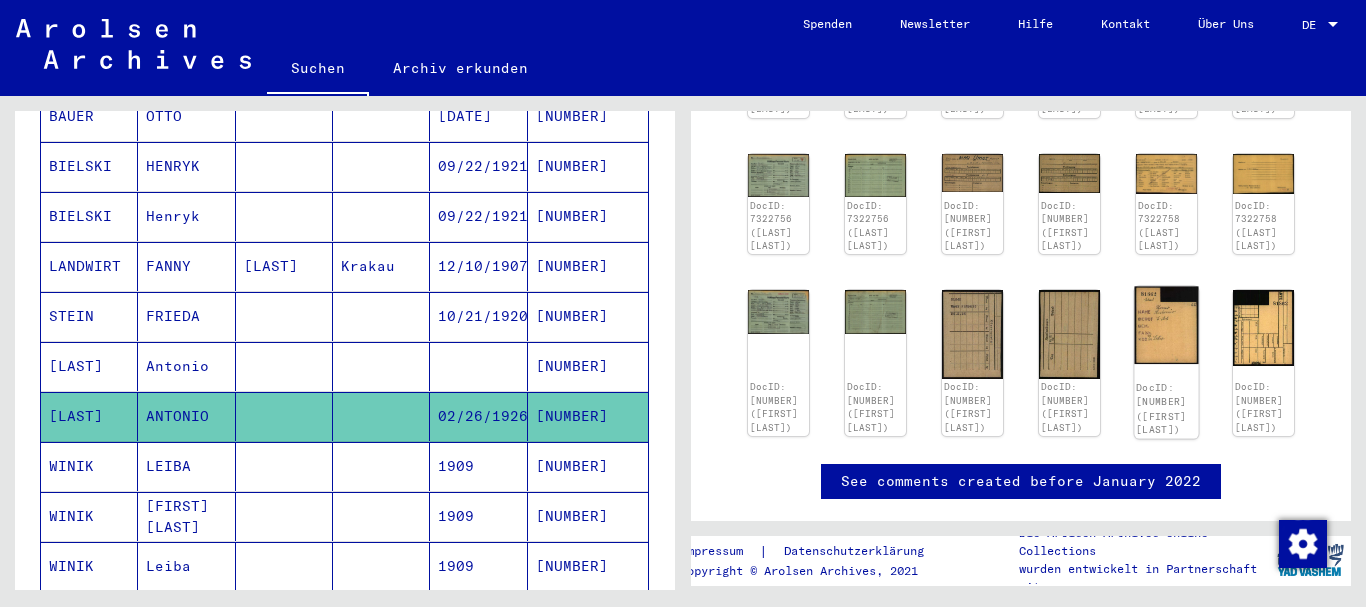 click 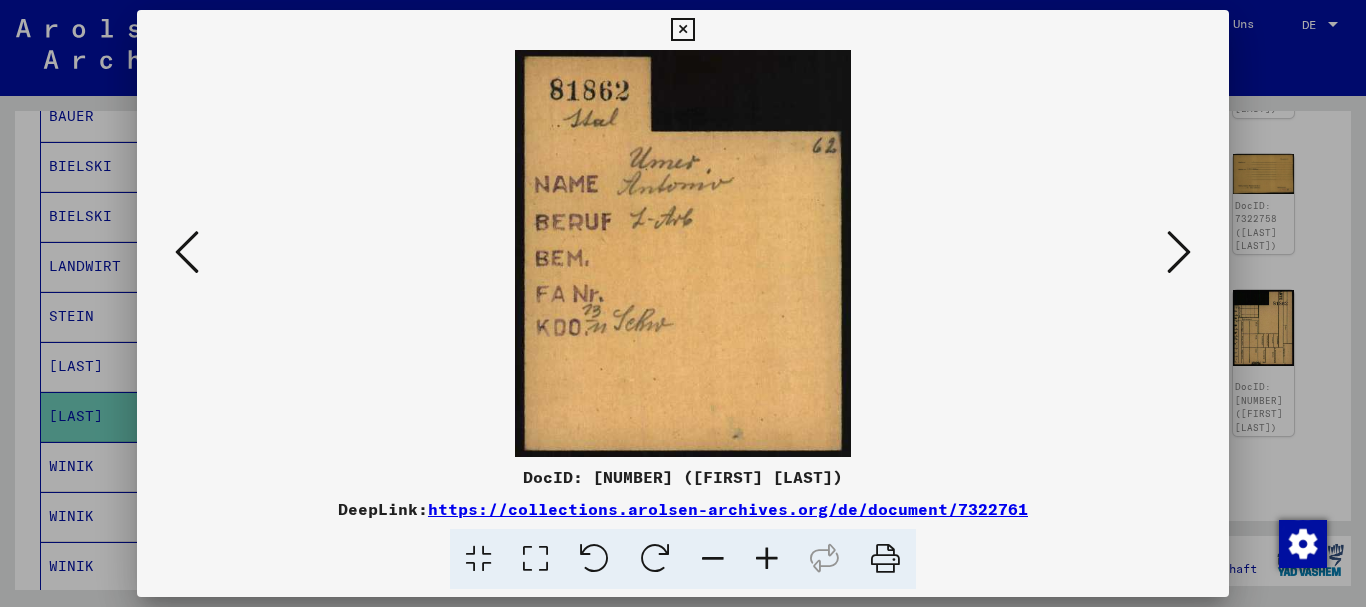 click at bounding box center (683, 303) 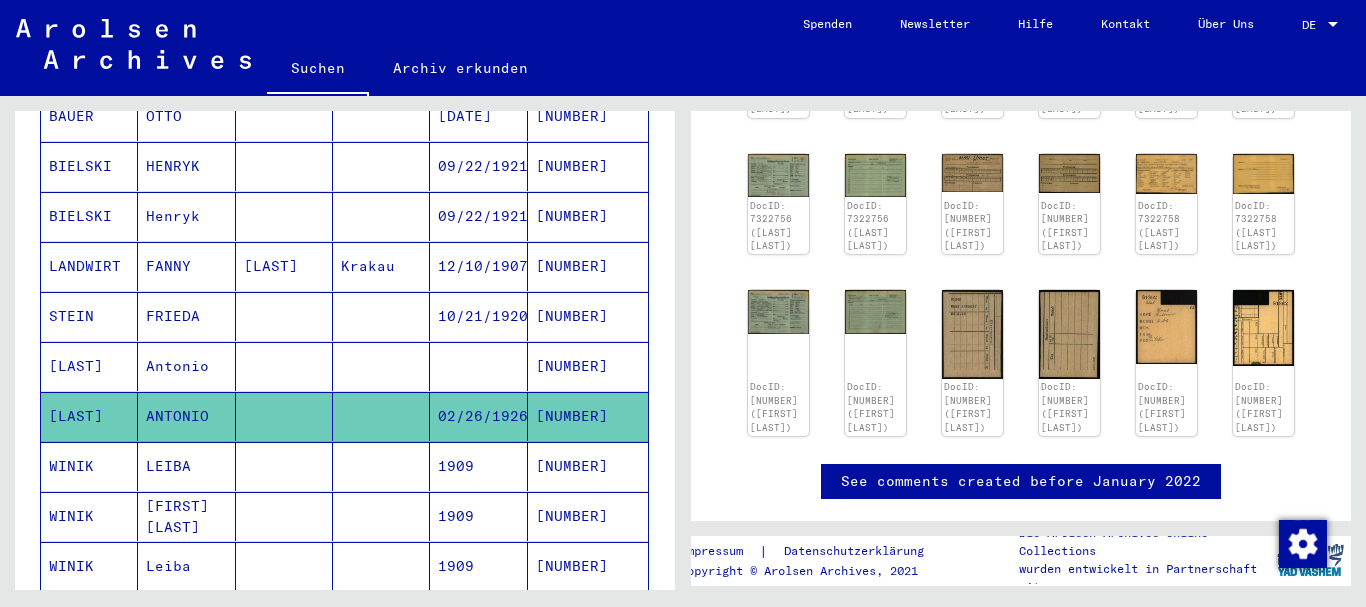 scroll, scrollTop: 0, scrollLeft: 0, axis: both 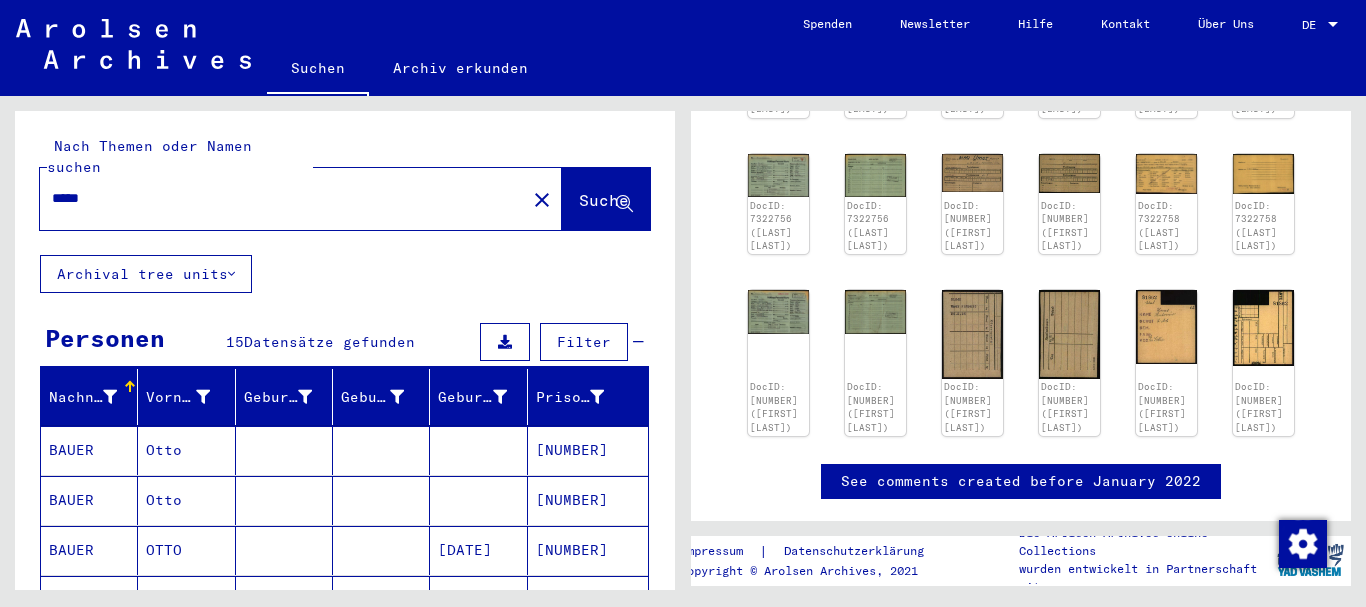 drag, startPoint x: 34, startPoint y: 187, endPoint x: 0, endPoint y: 189, distance: 34.058773 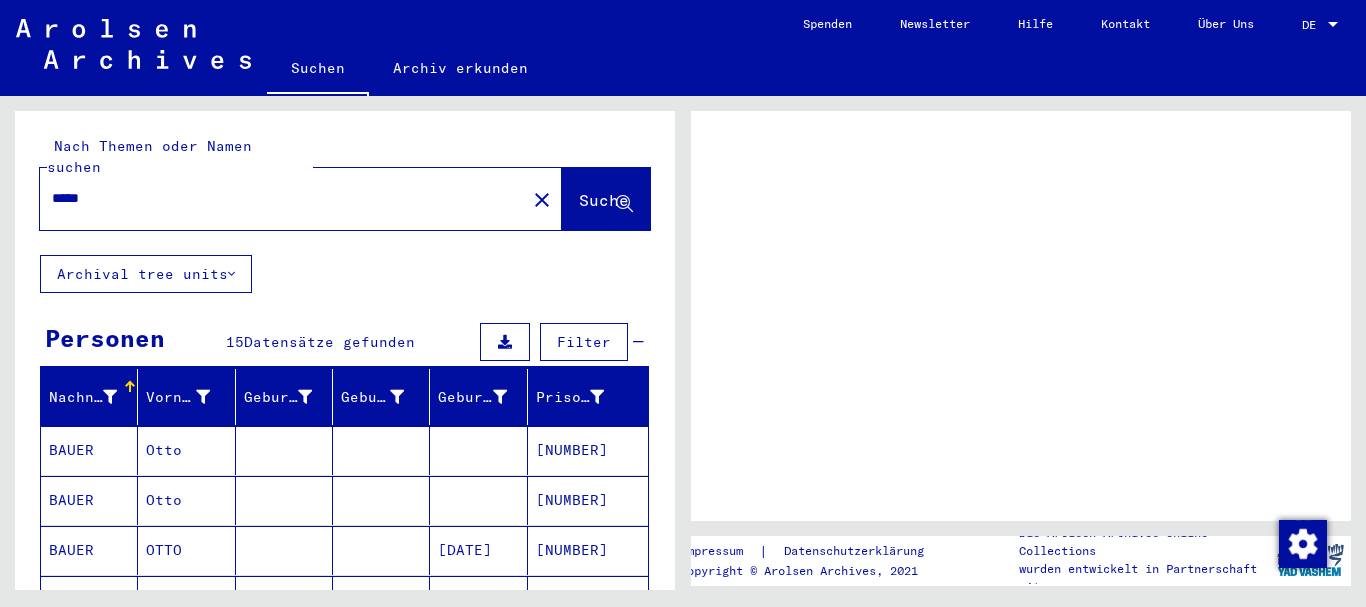 scroll, scrollTop: 0, scrollLeft: 0, axis: both 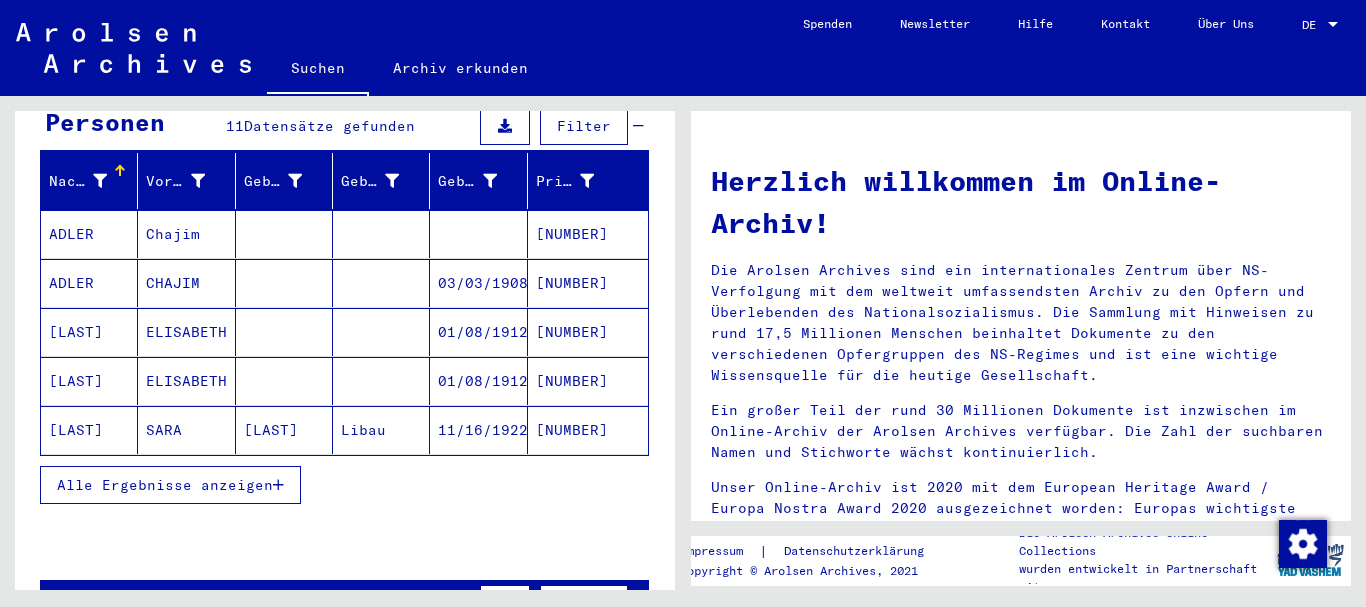 click on "Alle Ergebnisse anzeigen" at bounding box center (165, 485) 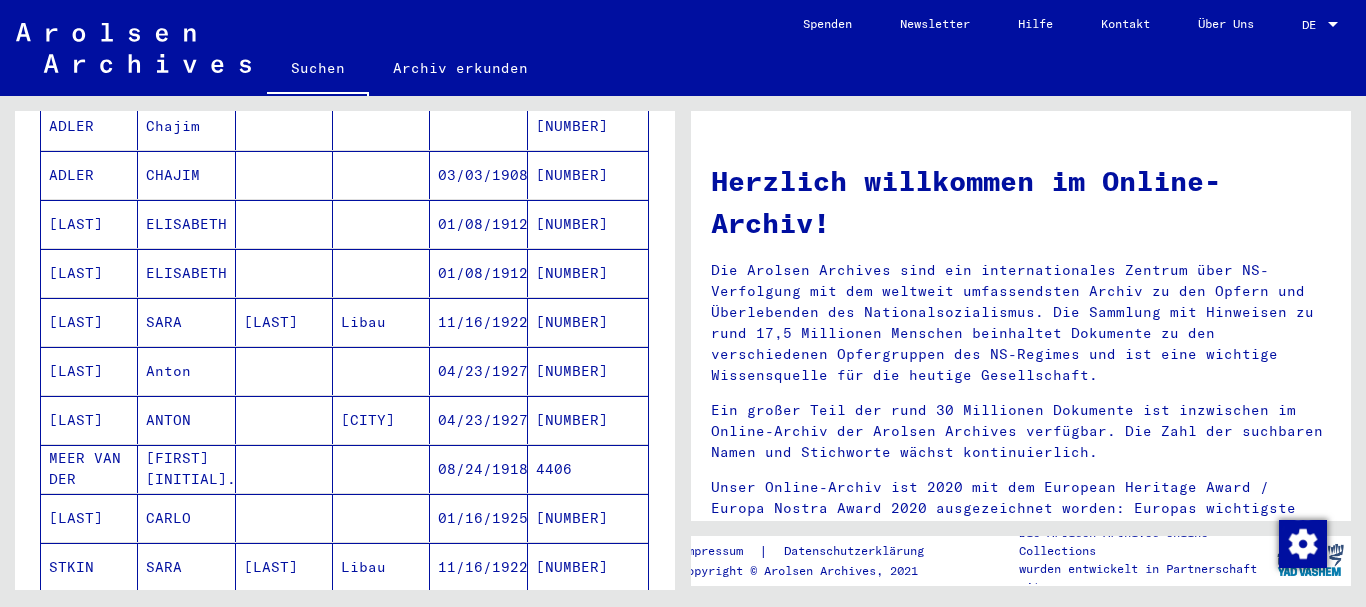 click on "[LAST]" at bounding box center (89, 469) 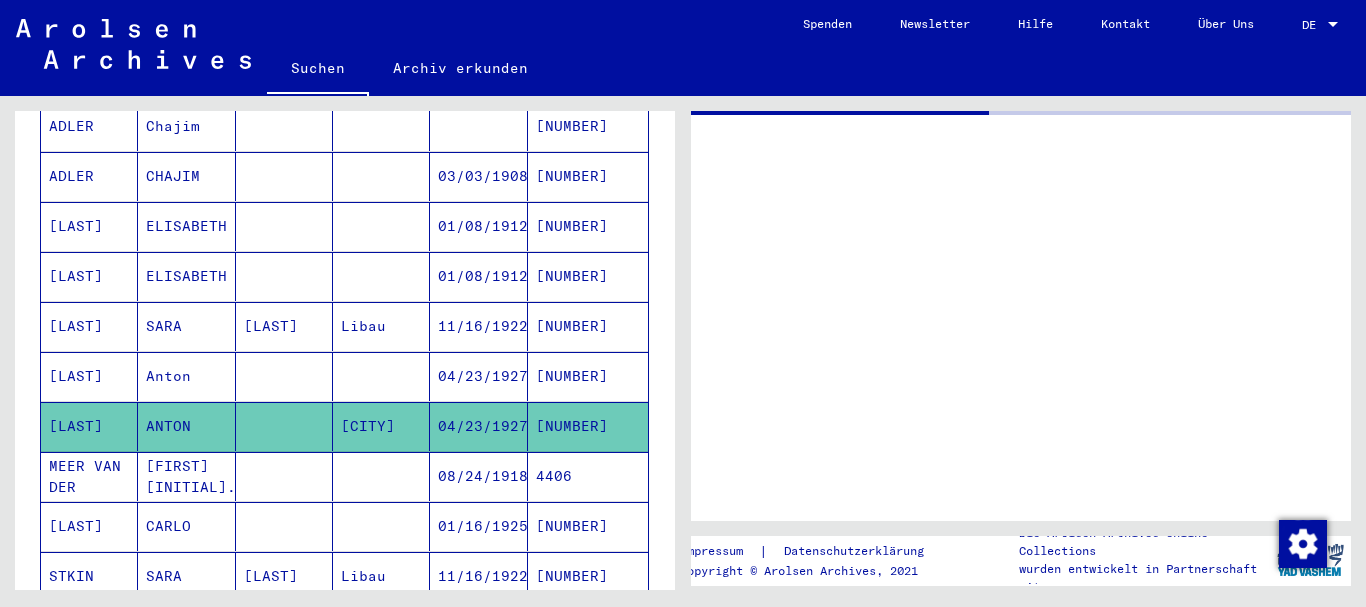 scroll, scrollTop: 324, scrollLeft: 0, axis: vertical 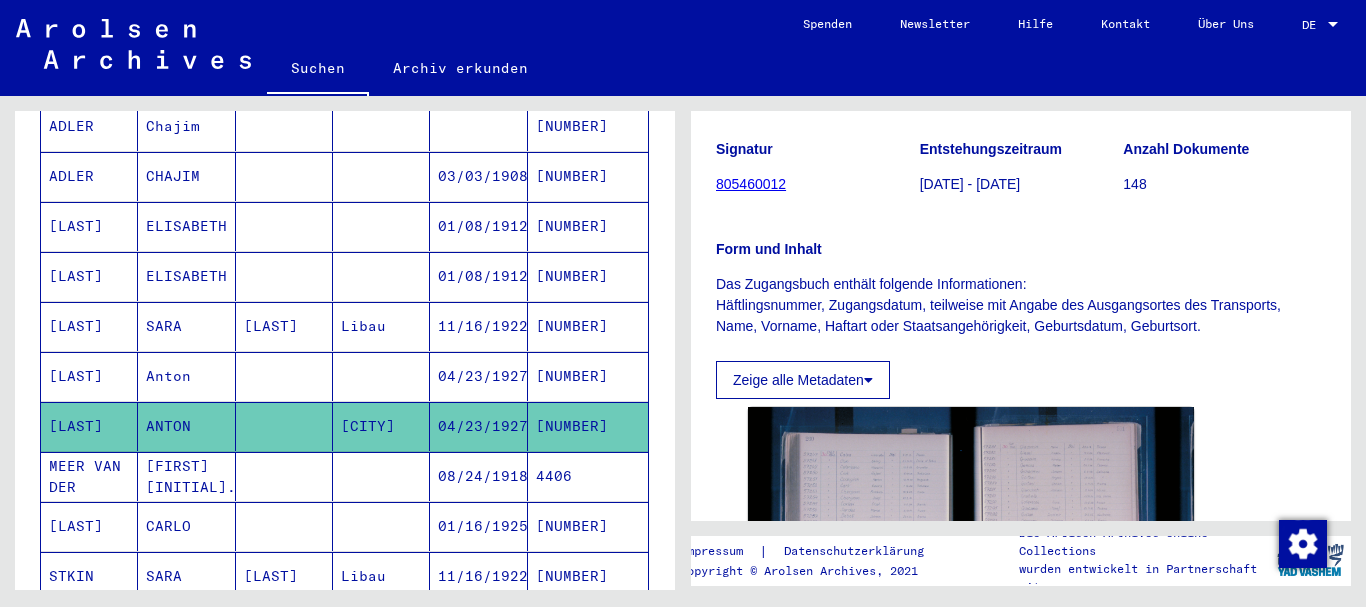 click on "[LAST]" at bounding box center [89, 426] 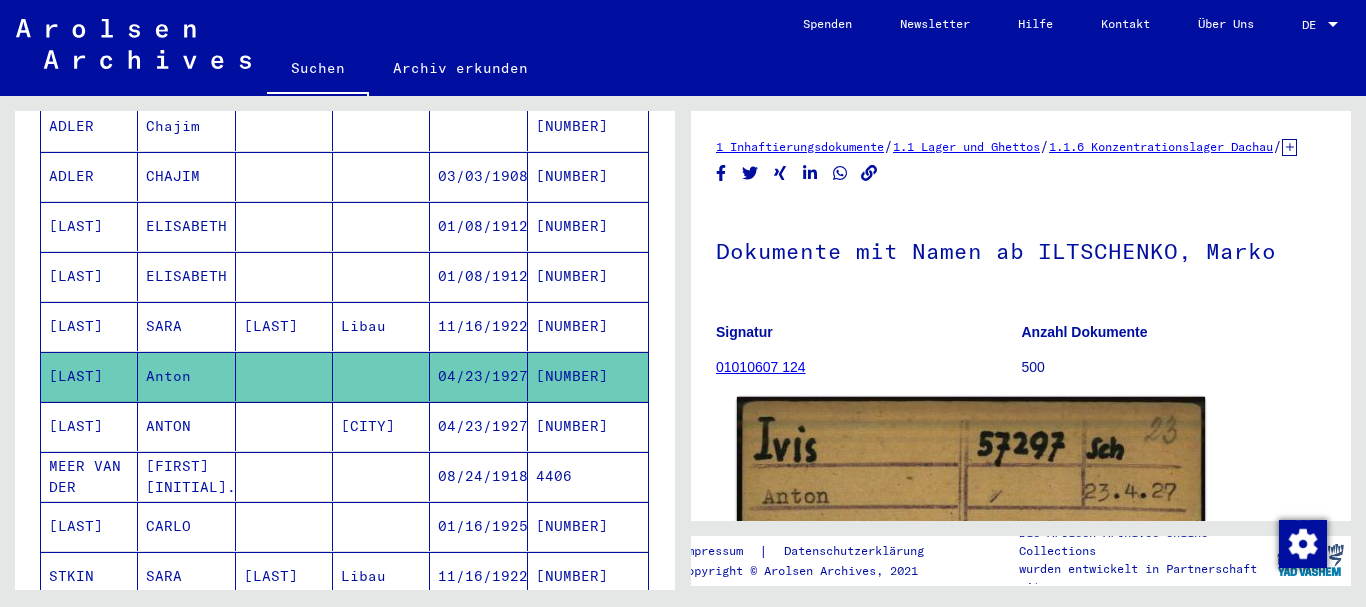 scroll, scrollTop: 324, scrollLeft: 0, axis: vertical 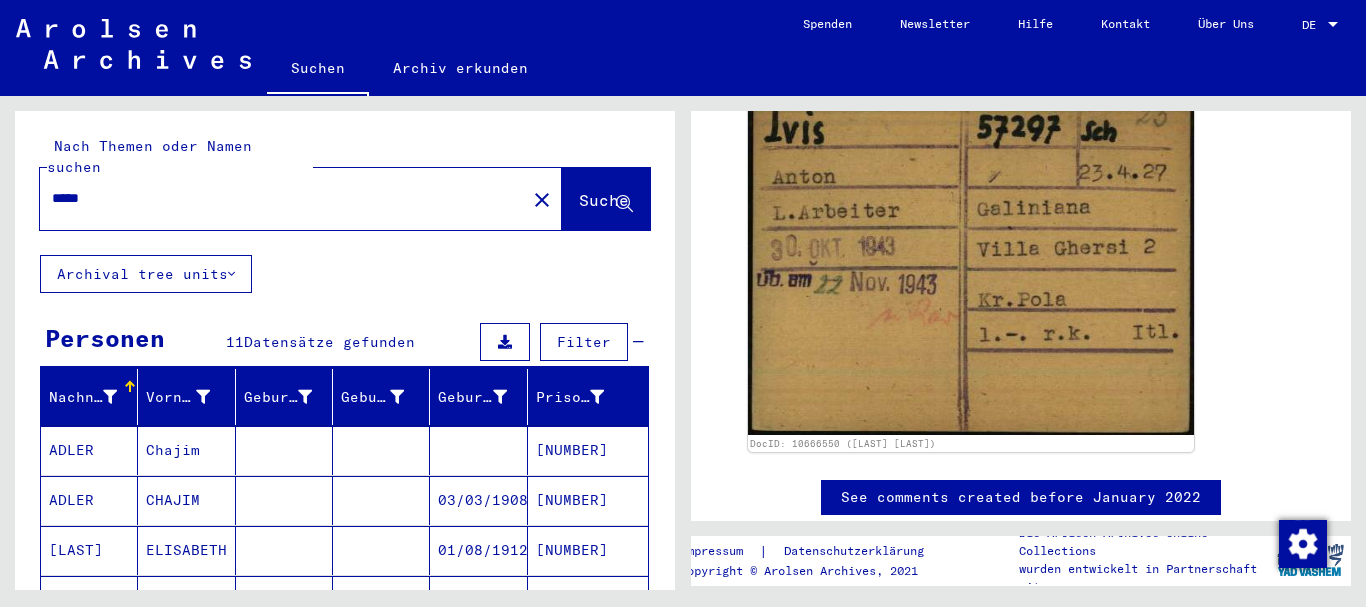 click on "*****" at bounding box center (283, 198) 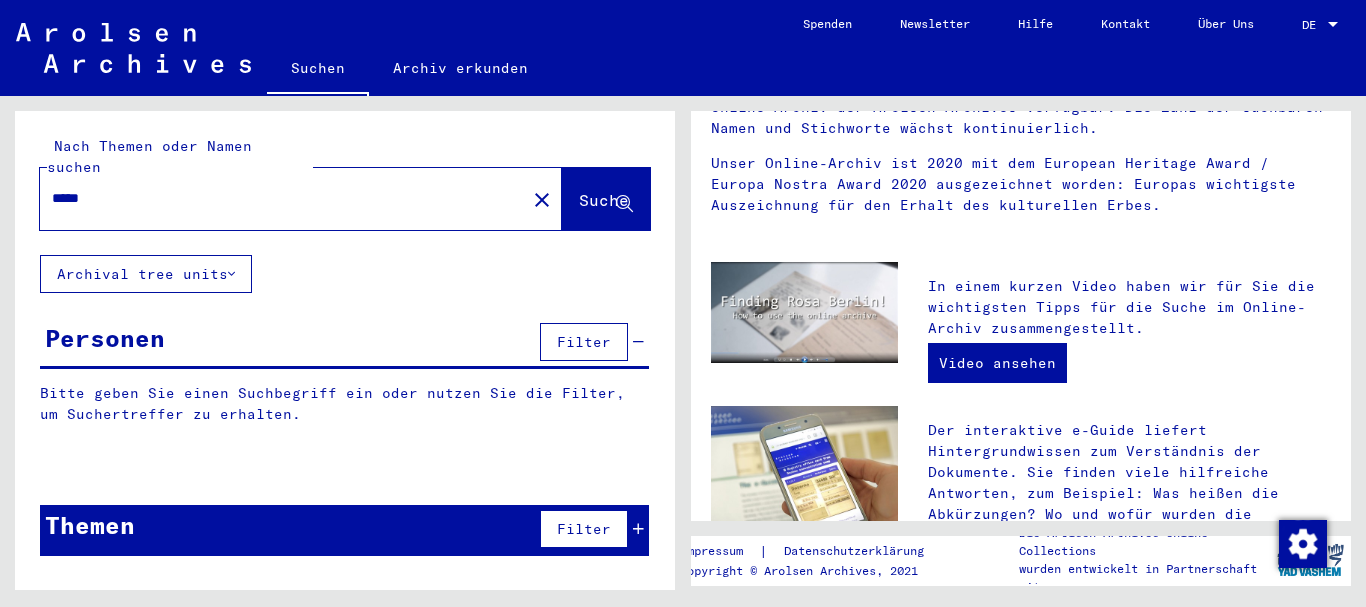 scroll, scrollTop: 0, scrollLeft: 0, axis: both 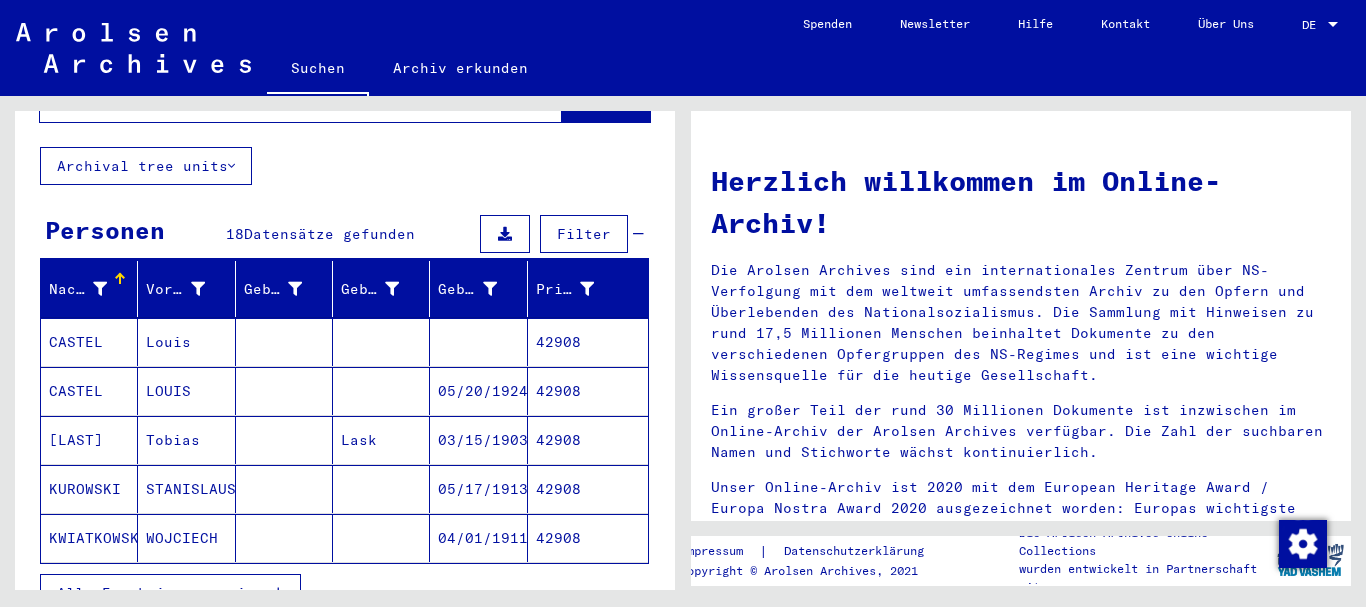 drag, startPoint x: 159, startPoint y: 563, endPoint x: 150, endPoint y: 452, distance: 111.364265 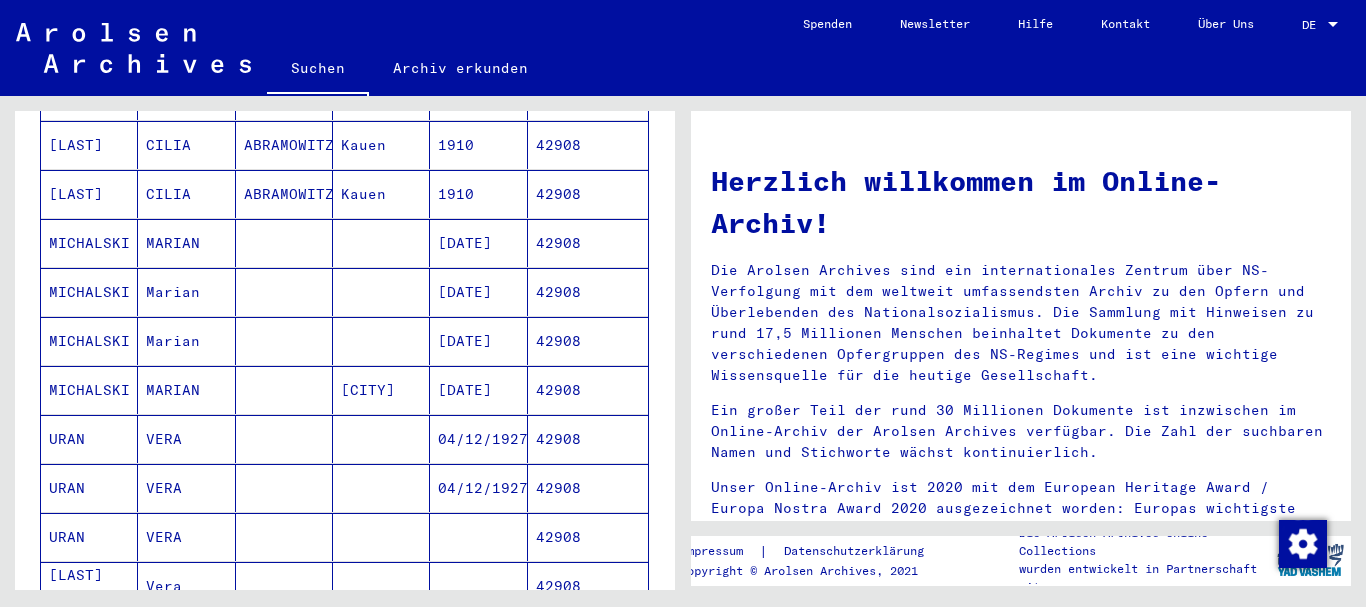 scroll, scrollTop: 756, scrollLeft: 0, axis: vertical 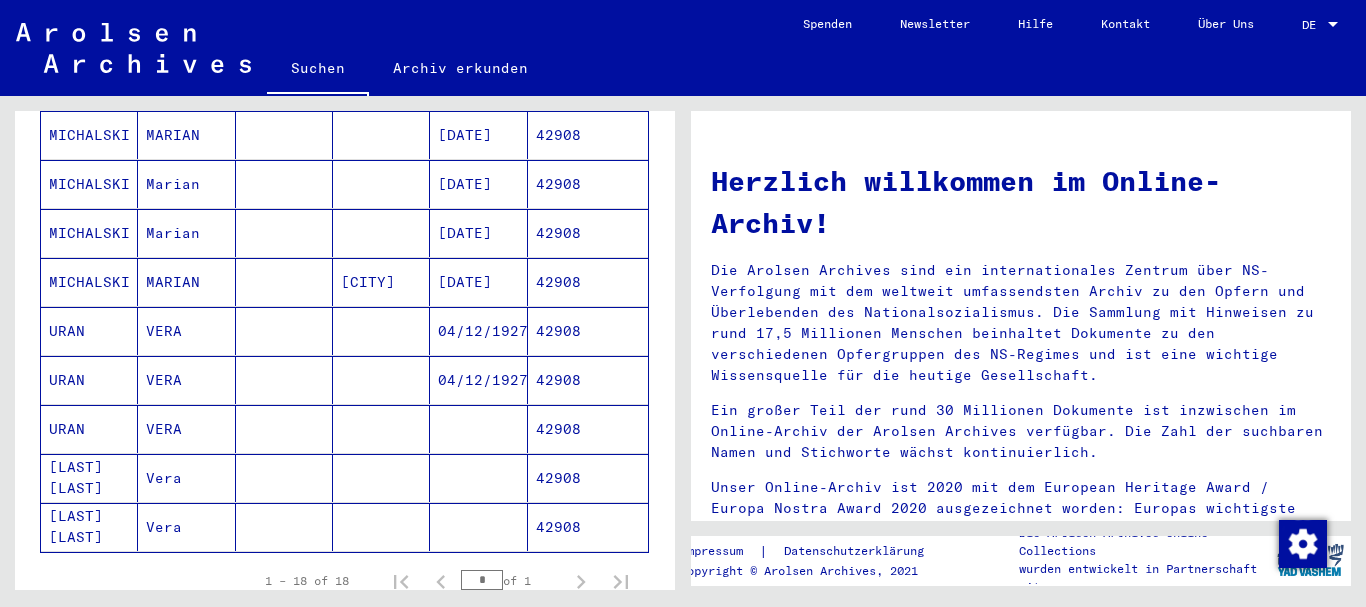 click on "VERA" at bounding box center [186, 380] 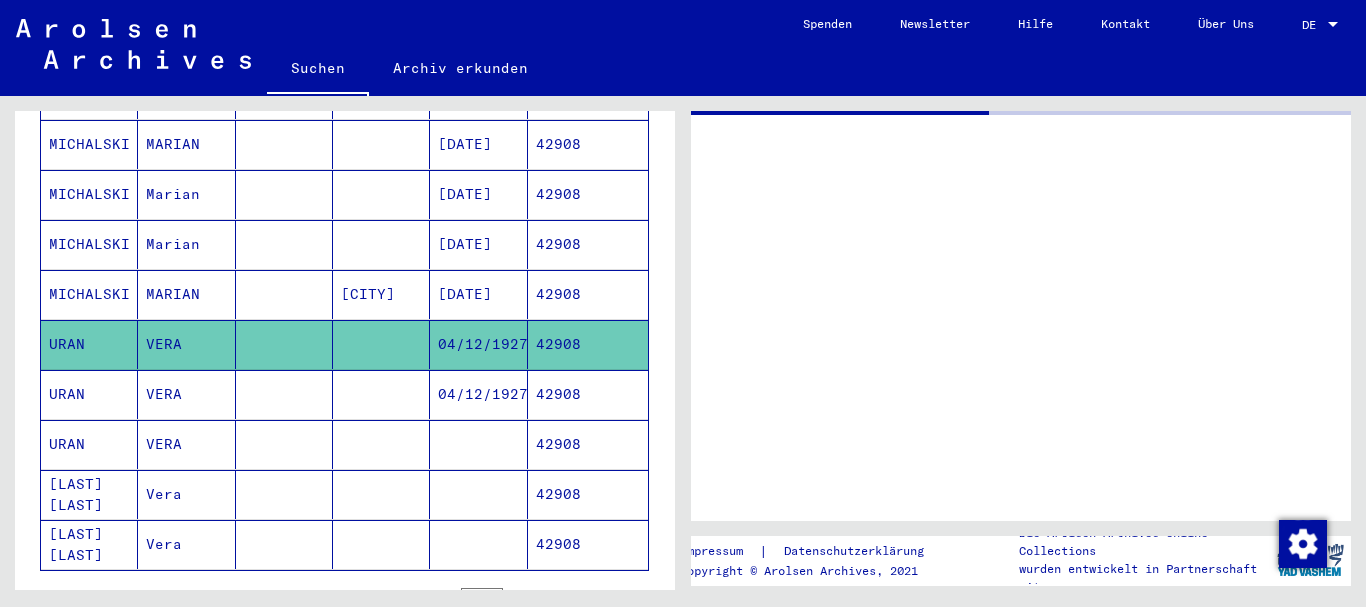 scroll, scrollTop: 765, scrollLeft: 0, axis: vertical 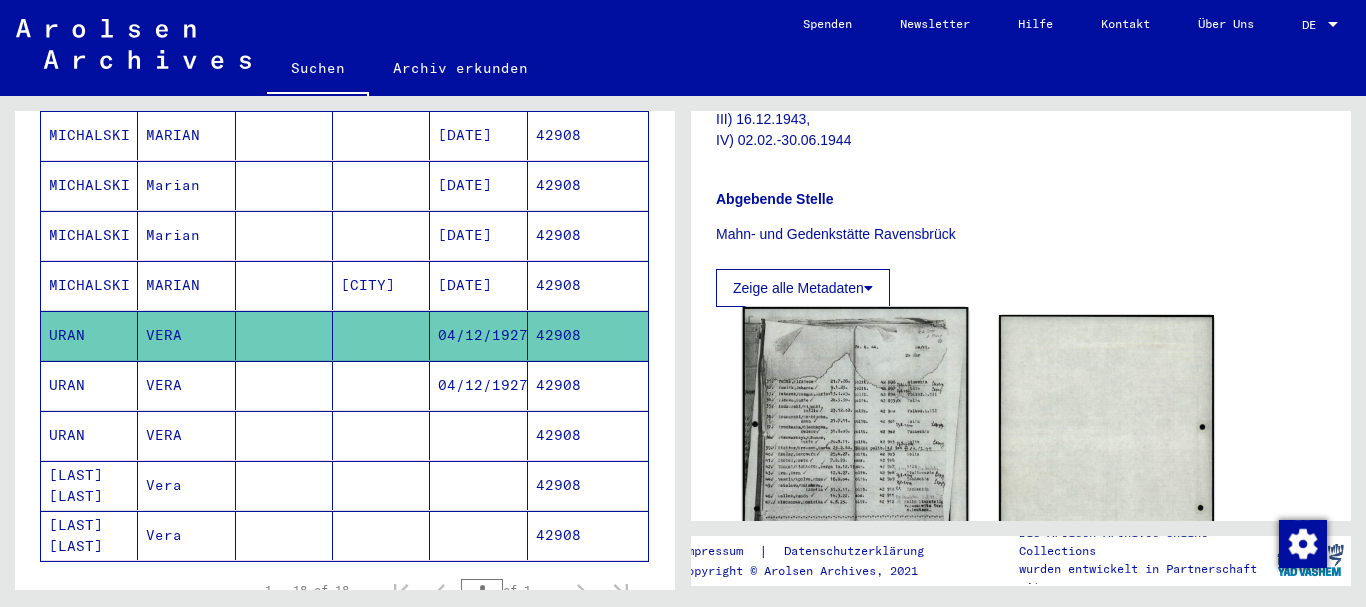 click 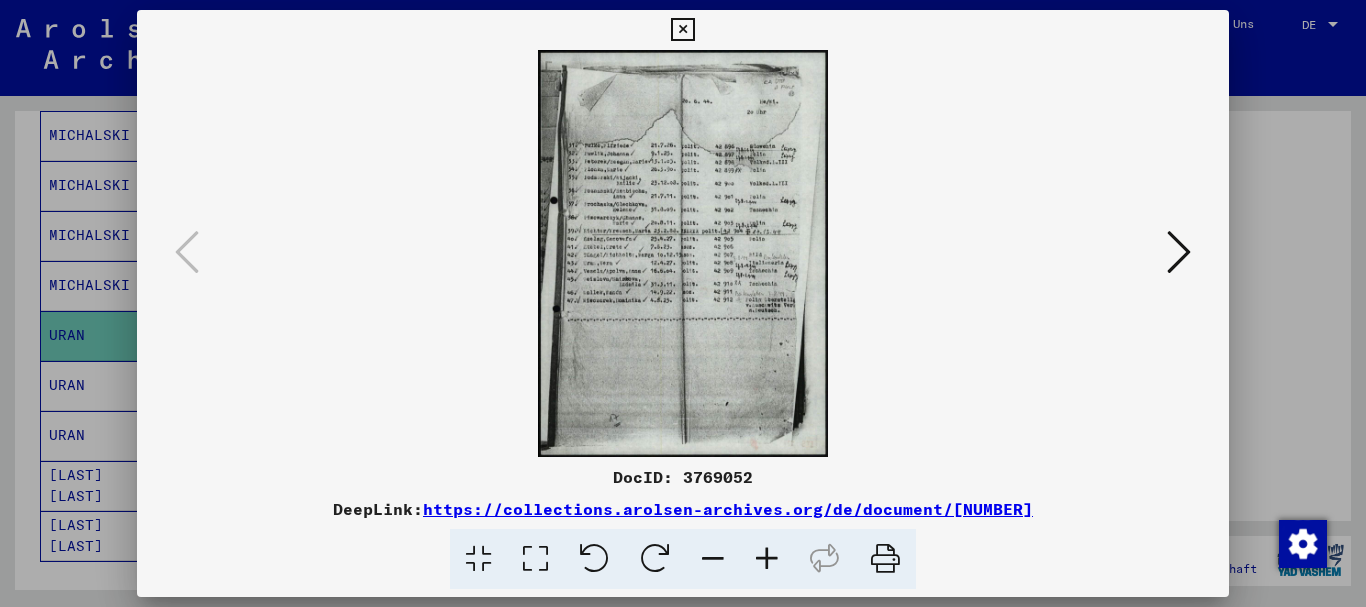 click at bounding box center (767, 559) 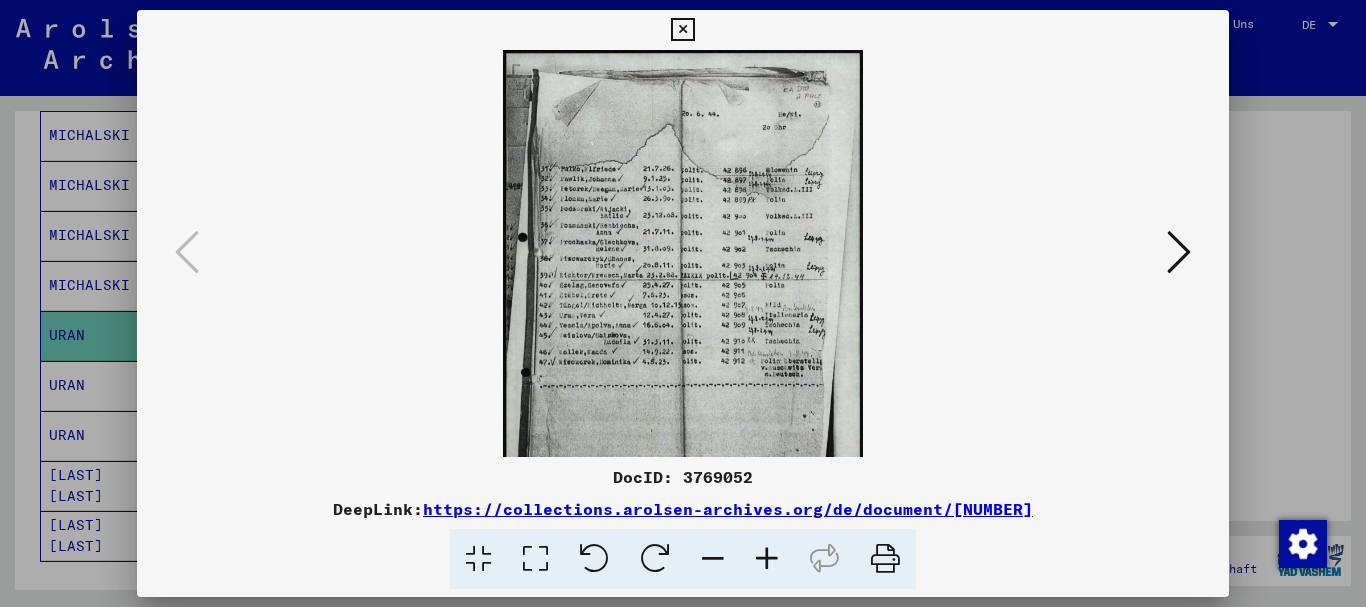 click at bounding box center (767, 559) 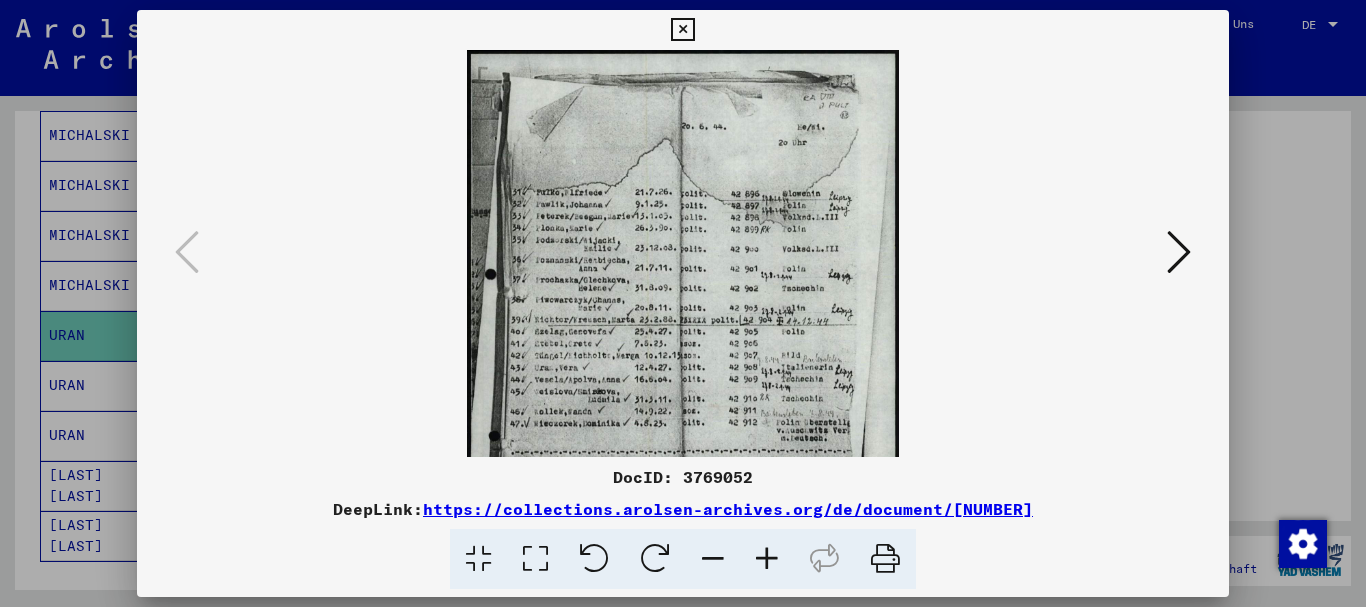 click at bounding box center (767, 559) 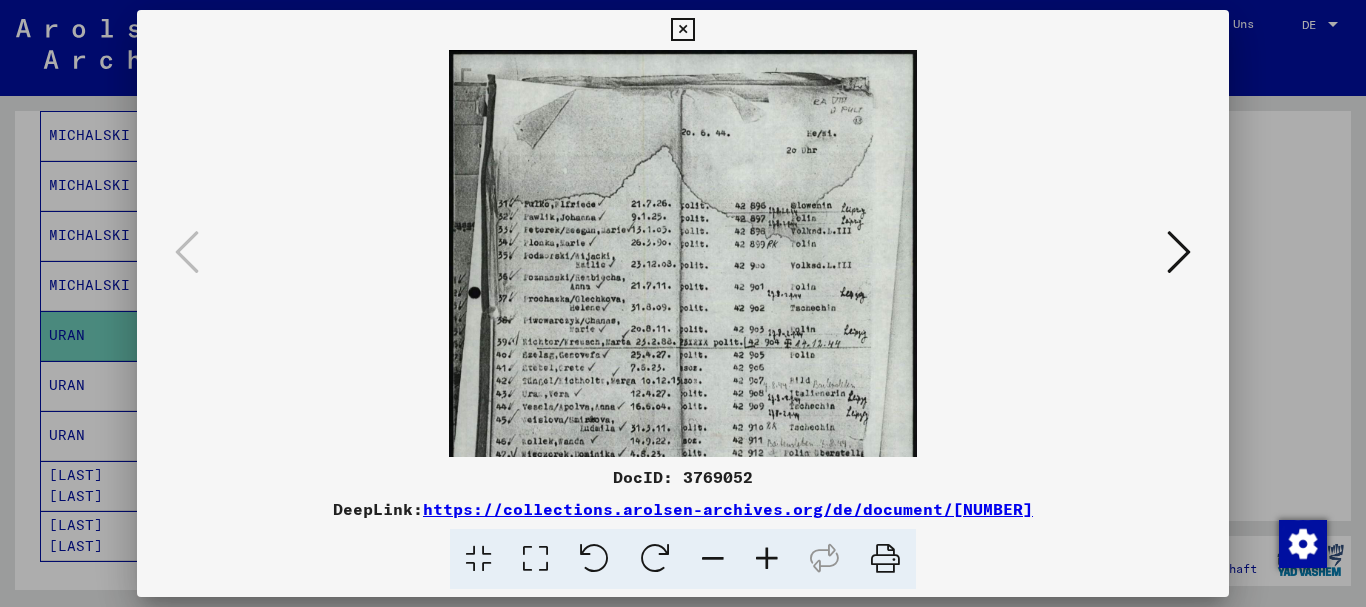 click at bounding box center [767, 559] 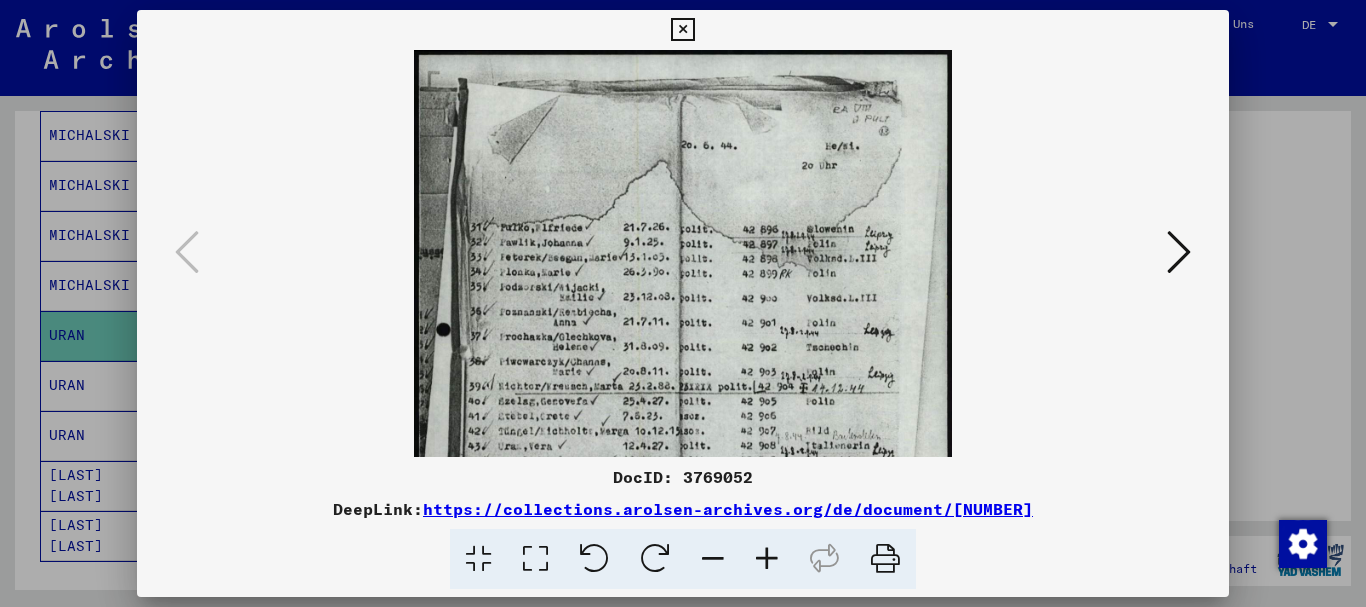click at bounding box center [767, 559] 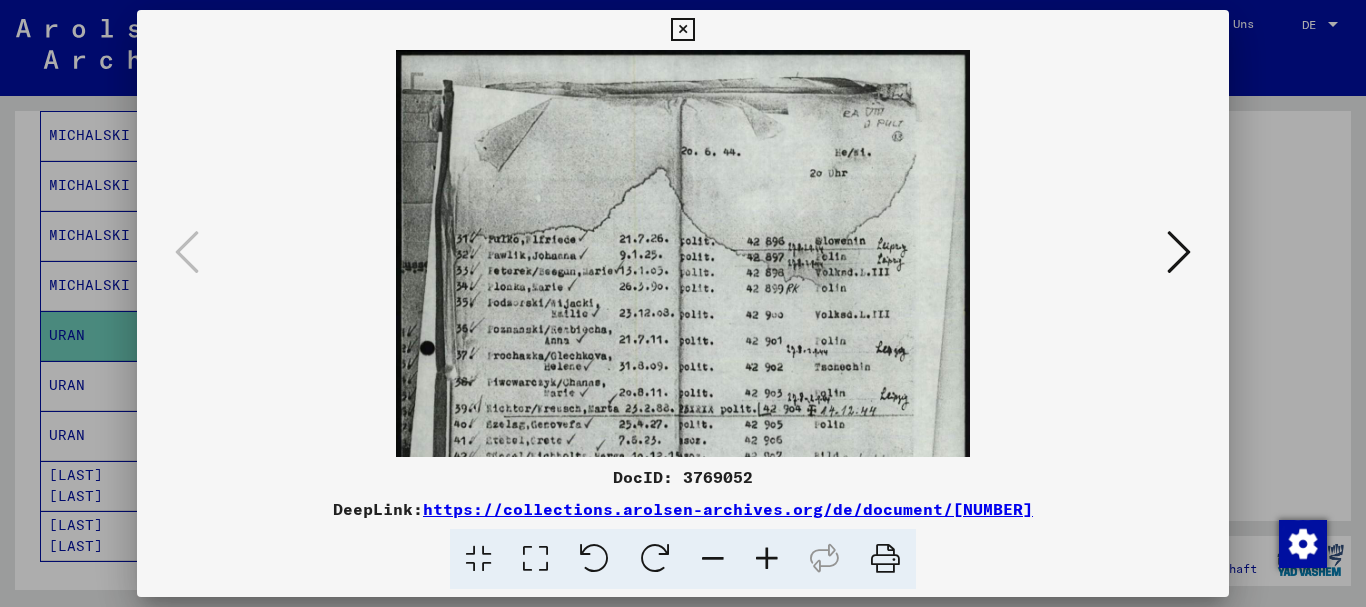 click at bounding box center [767, 559] 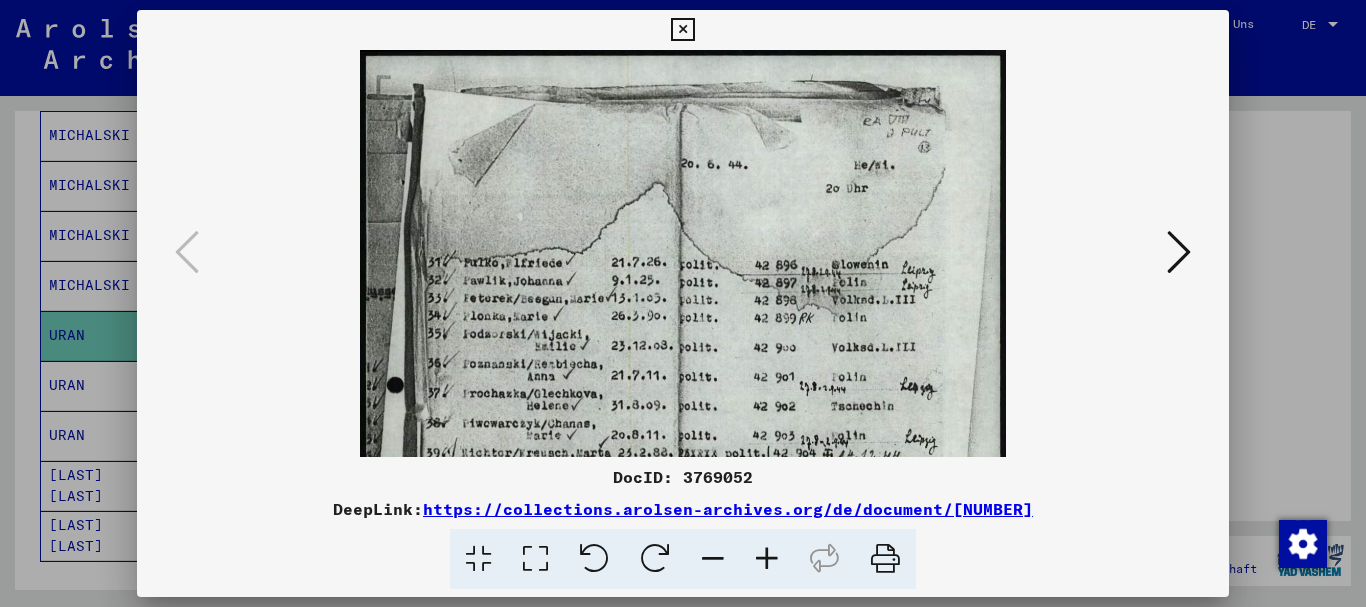 click at bounding box center [767, 559] 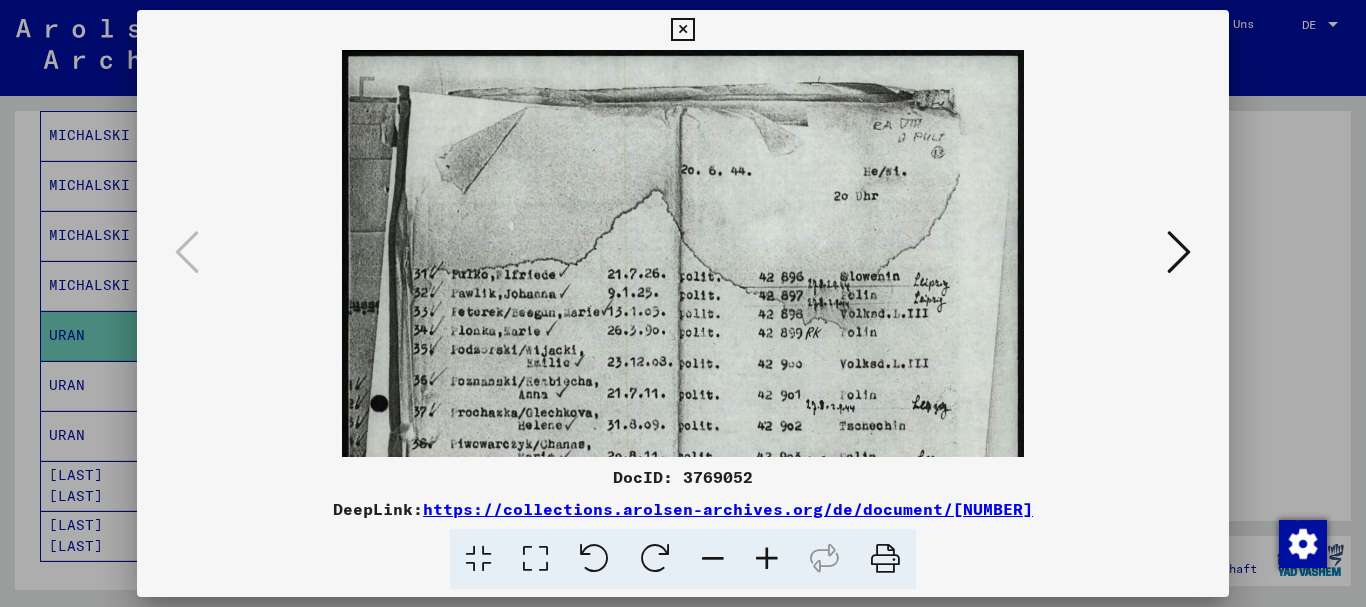 click at bounding box center [767, 559] 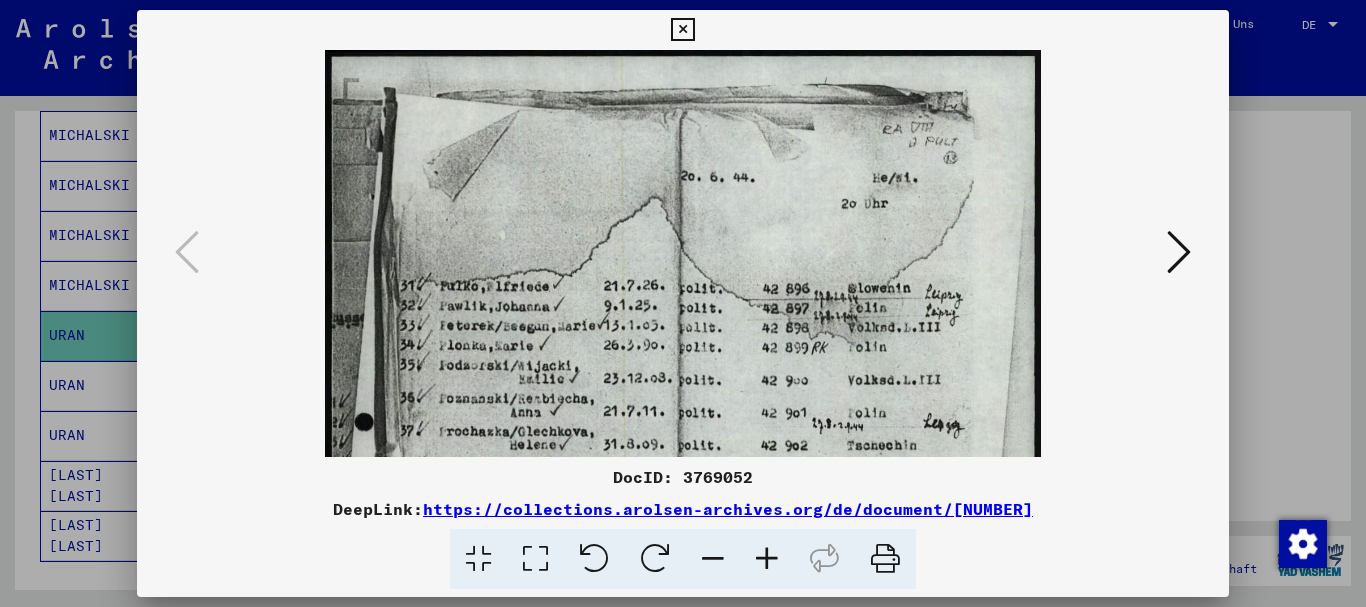 click at bounding box center [767, 559] 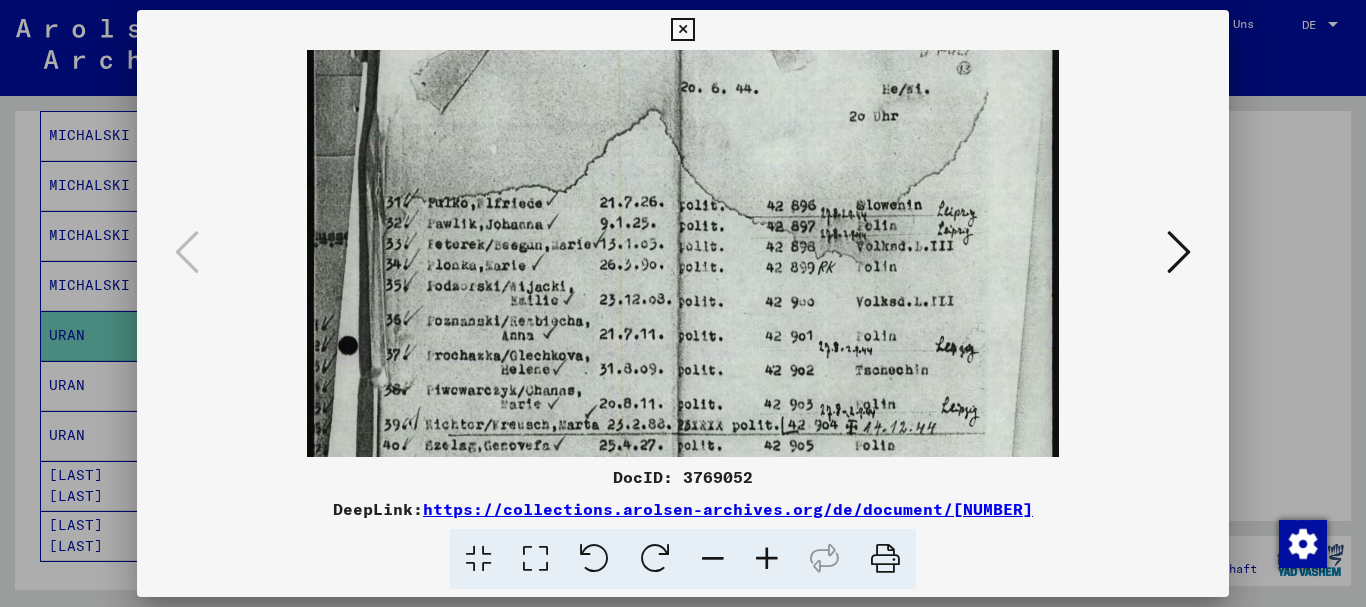 scroll, scrollTop: 98, scrollLeft: 0, axis: vertical 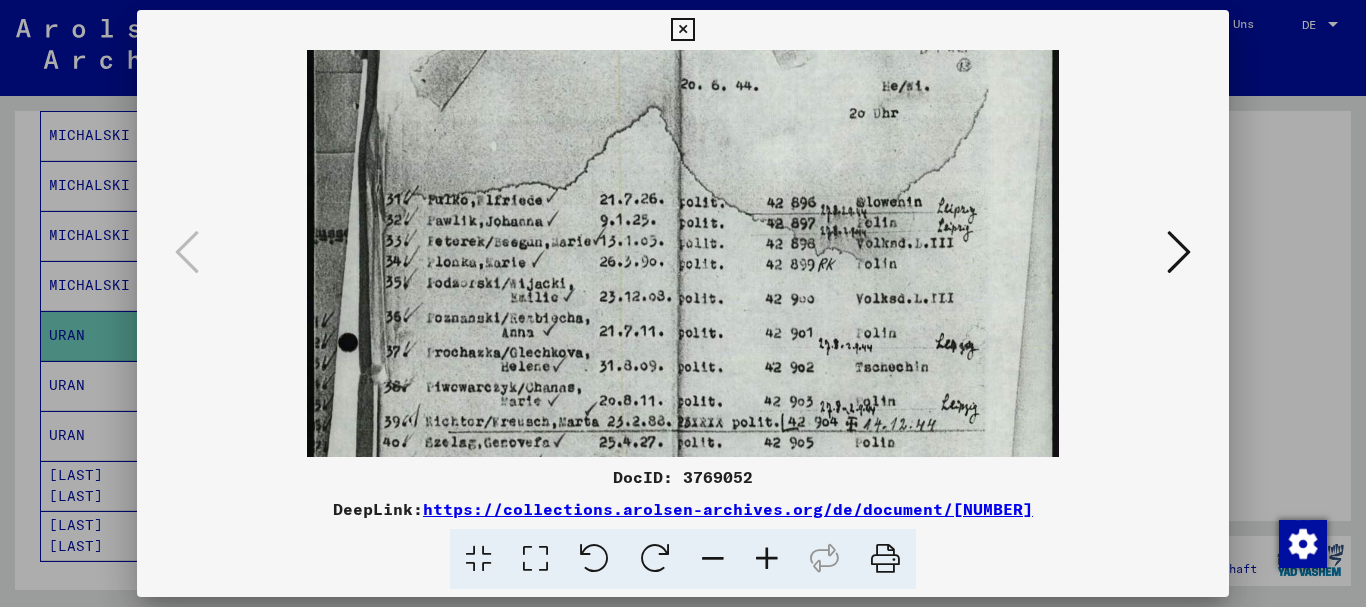 drag, startPoint x: 682, startPoint y: 386, endPoint x: 654, endPoint y: 299, distance: 91.394745 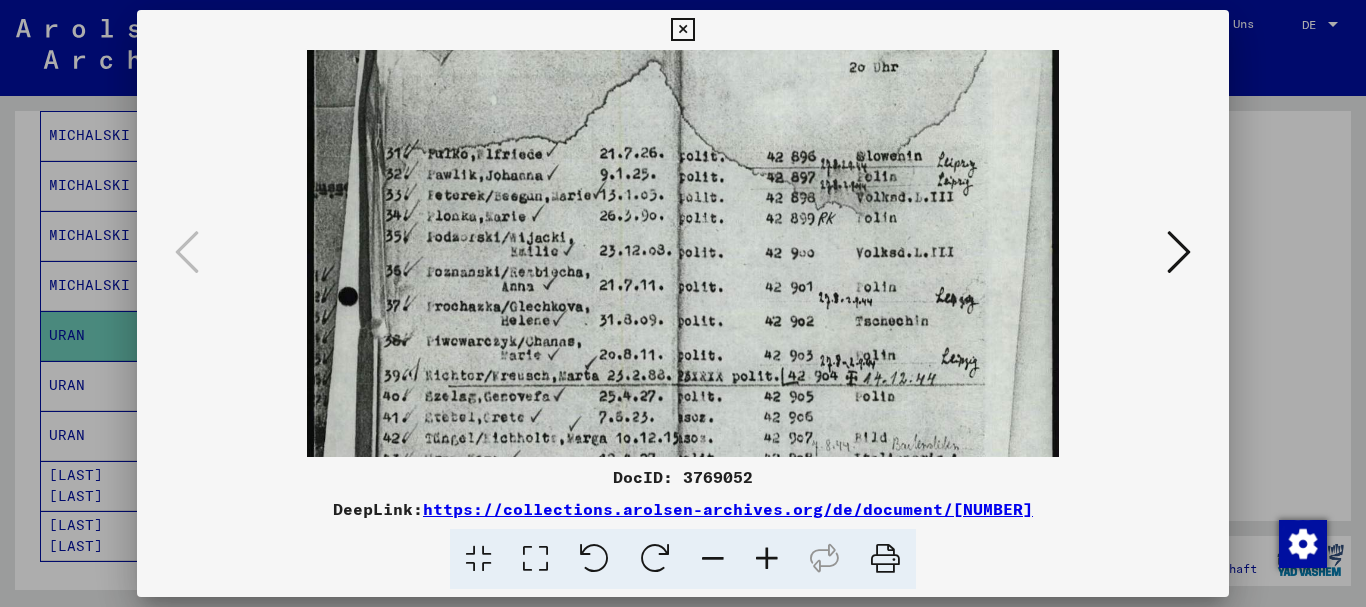 drag, startPoint x: 641, startPoint y: 372, endPoint x: 627, endPoint y: 328, distance: 46.173584 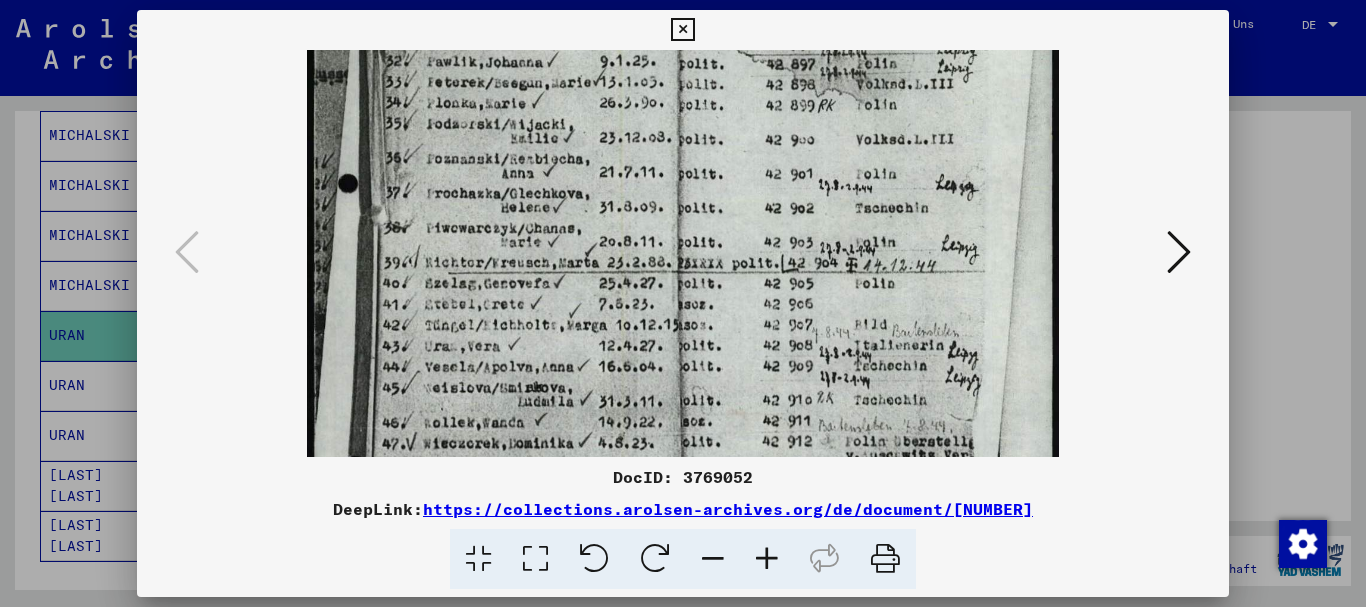 scroll, scrollTop: 258, scrollLeft: 0, axis: vertical 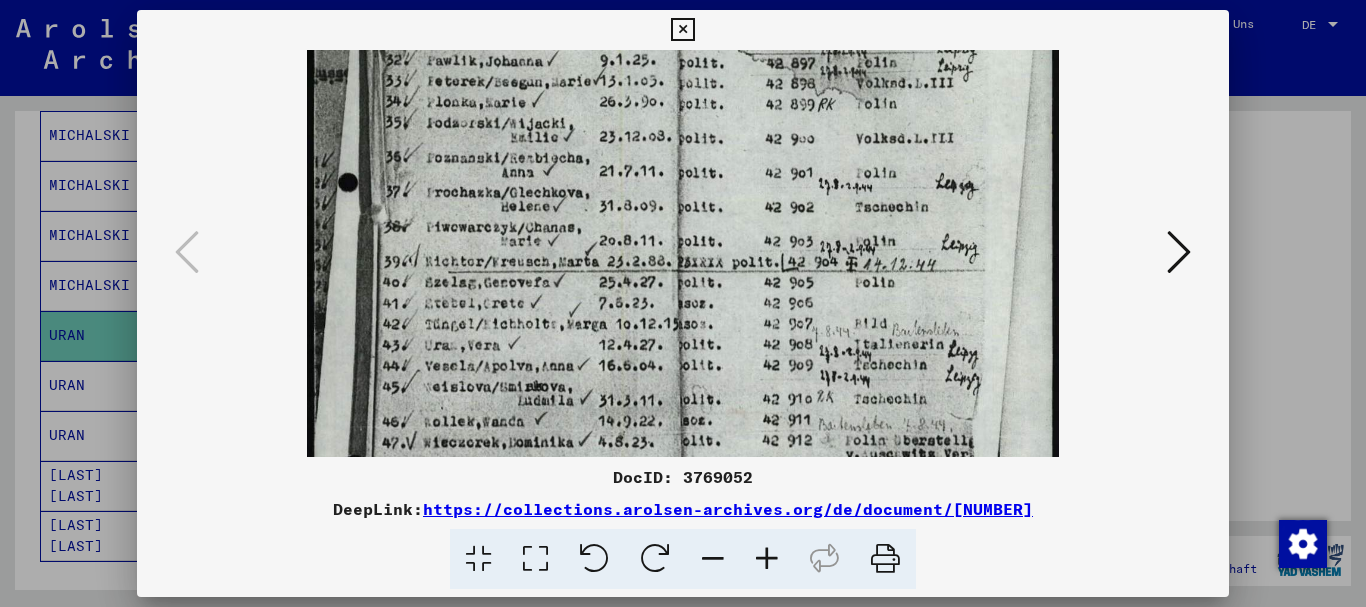 drag, startPoint x: 635, startPoint y: 381, endPoint x: 613, endPoint y: 278, distance: 105.32331 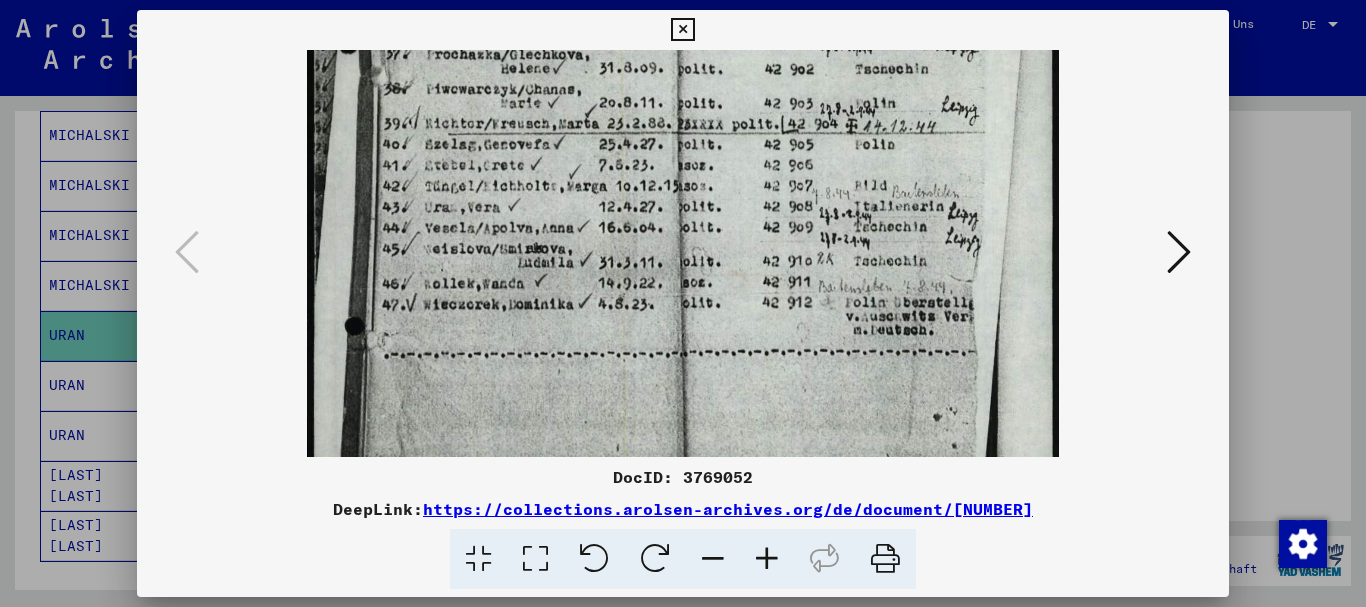 drag, startPoint x: 742, startPoint y: 229, endPoint x: 740, endPoint y: 199, distance: 30.066593 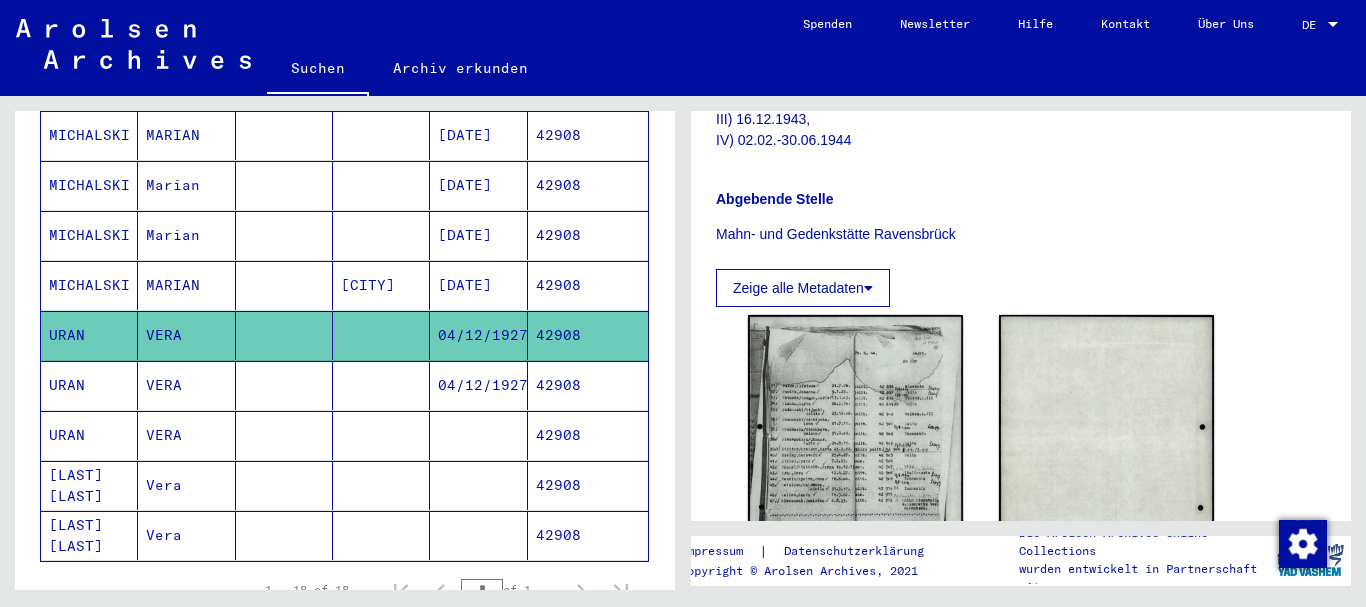 click on "VERA" at bounding box center (186, 435) 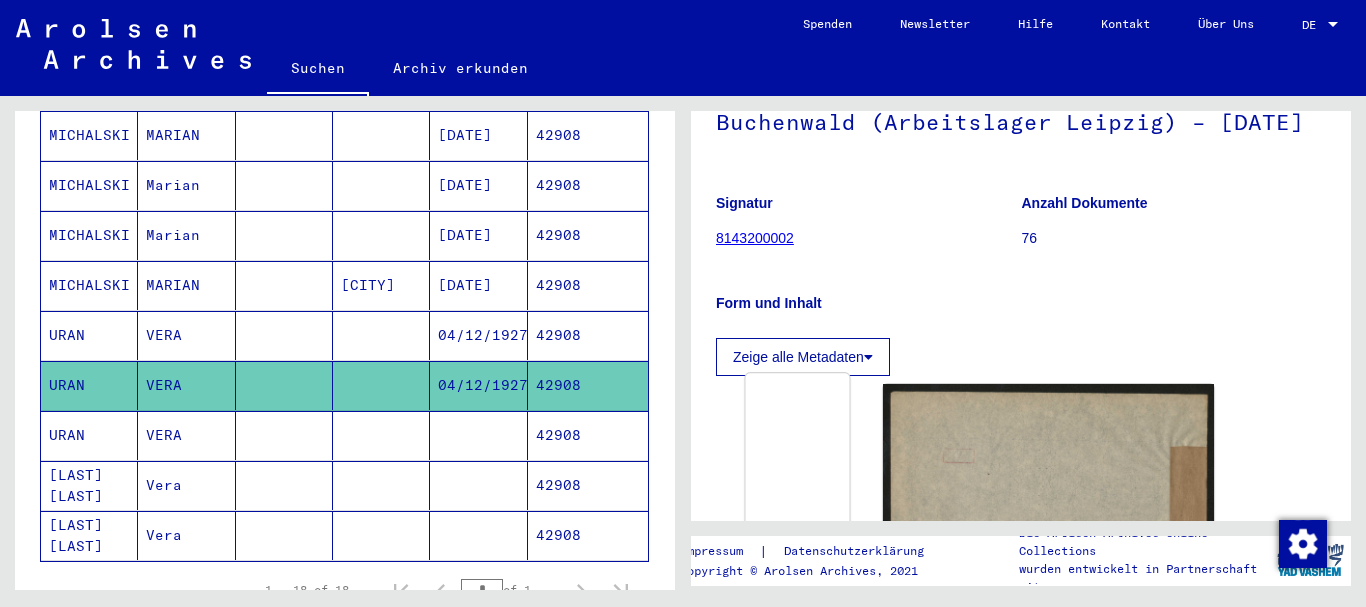 scroll, scrollTop: 432, scrollLeft: 0, axis: vertical 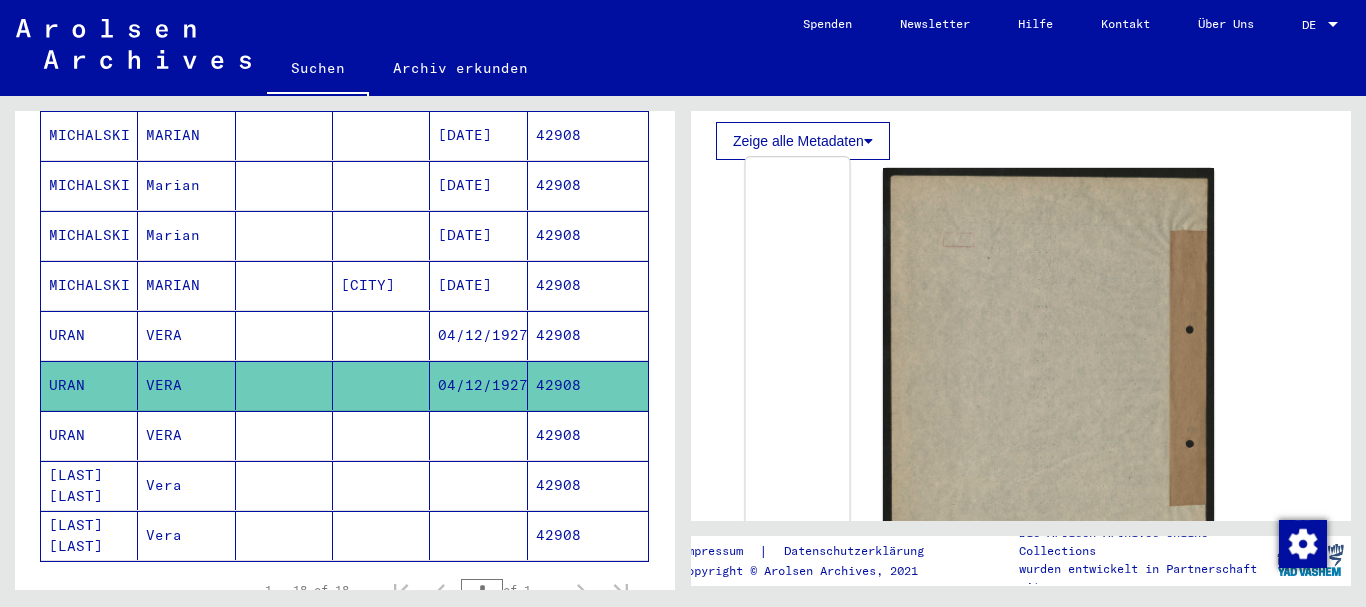click 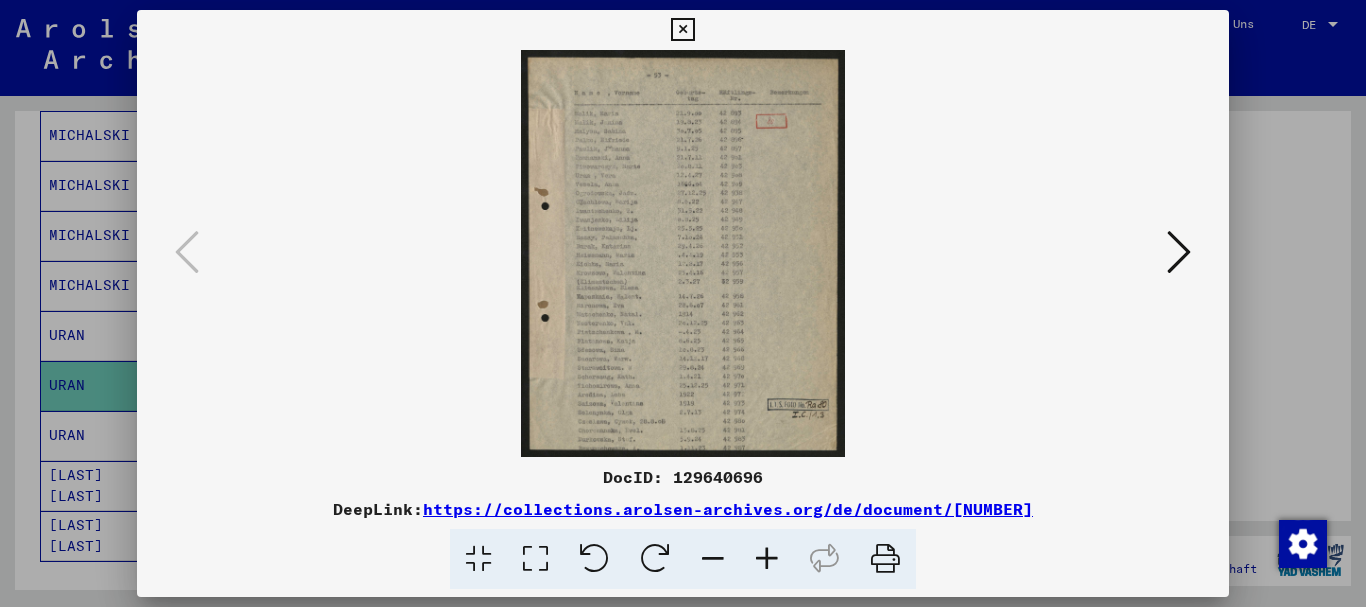 click at bounding box center [767, 559] 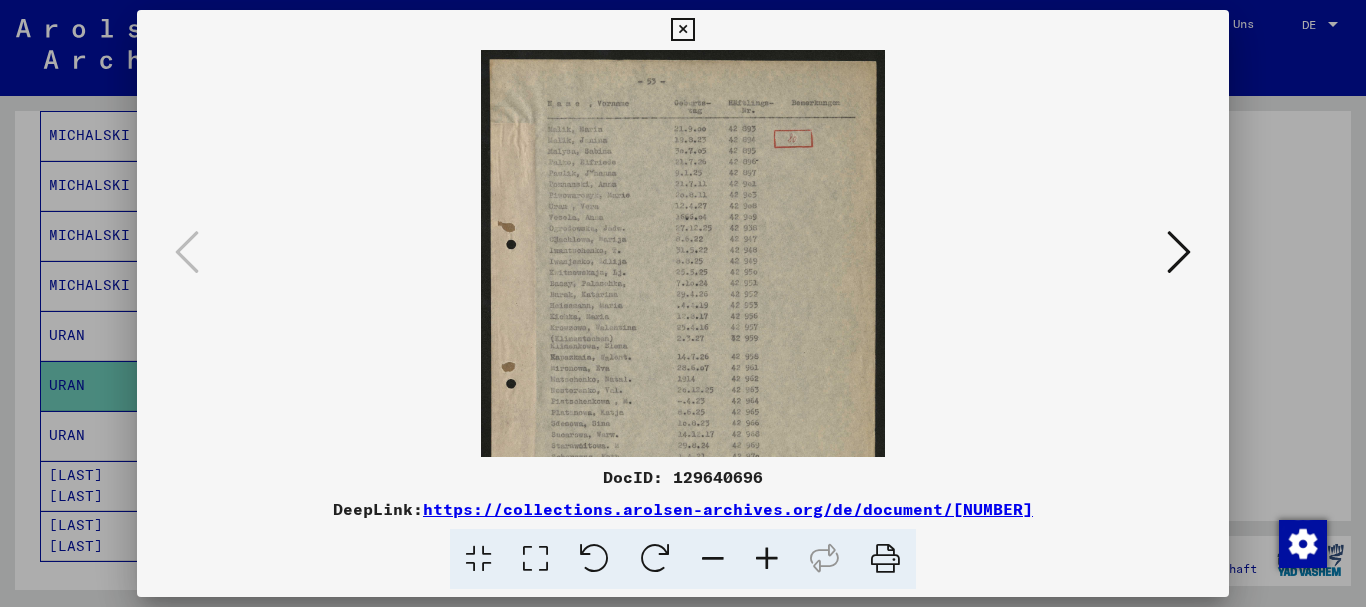 click at bounding box center [767, 559] 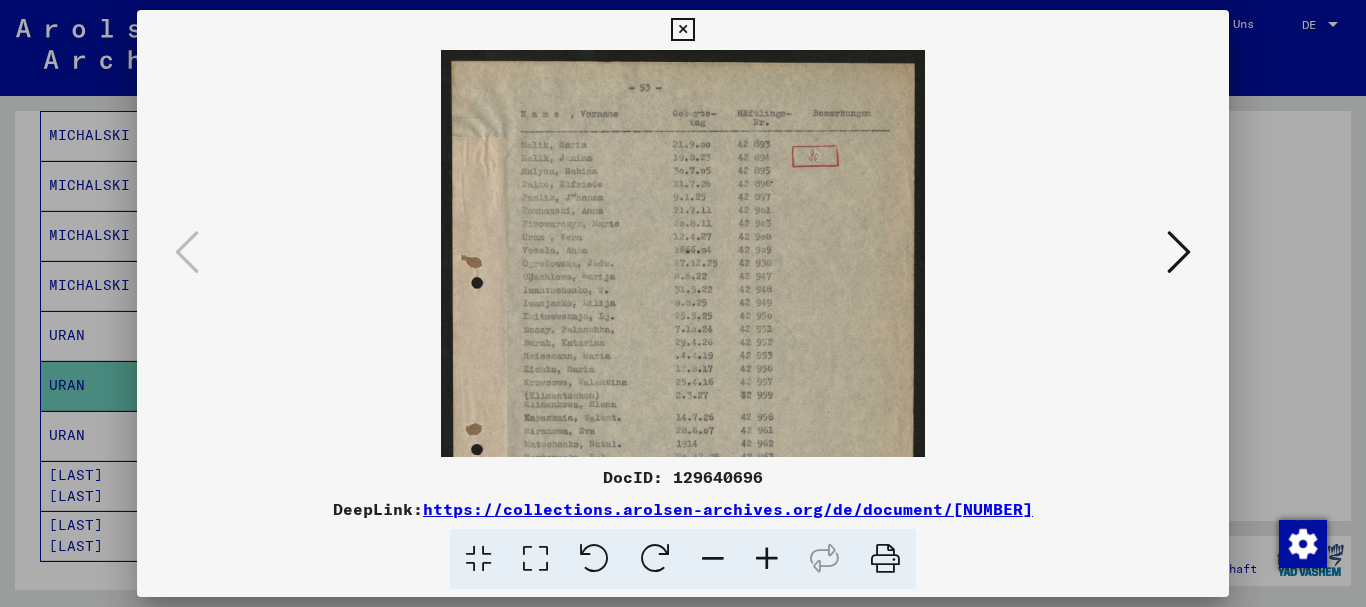 click at bounding box center [767, 559] 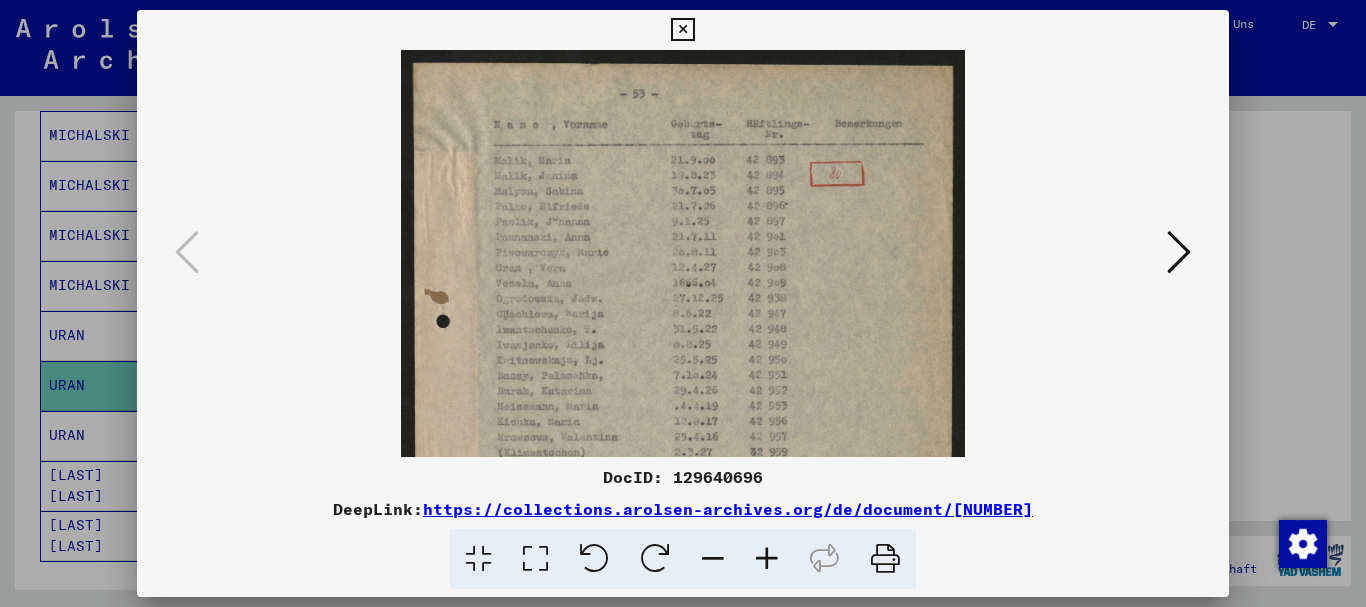 click at bounding box center [767, 559] 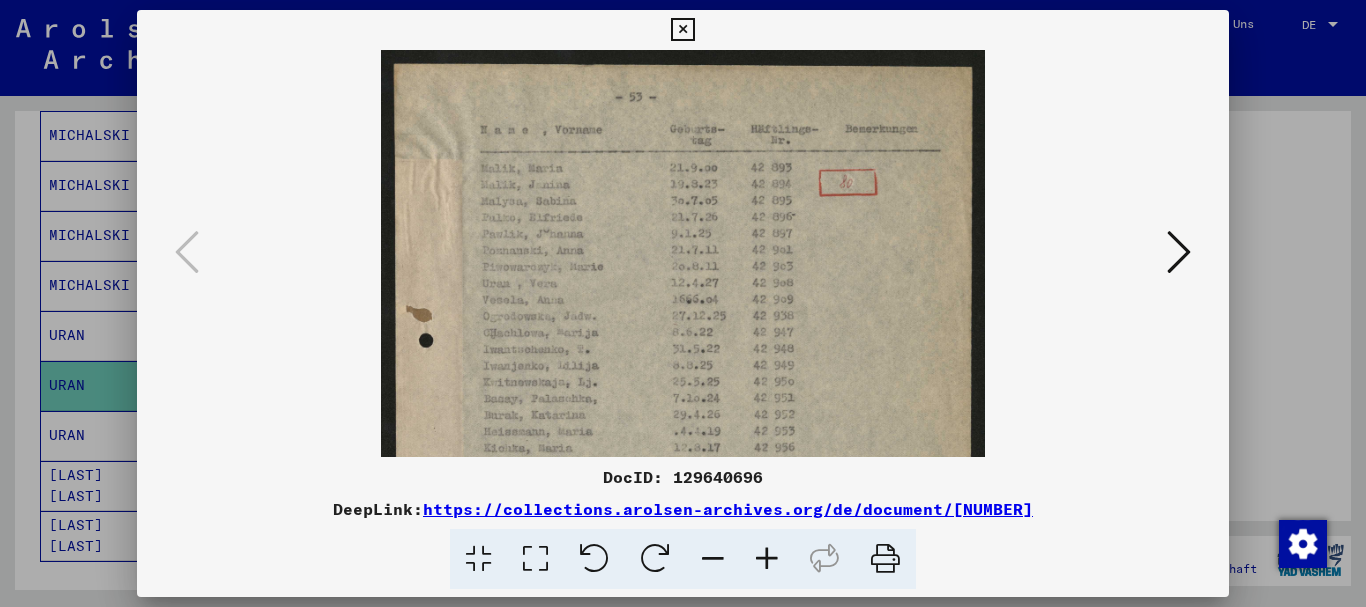 click at bounding box center [767, 559] 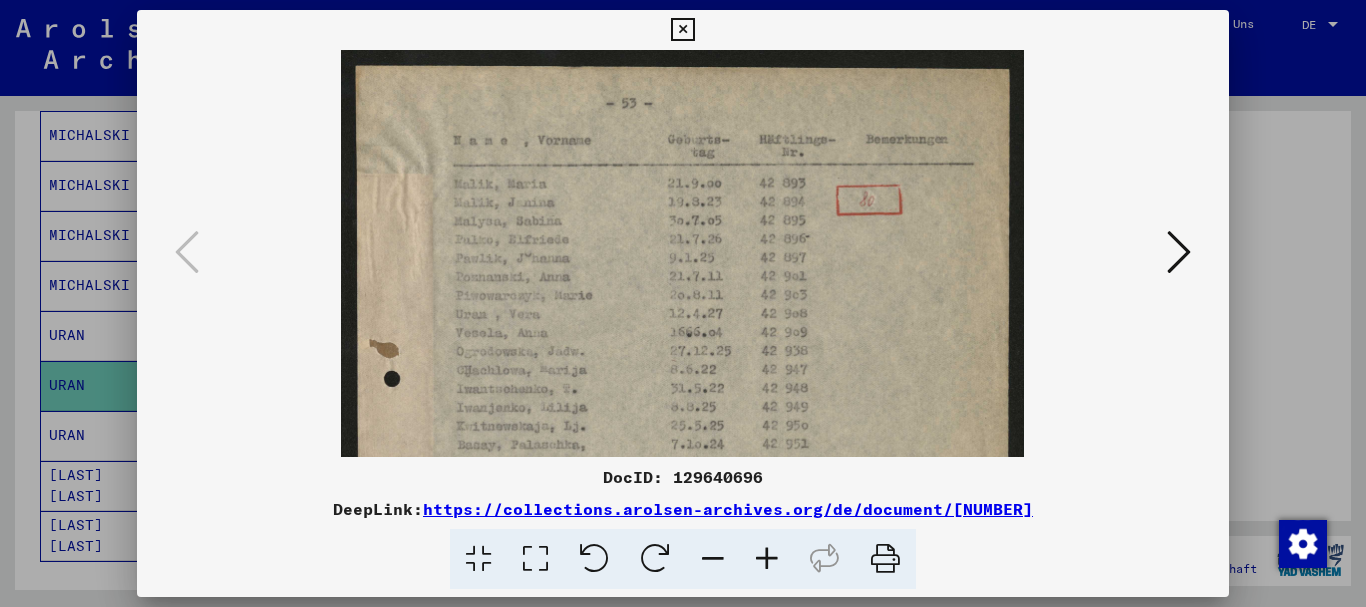 click at bounding box center (767, 559) 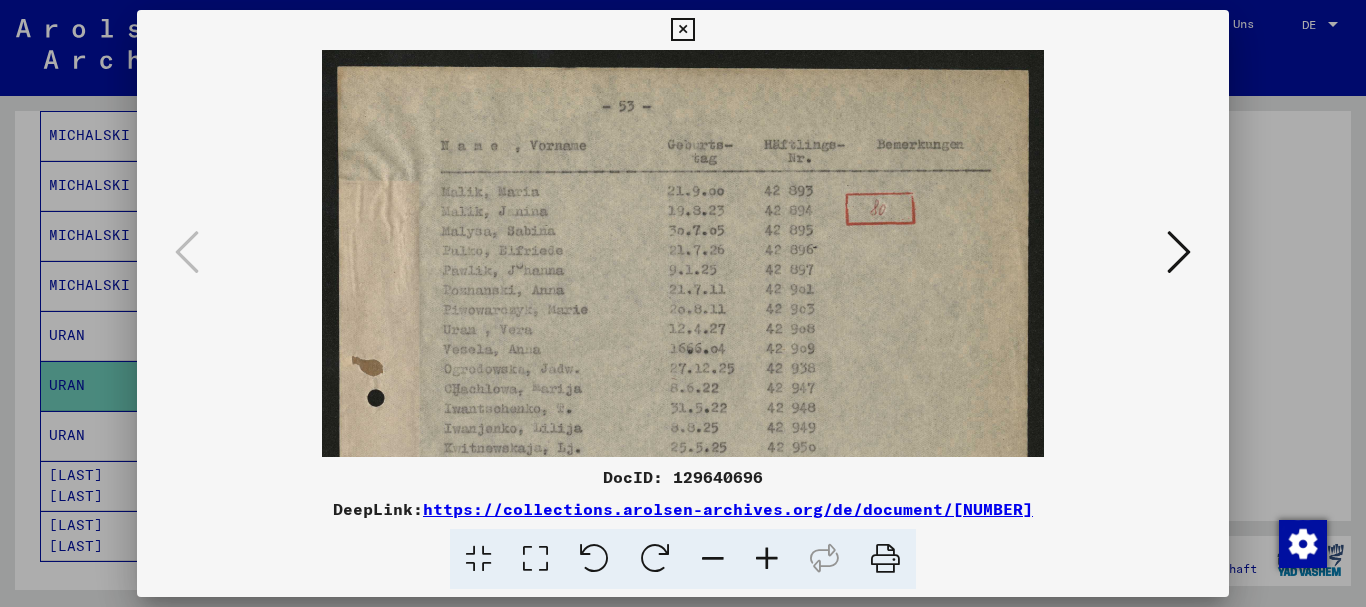 click at bounding box center [767, 559] 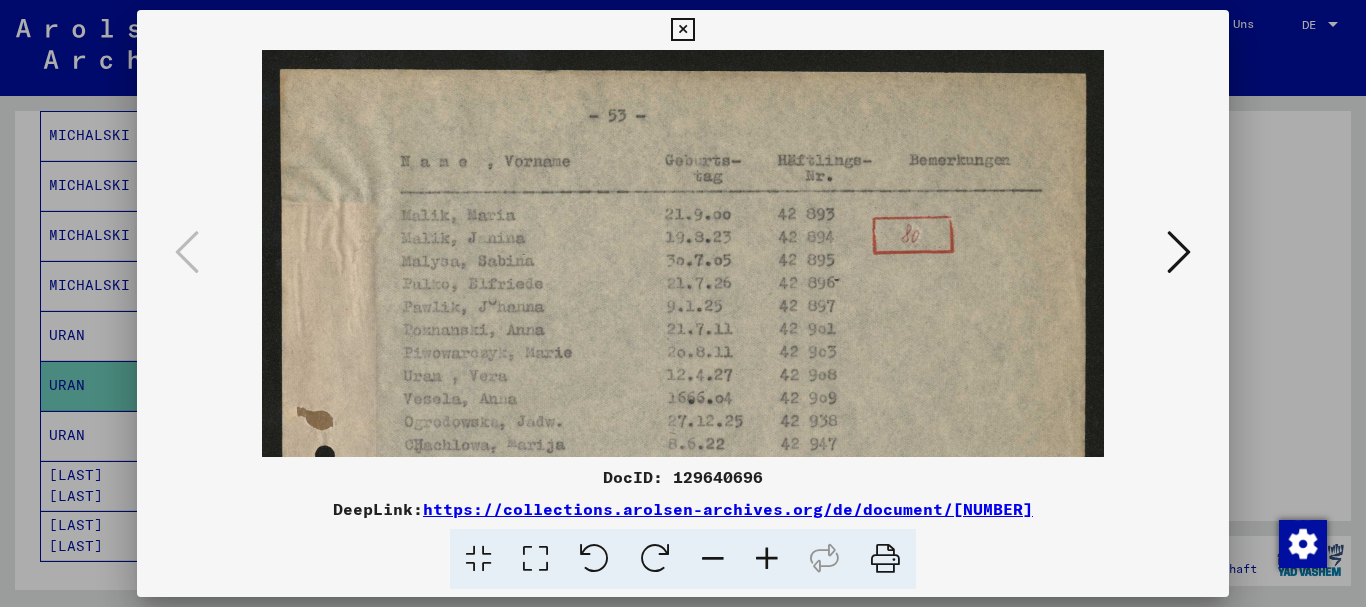 click at bounding box center [767, 559] 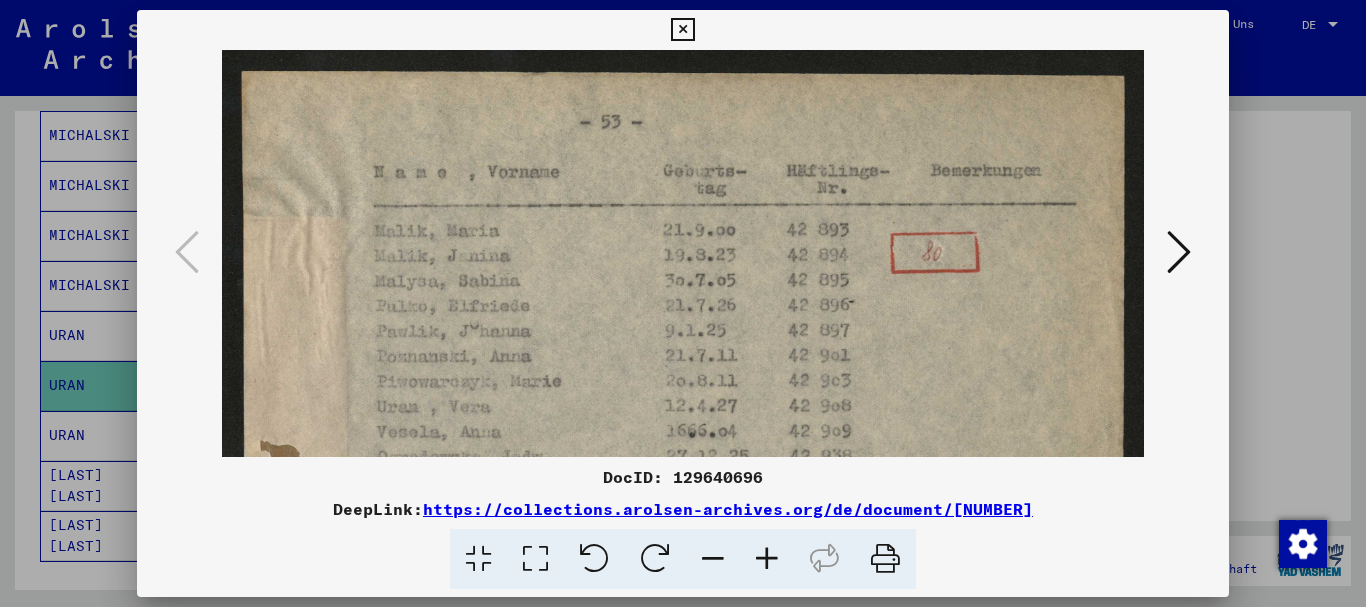click at bounding box center (767, 559) 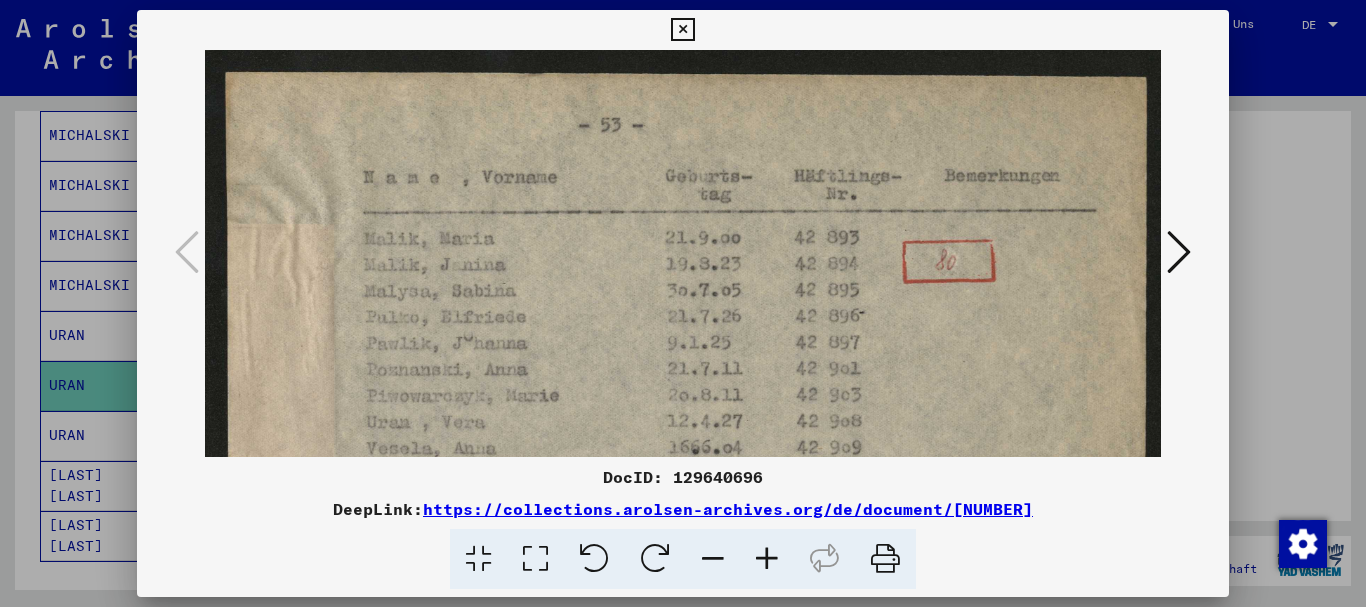 click at bounding box center [767, 559] 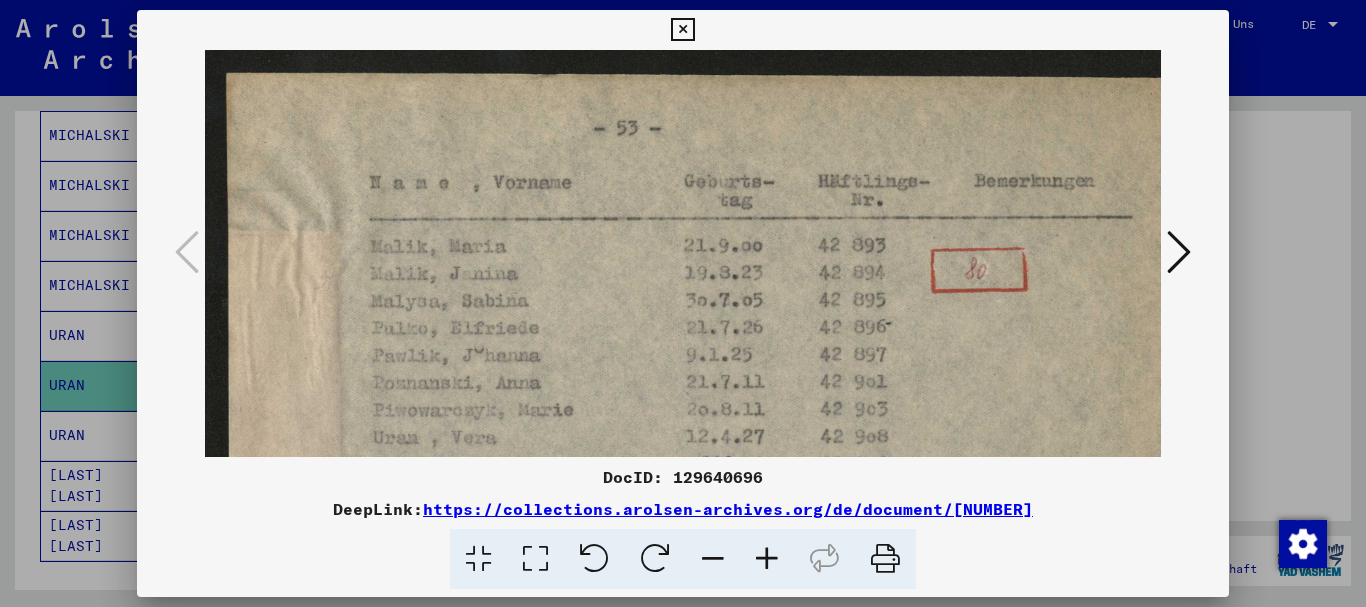 click at bounding box center [683, 303] 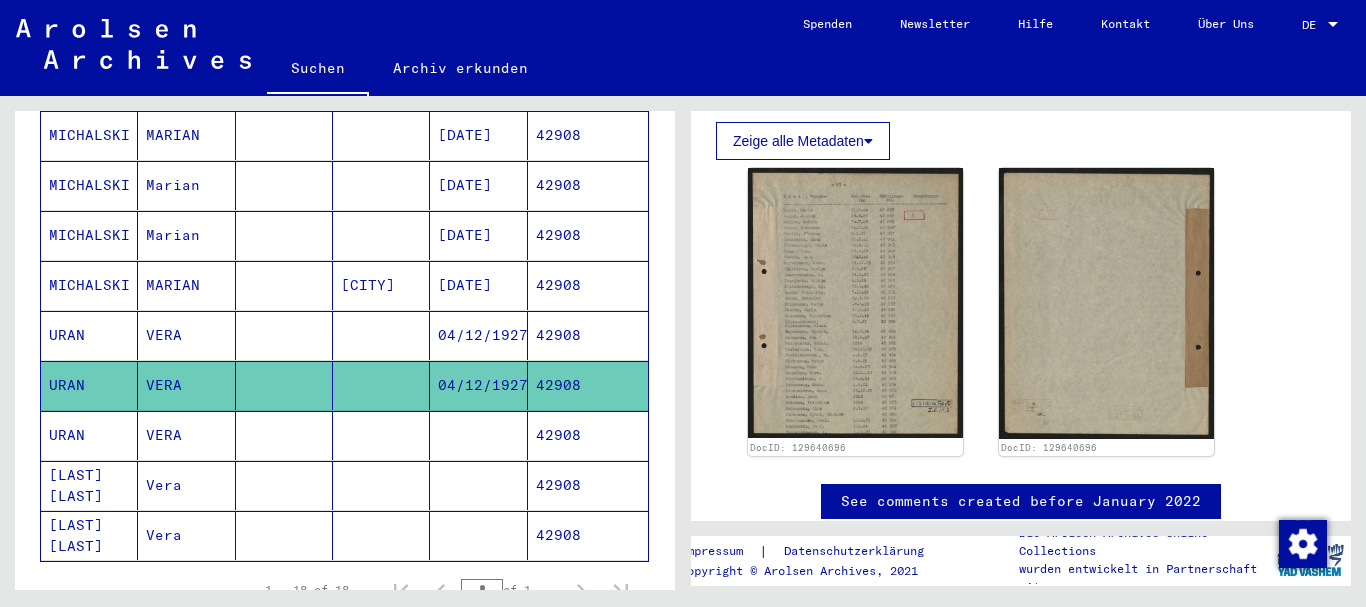 click on "URAN" at bounding box center [89, 485] 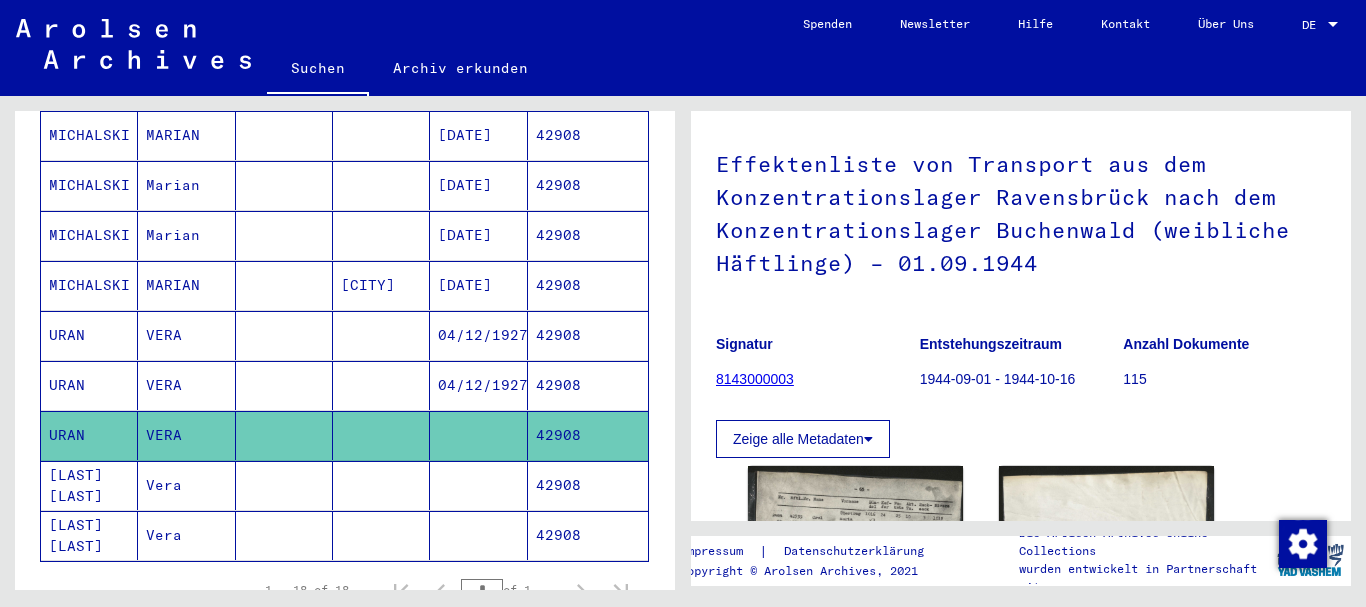 scroll, scrollTop: 432, scrollLeft: 0, axis: vertical 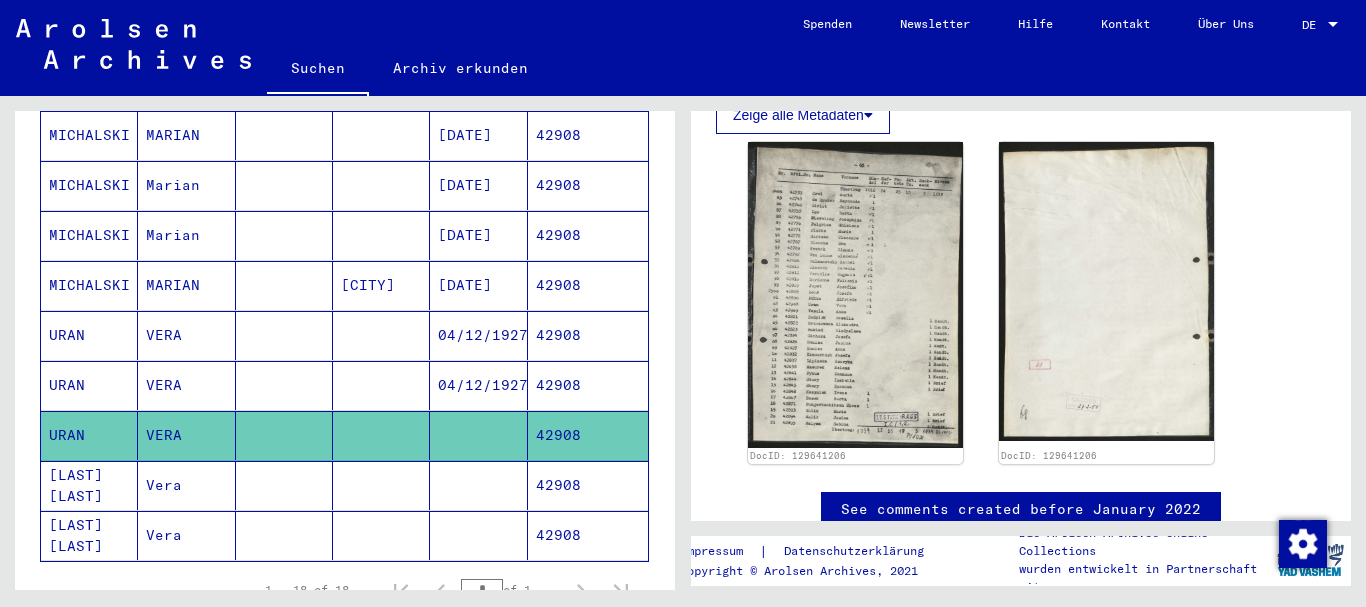 click at bounding box center (284, 535) 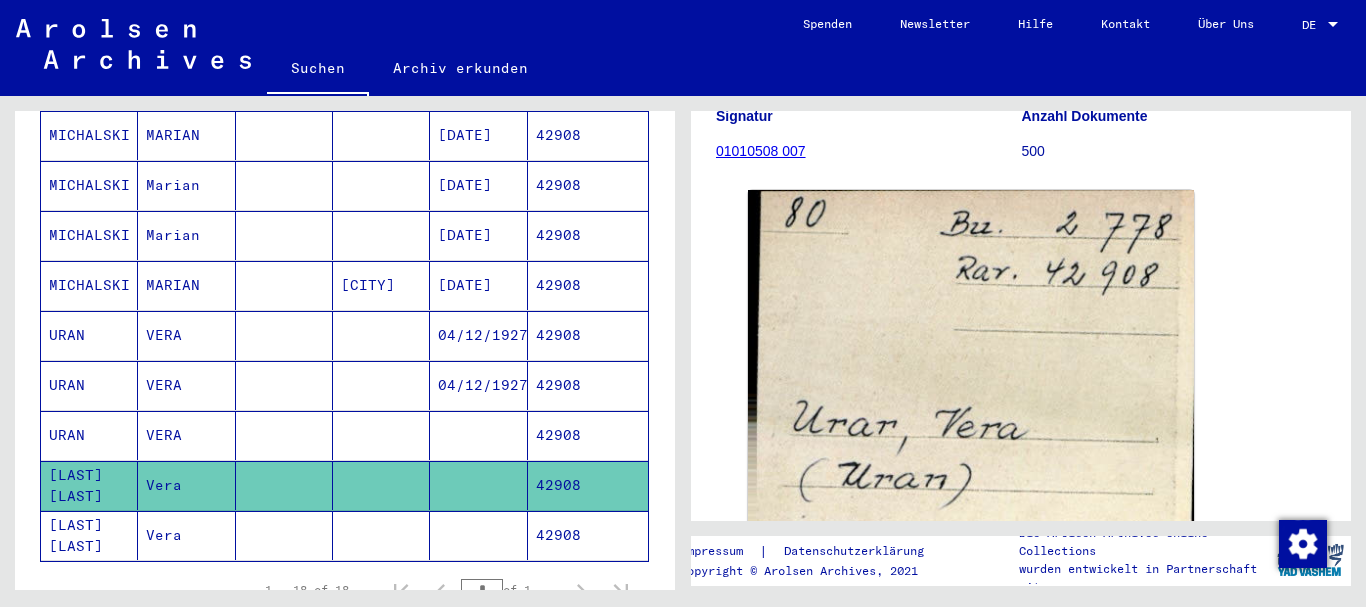 scroll, scrollTop: 324, scrollLeft: 0, axis: vertical 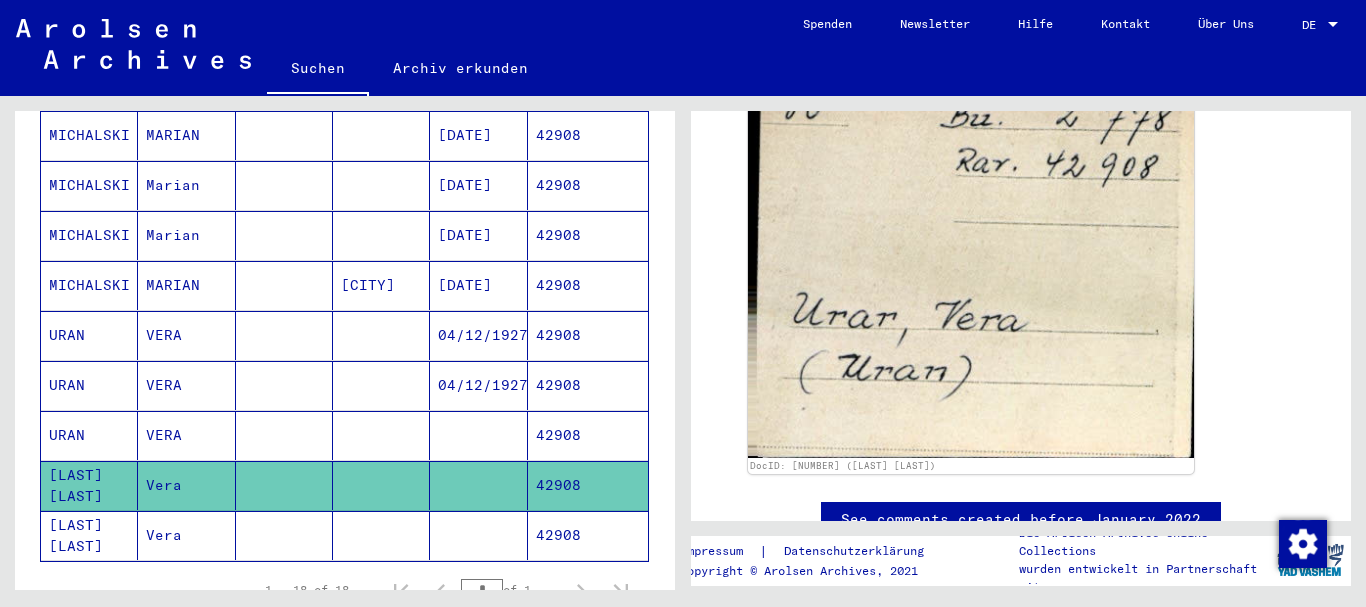 click 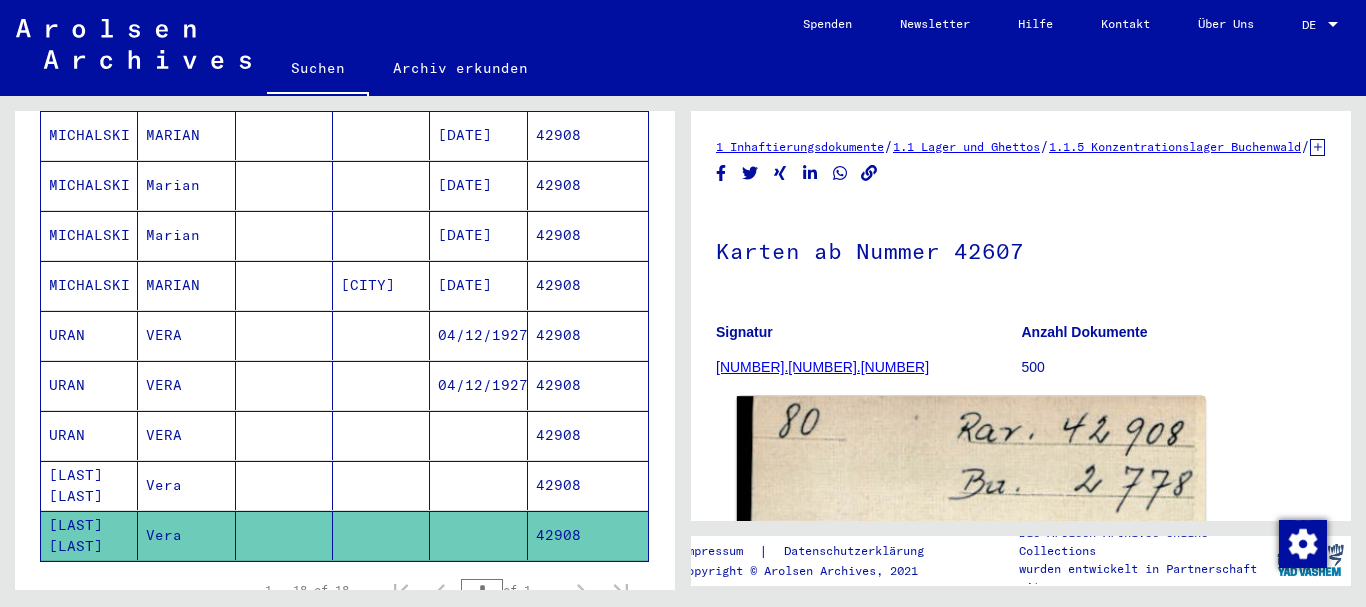 scroll, scrollTop: 324, scrollLeft: 0, axis: vertical 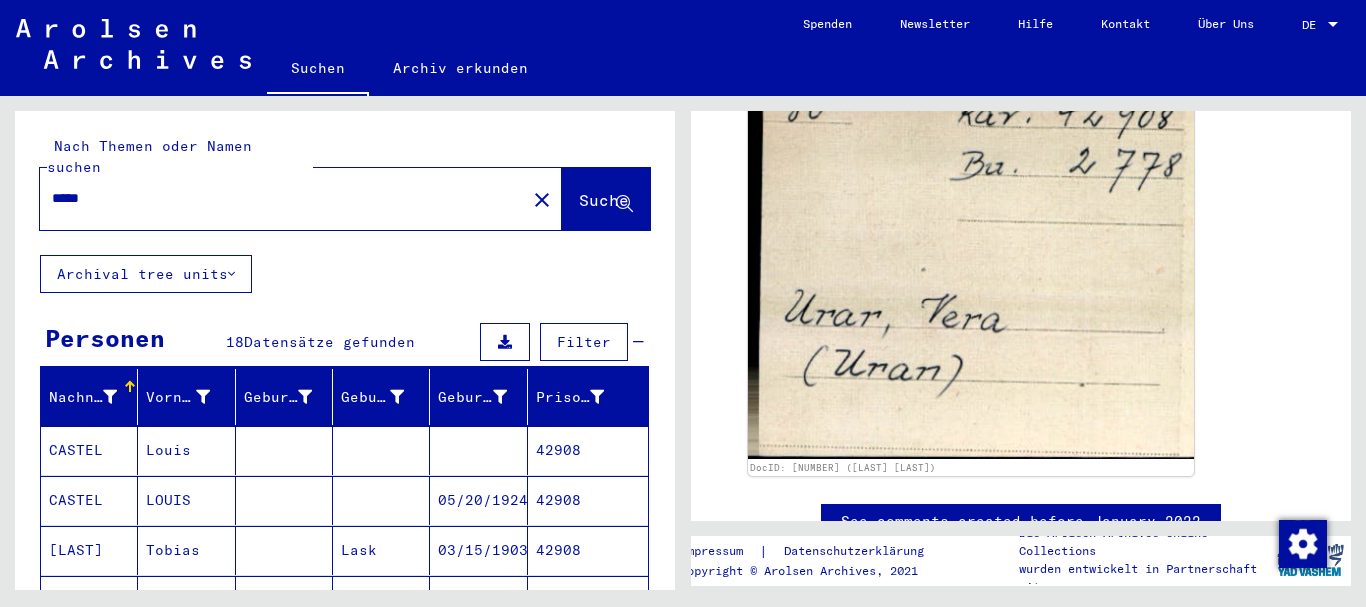 click on "*****" at bounding box center [283, 198] 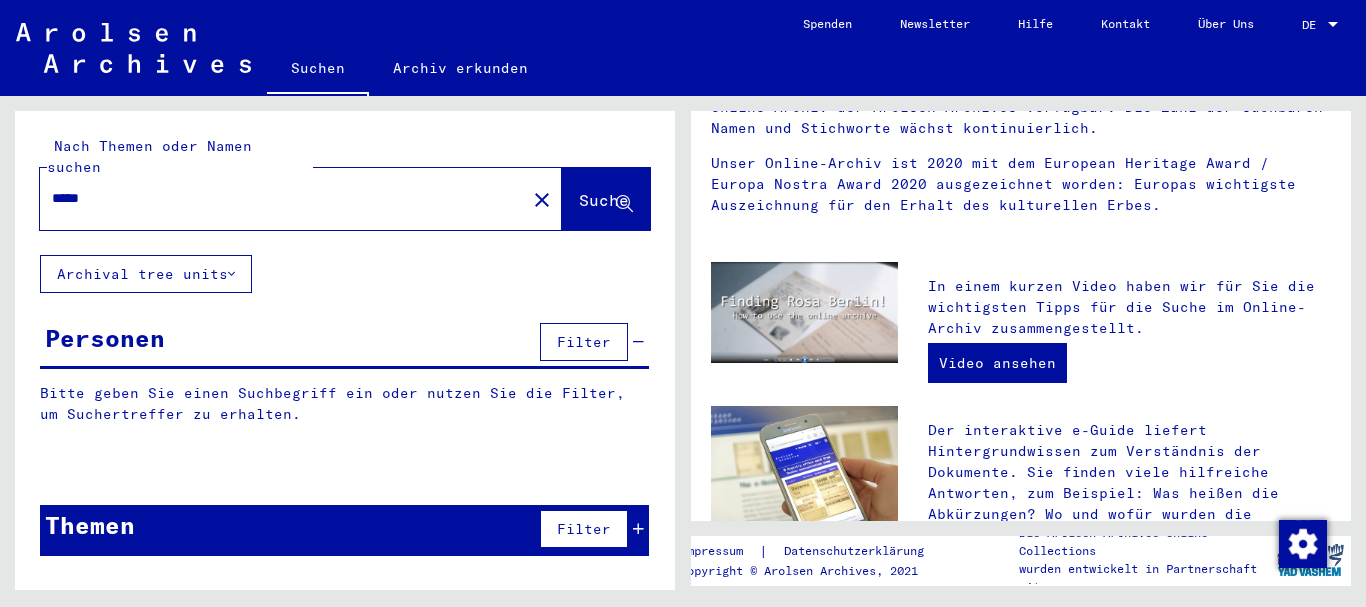 scroll, scrollTop: 0, scrollLeft: 0, axis: both 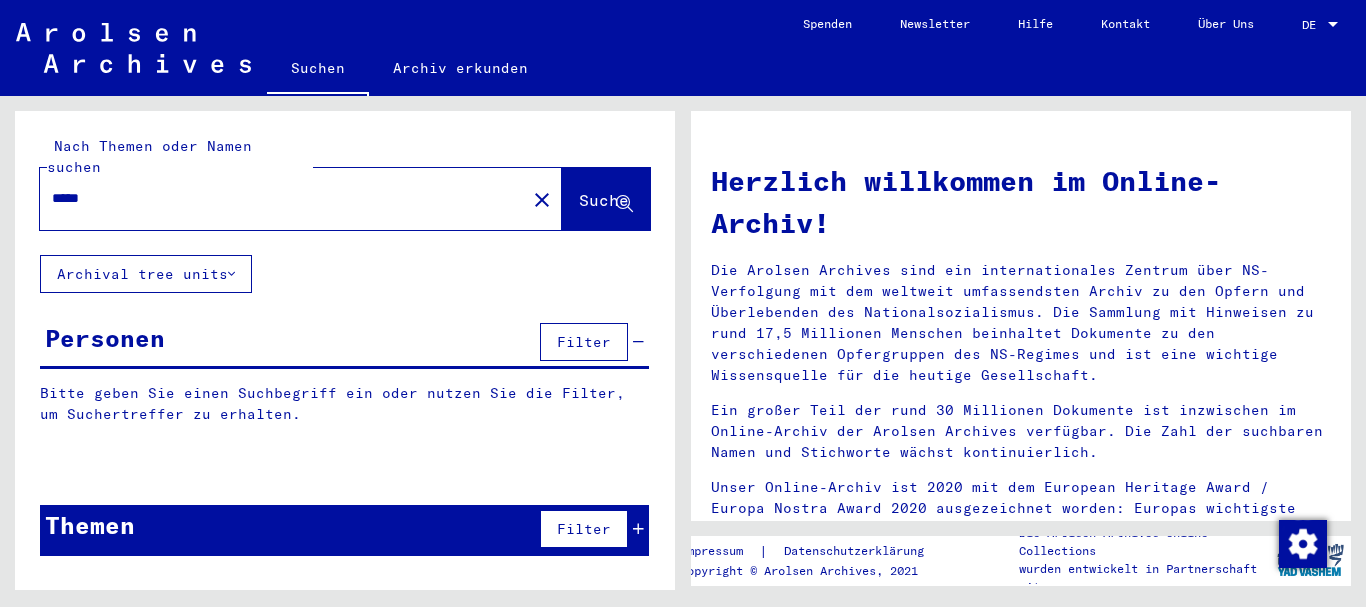 click on "Suche" 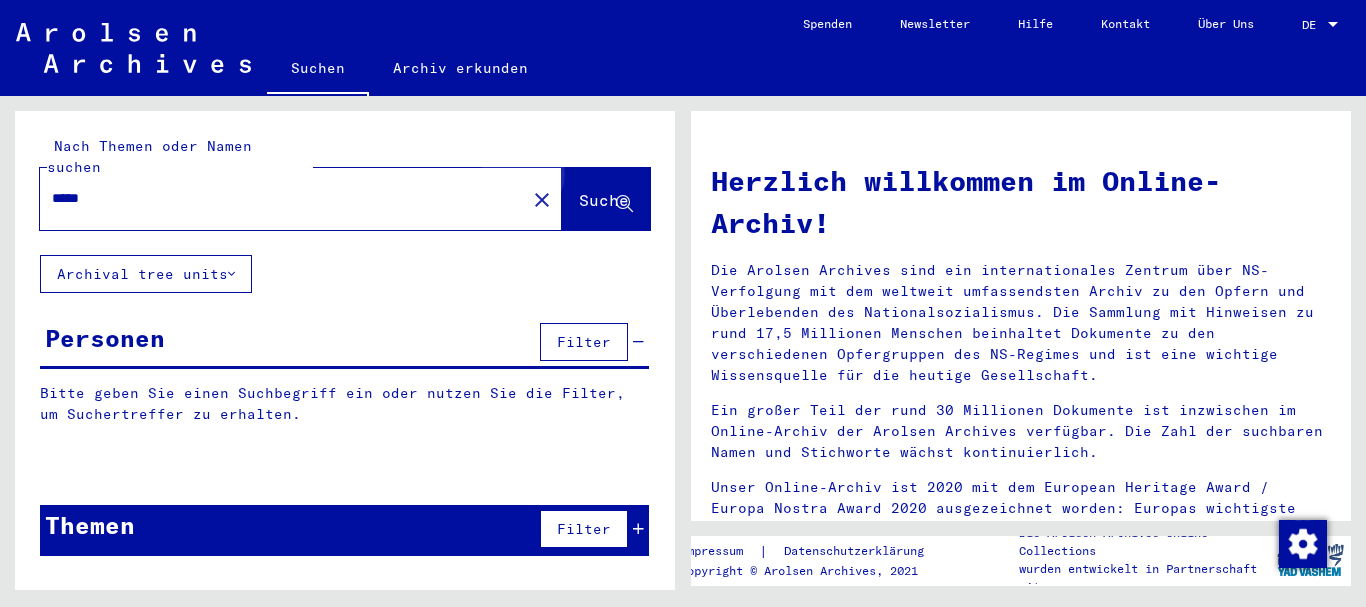click on "Suche" 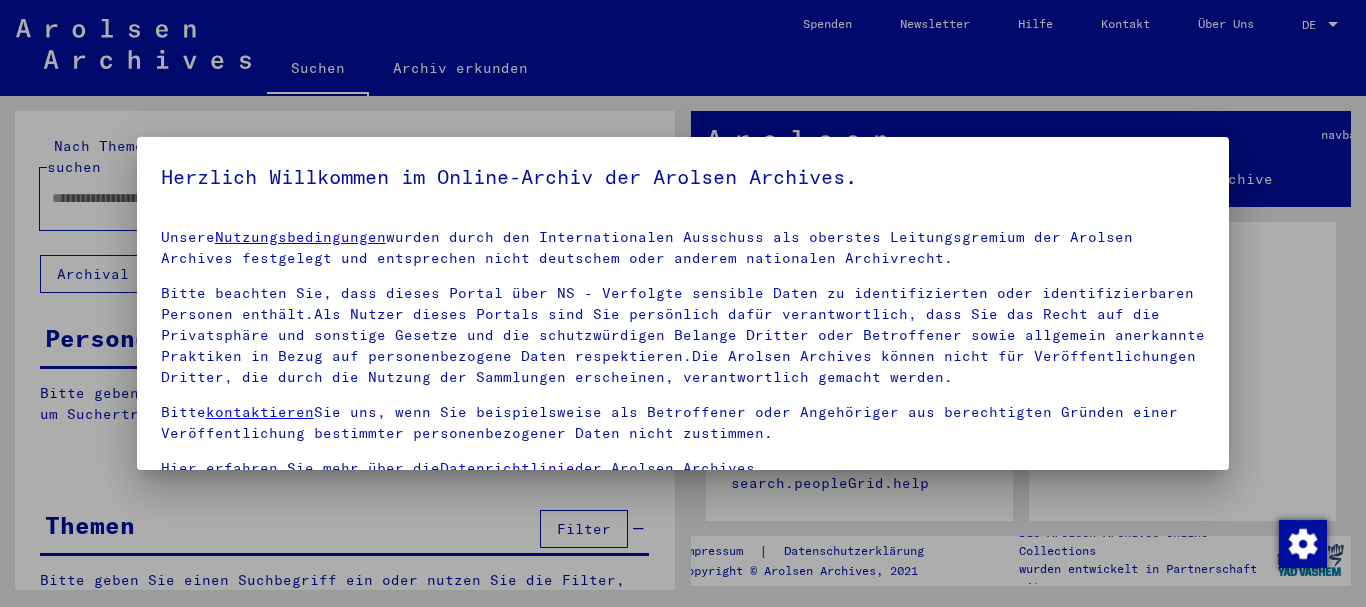 scroll, scrollTop: 0, scrollLeft: 0, axis: both 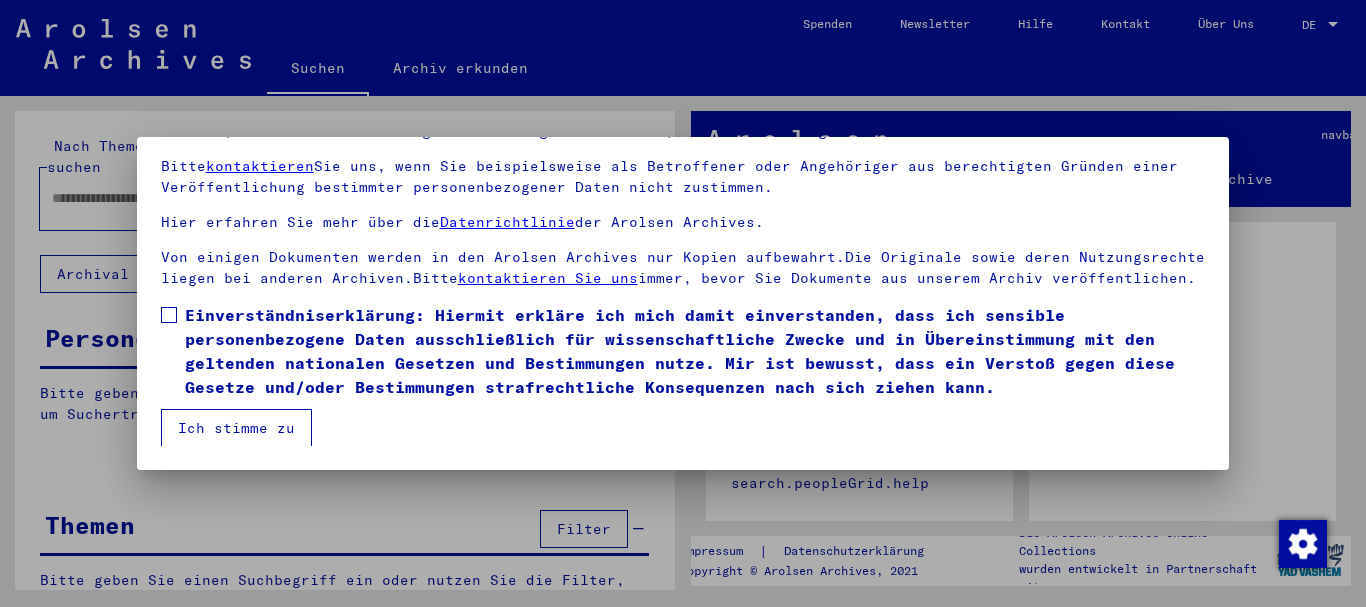 click at bounding box center (169, 315) 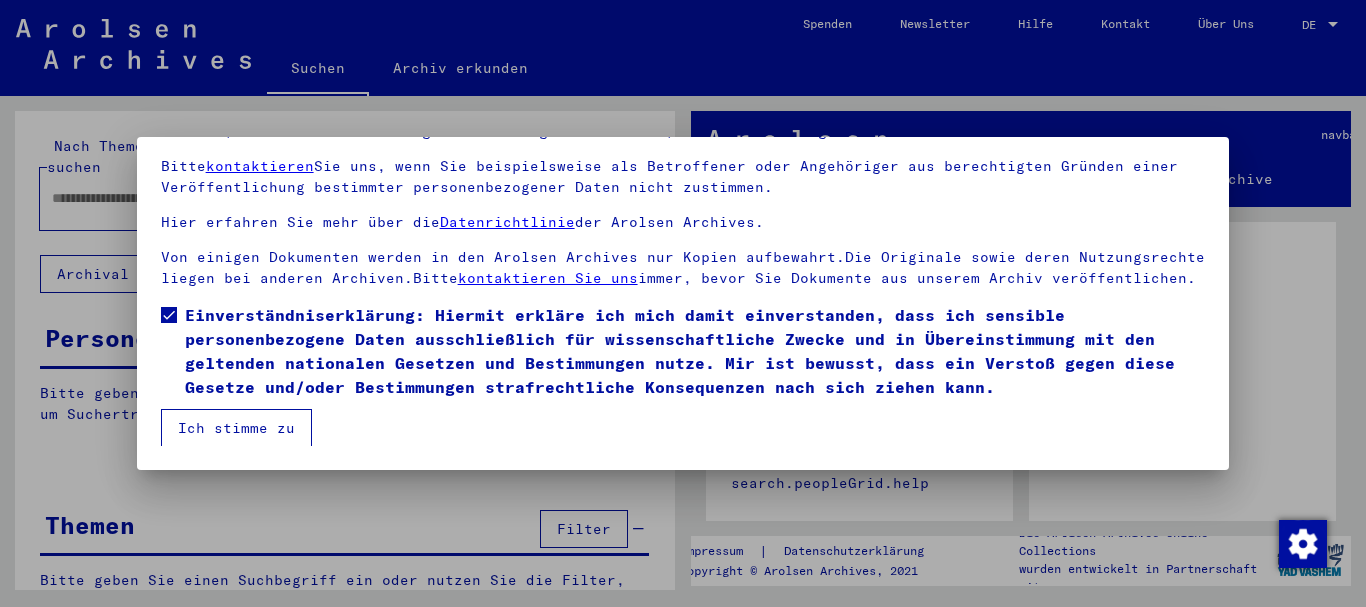 click on "Ich stimme zu" at bounding box center (236, 428) 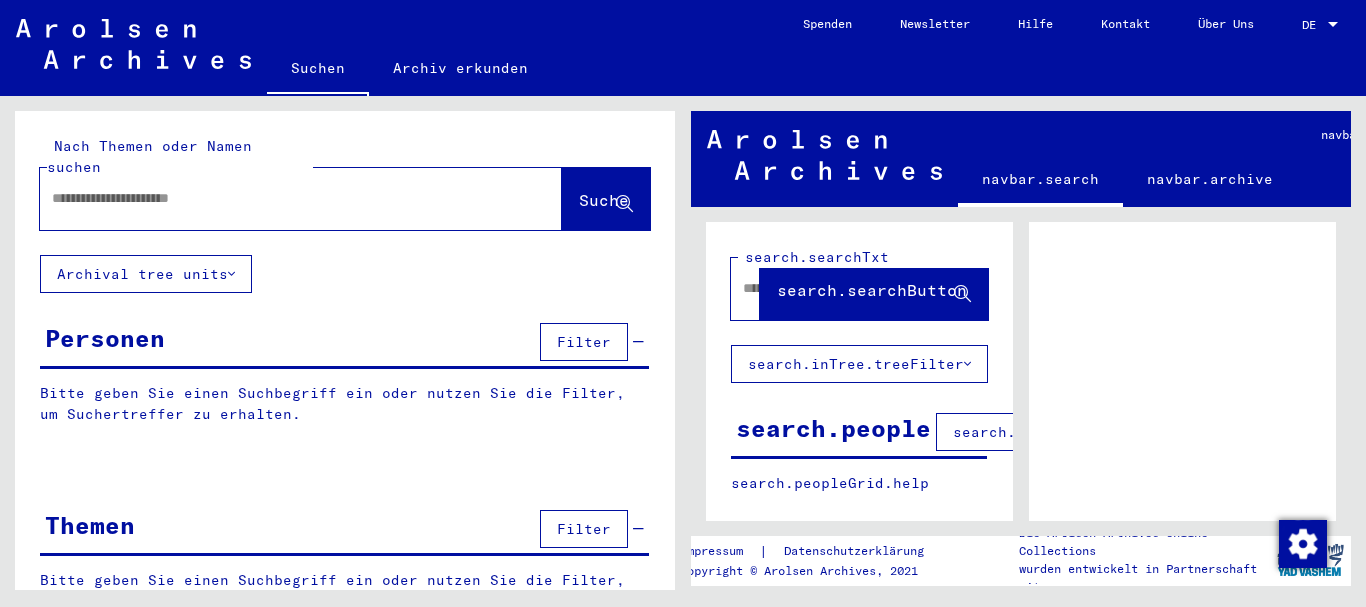 click at bounding box center [283, 198] 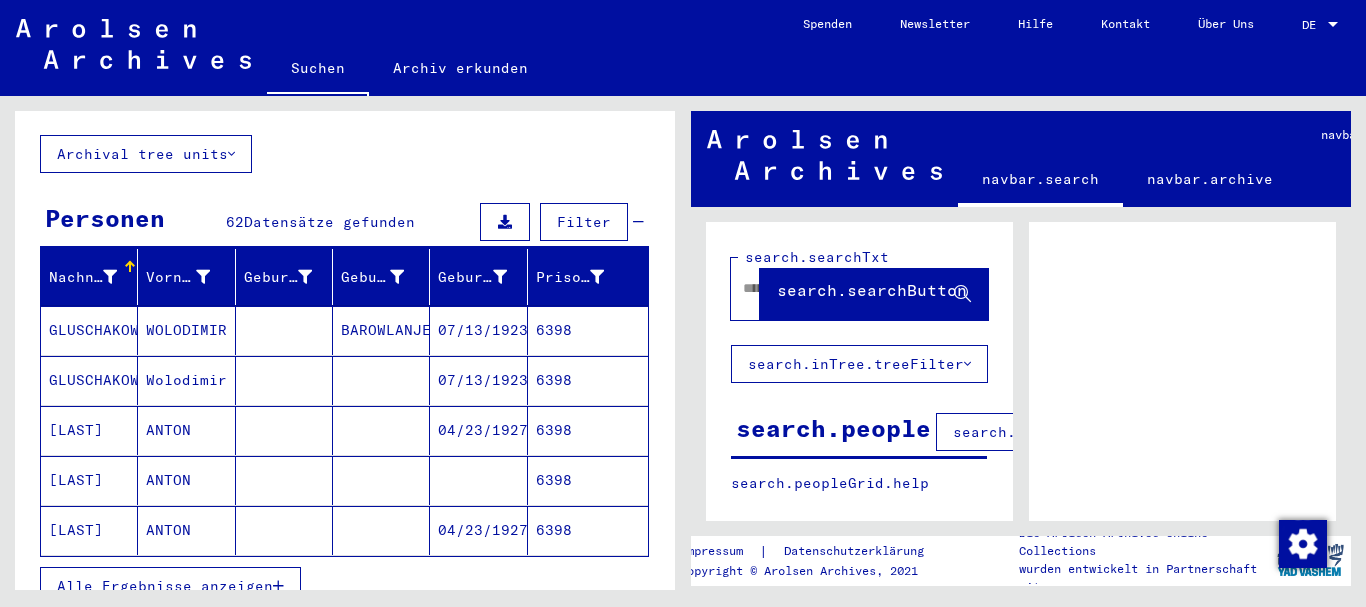 scroll, scrollTop: 216, scrollLeft: 0, axis: vertical 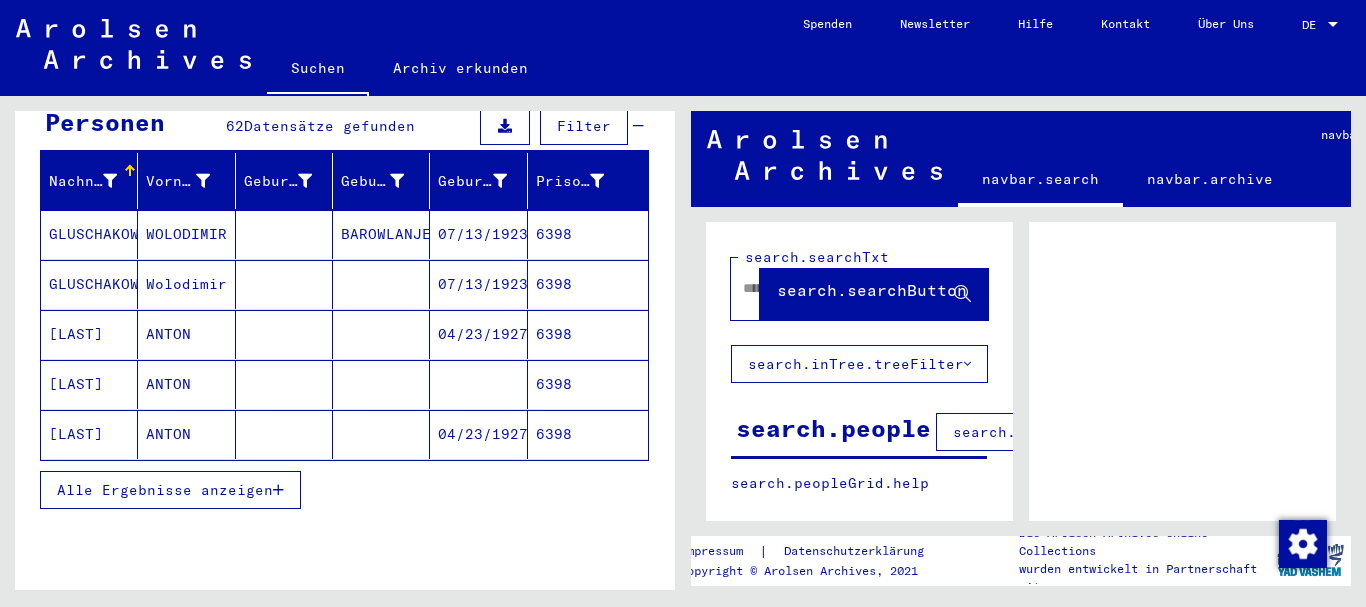 click on "[LAST]" at bounding box center [89, 384] 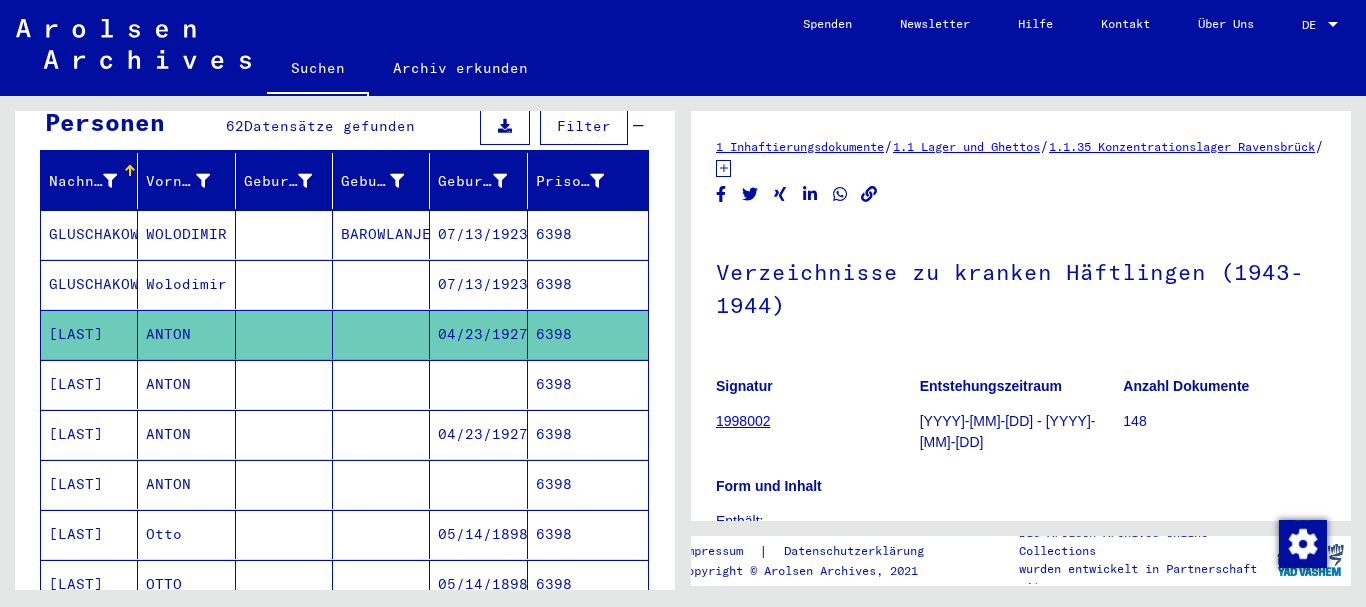 scroll, scrollTop: 324, scrollLeft: 0, axis: vertical 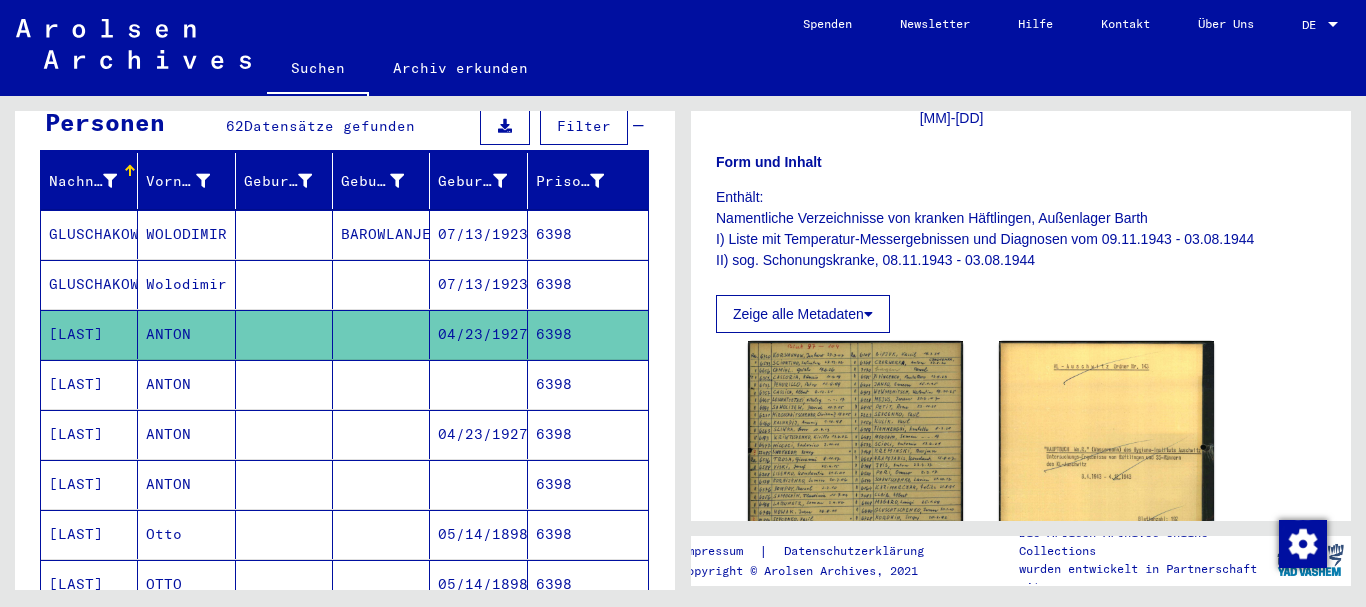 click on "[LAST]" at bounding box center (89, 434) 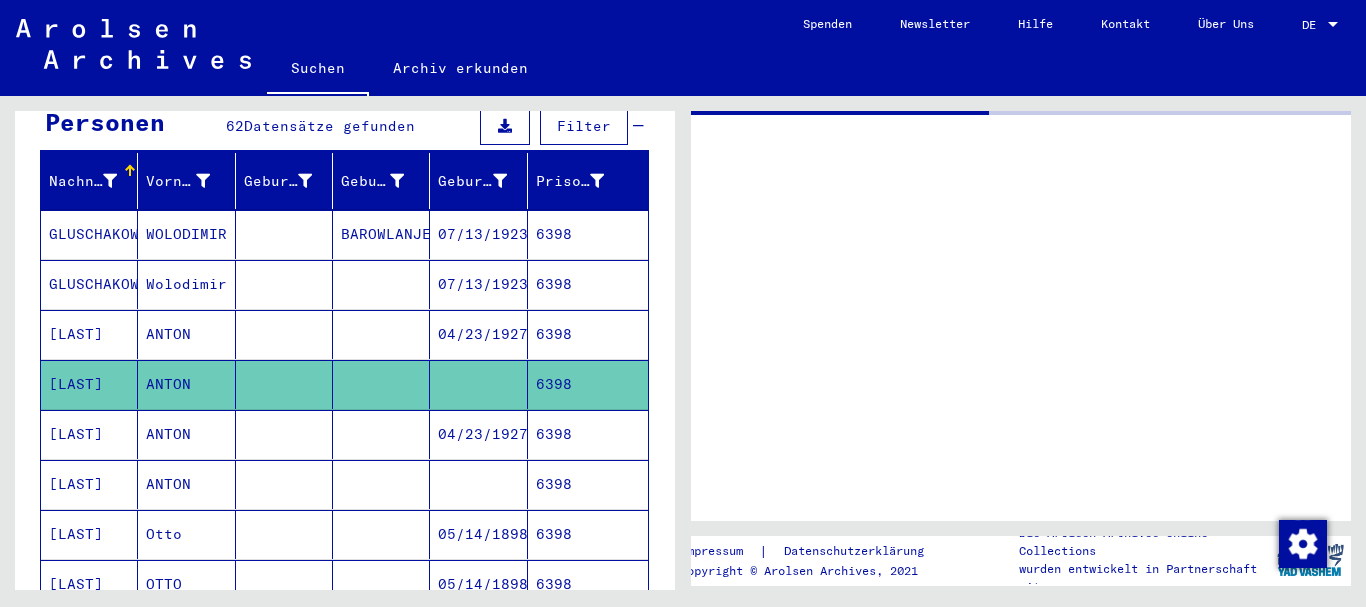scroll, scrollTop: 0, scrollLeft: 0, axis: both 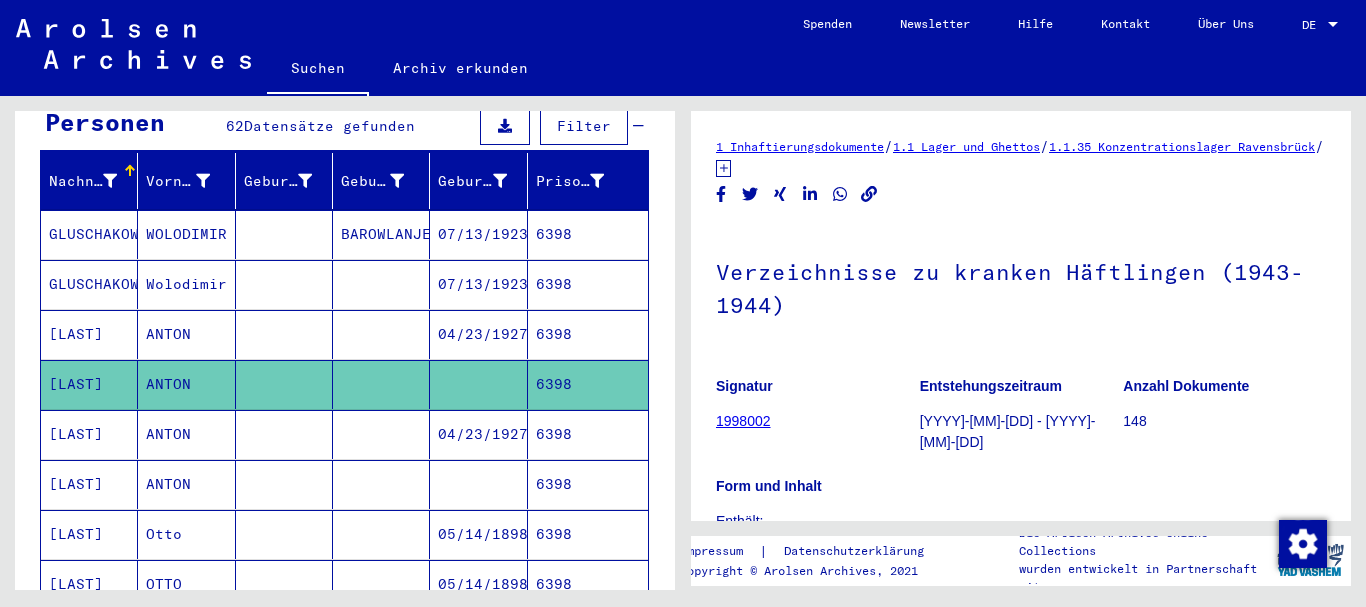 click on "[LAST]" at bounding box center (89, 484) 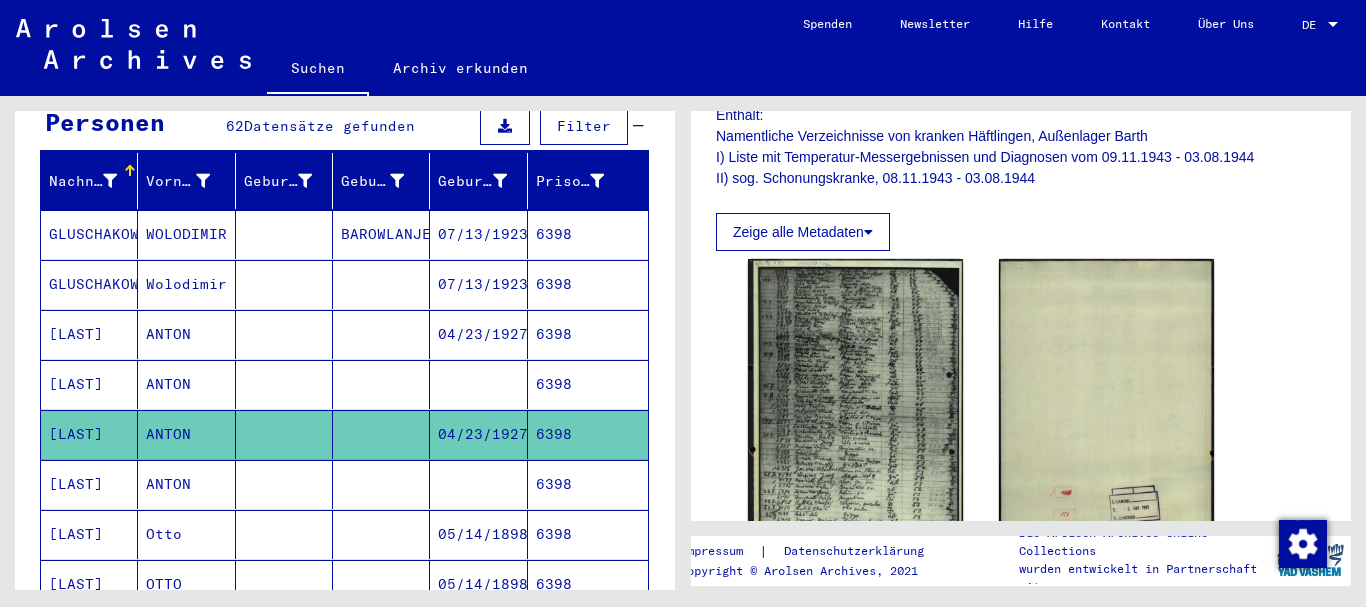 scroll, scrollTop: 540, scrollLeft: 0, axis: vertical 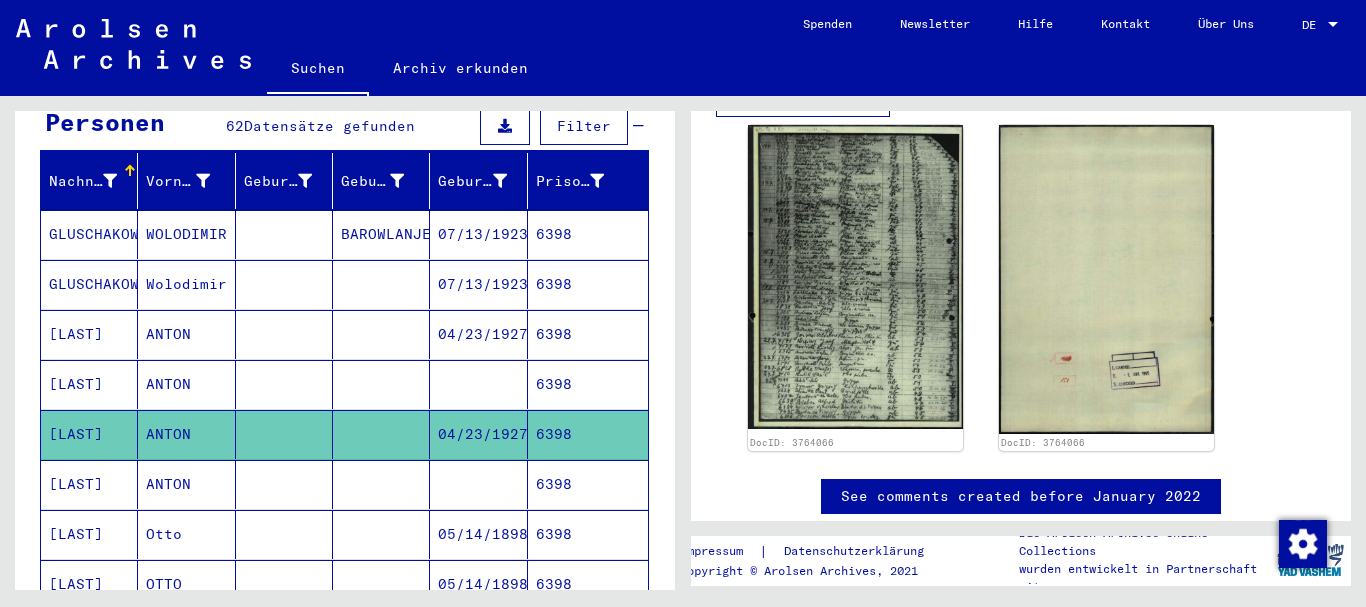 click at bounding box center [284, 534] 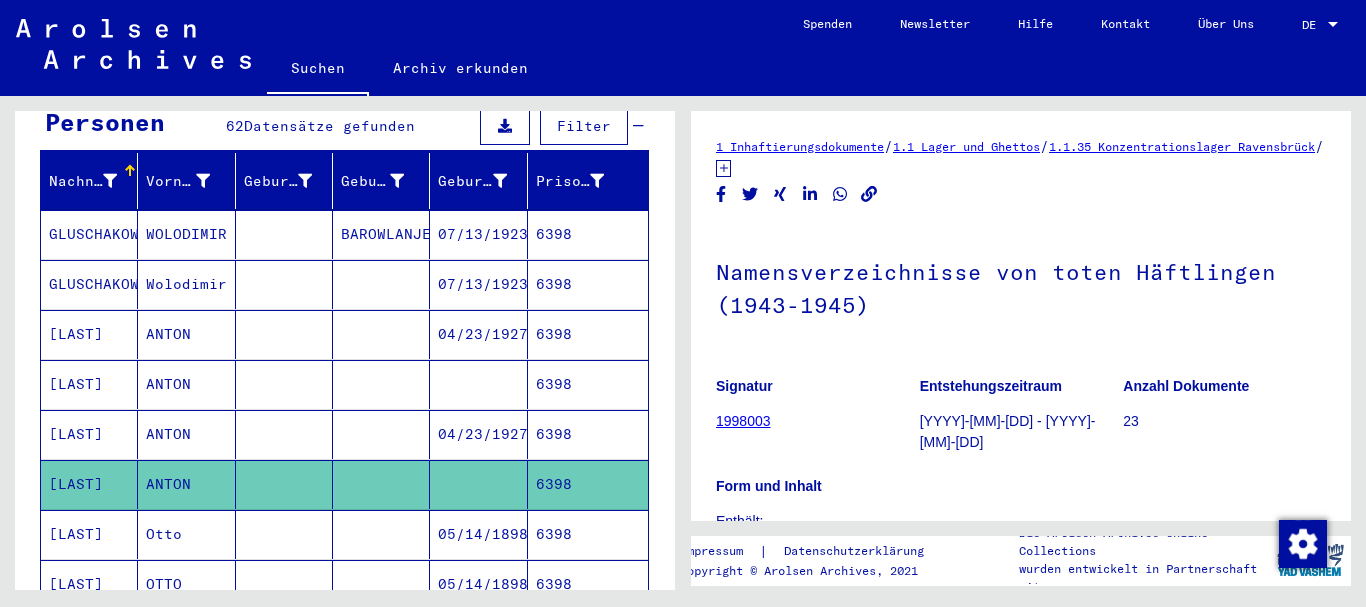 scroll, scrollTop: 324, scrollLeft: 0, axis: vertical 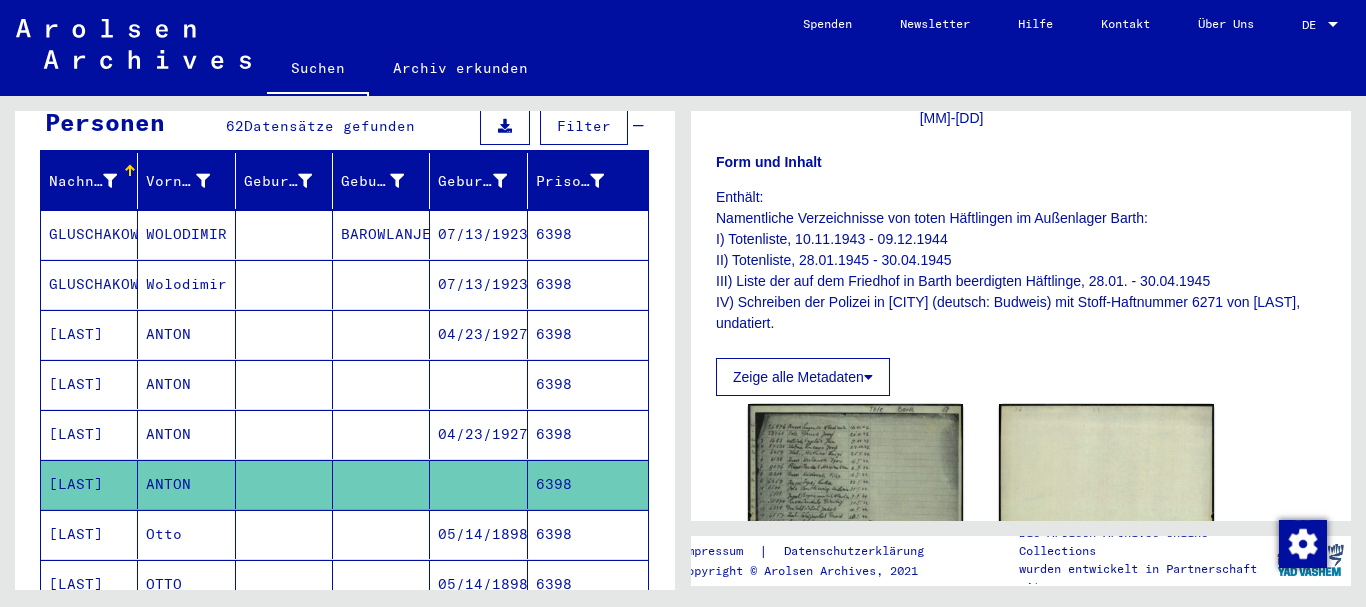 click on "ANTON" at bounding box center [186, 384] 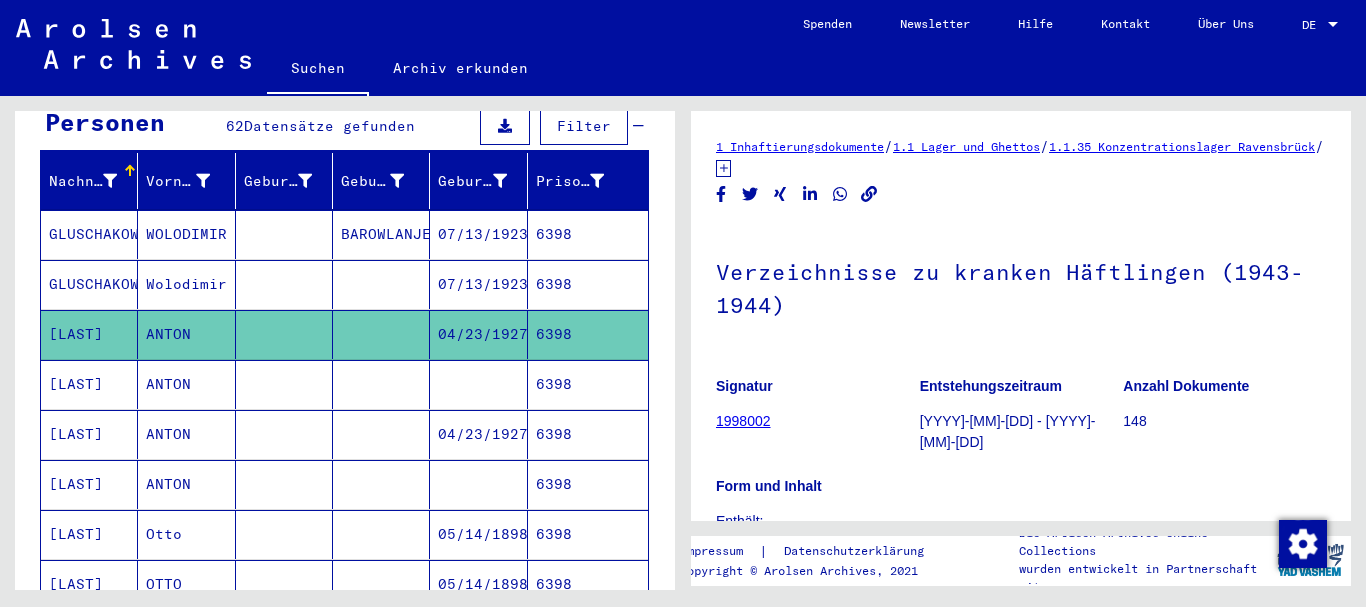 scroll, scrollTop: 324, scrollLeft: 0, axis: vertical 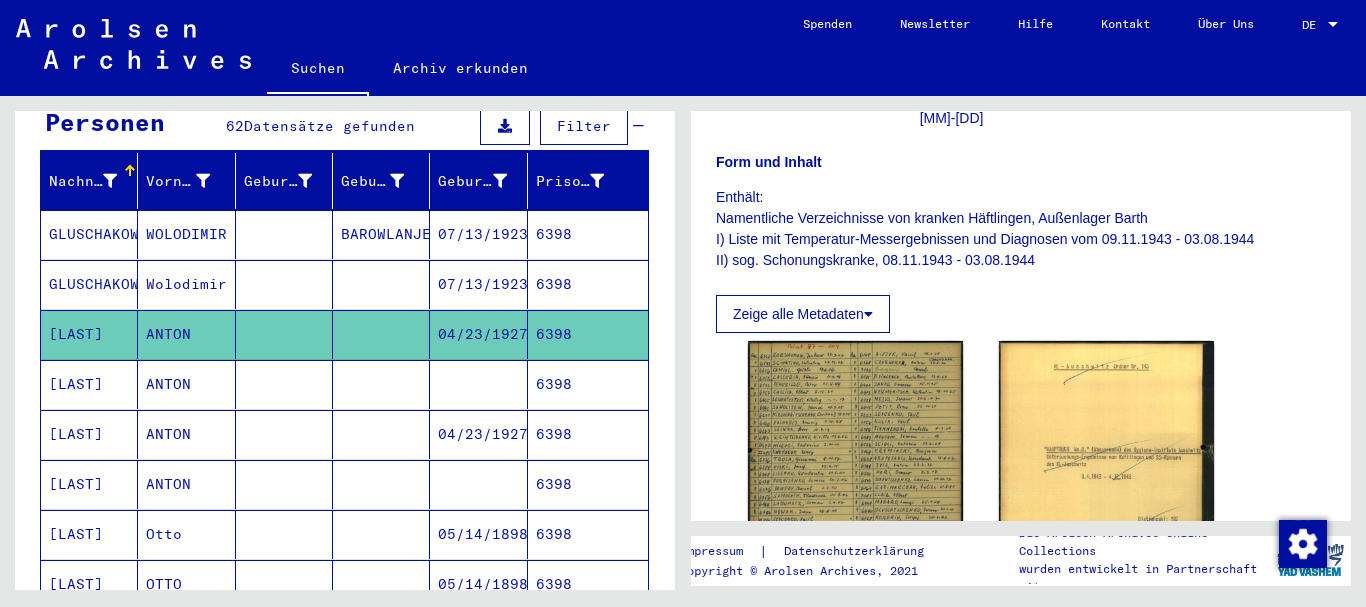 drag, startPoint x: 372, startPoint y: 361, endPoint x: 1006, endPoint y: 267, distance: 640.9306 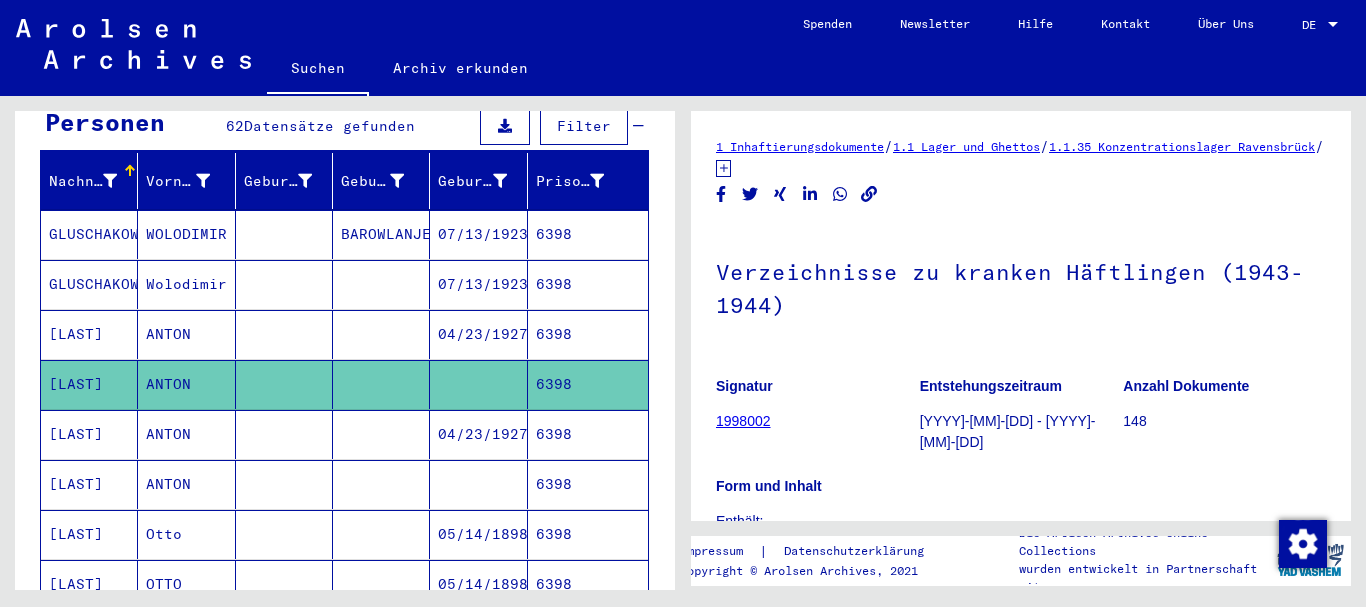 scroll, scrollTop: 432, scrollLeft: 0, axis: vertical 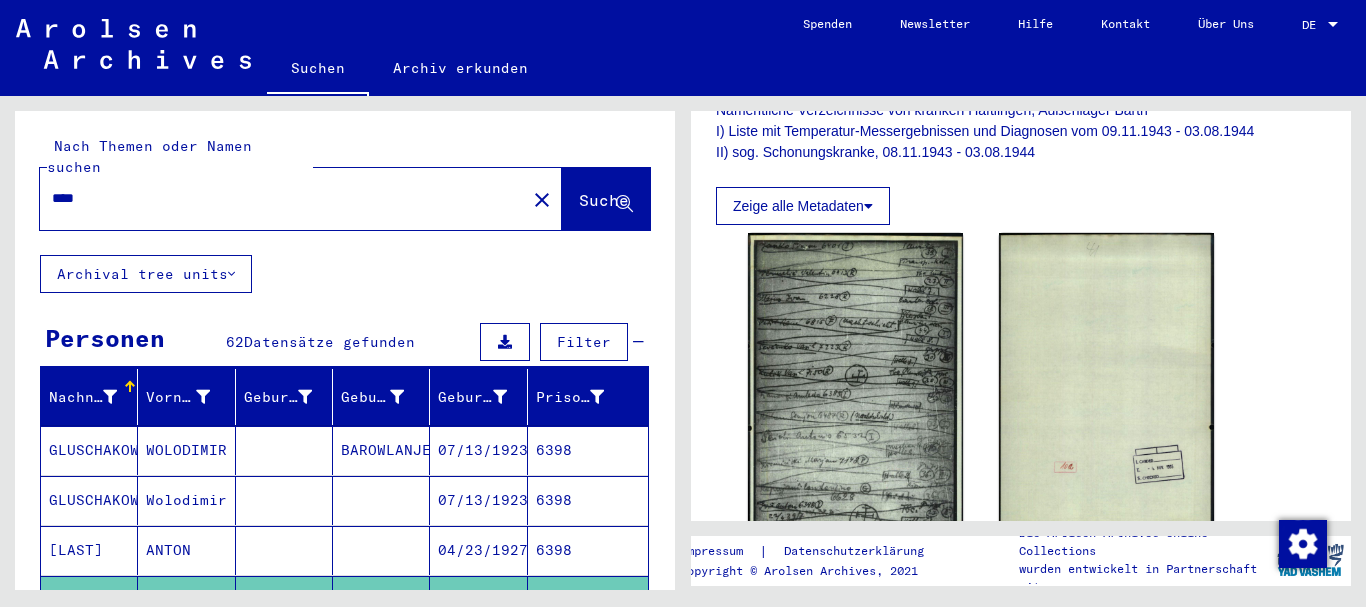 drag, startPoint x: 64, startPoint y: 184, endPoint x: 0, endPoint y: 178, distance: 64.28063 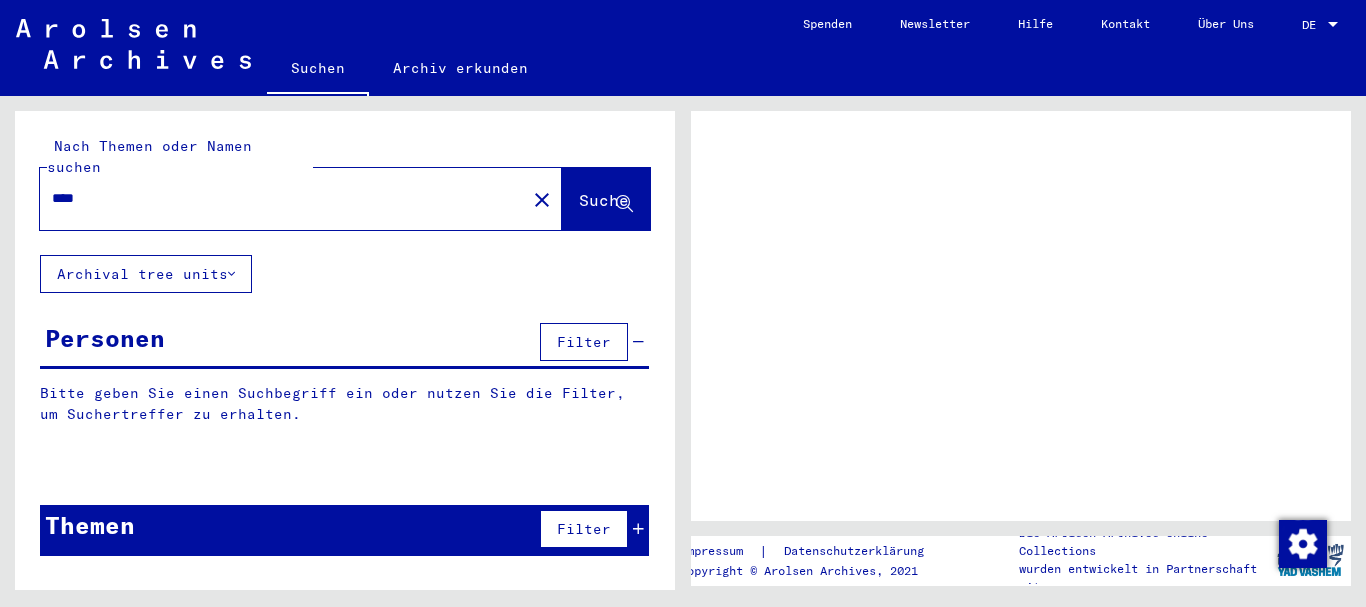 scroll, scrollTop: 0, scrollLeft: 0, axis: both 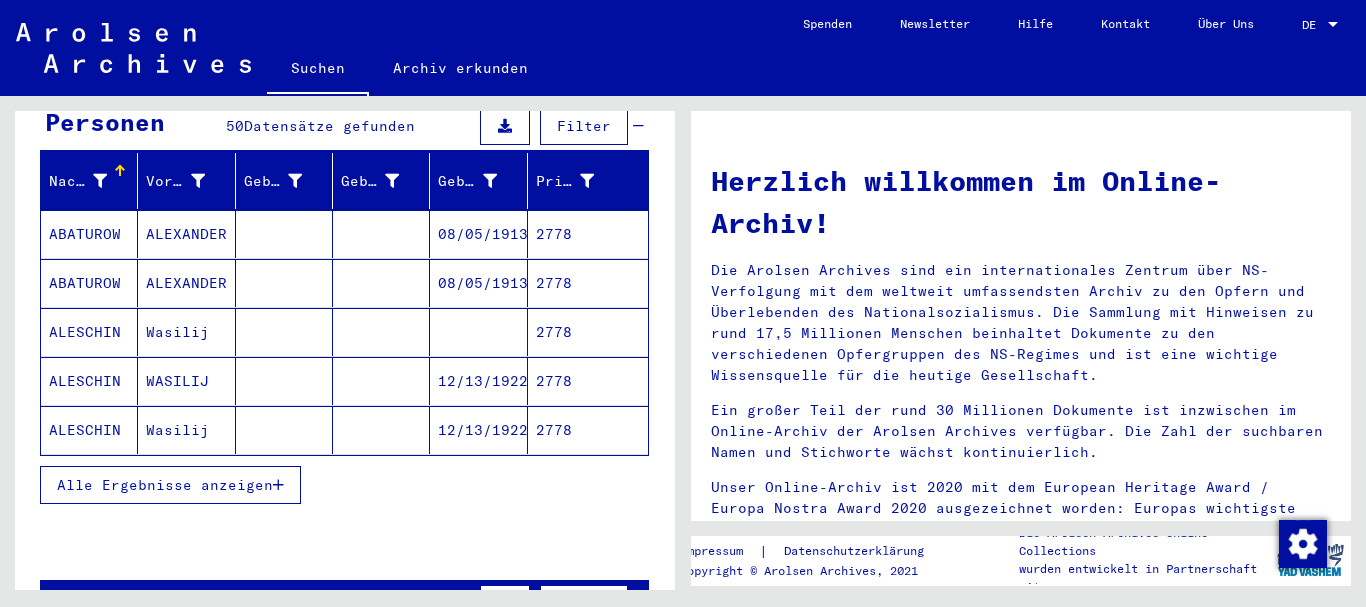drag, startPoint x: 172, startPoint y: 464, endPoint x: 118, endPoint y: 369, distance: 109.27488 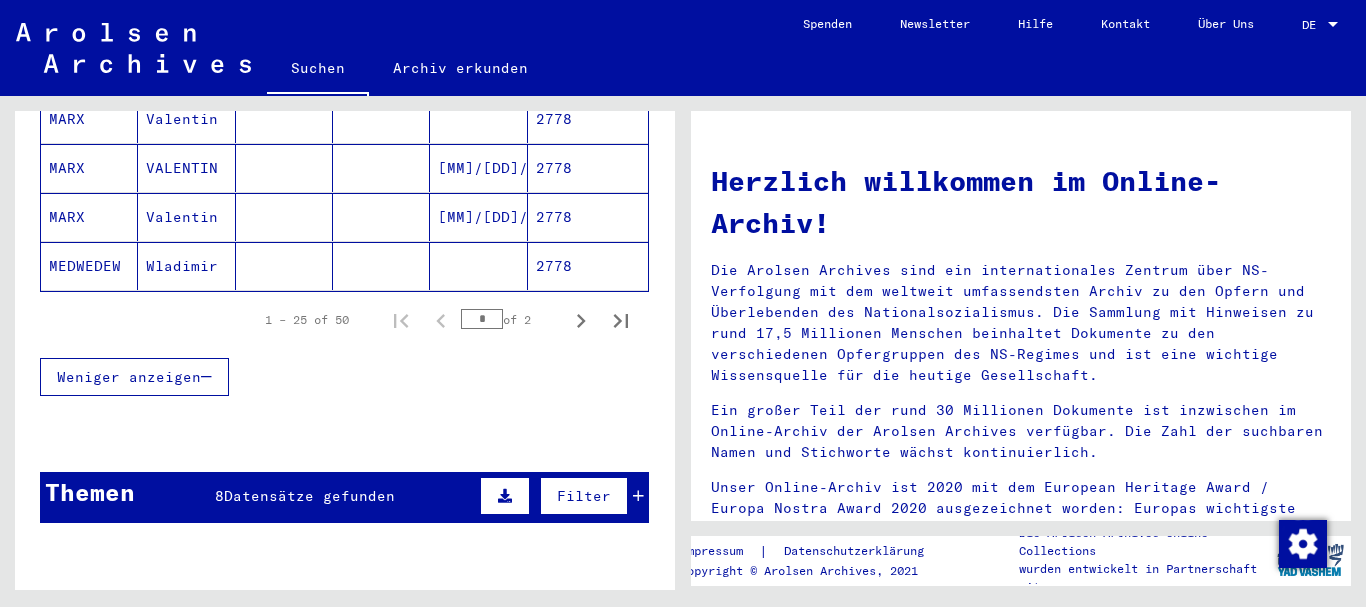 scroll, scrollTop: 1404, scrollLeft: 0, axis: vertical 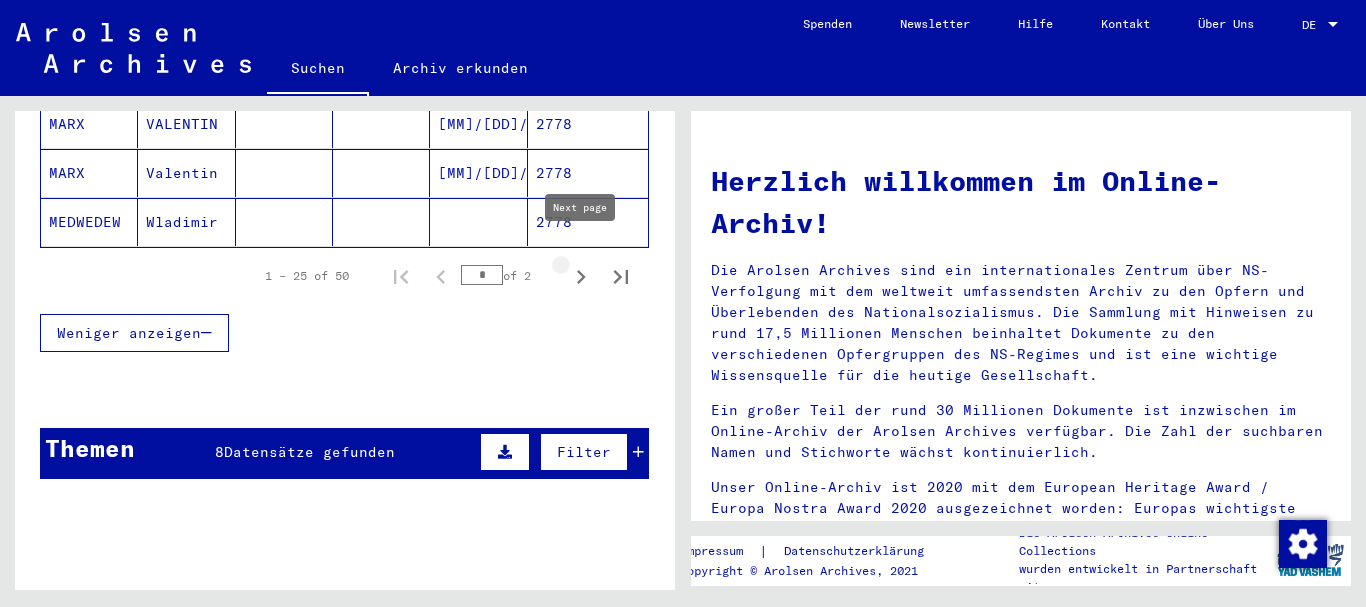 click 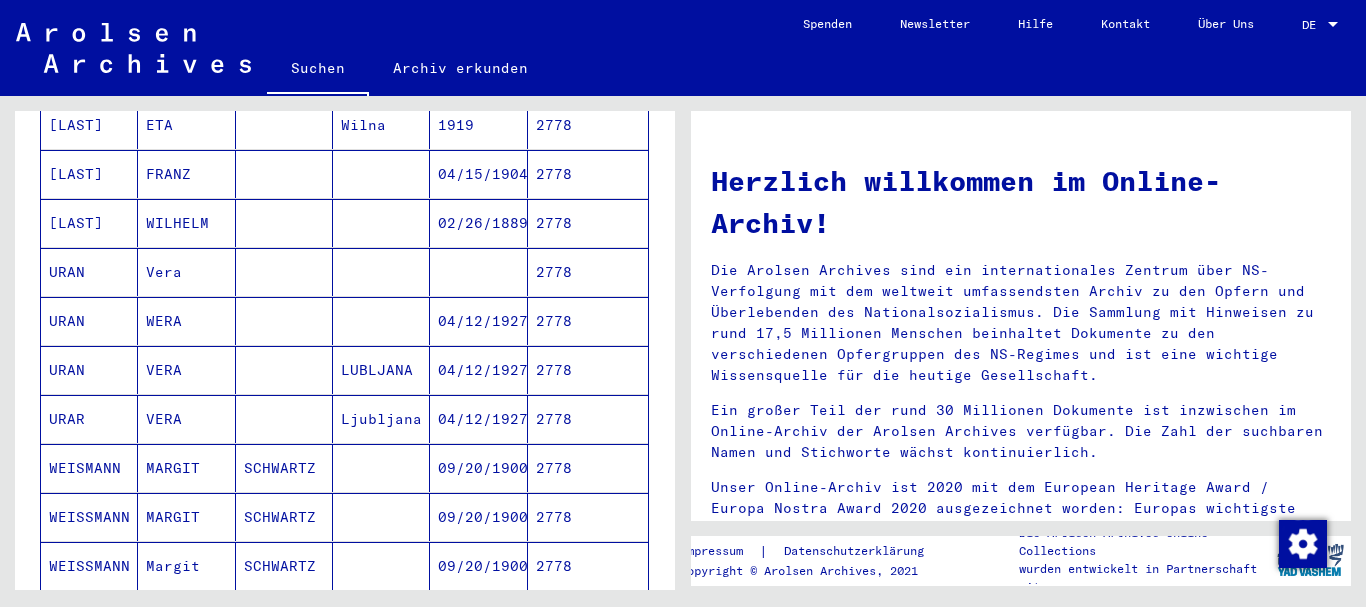 scroll, scrollTop: 972, scrollLeft: 0, axis: vertical 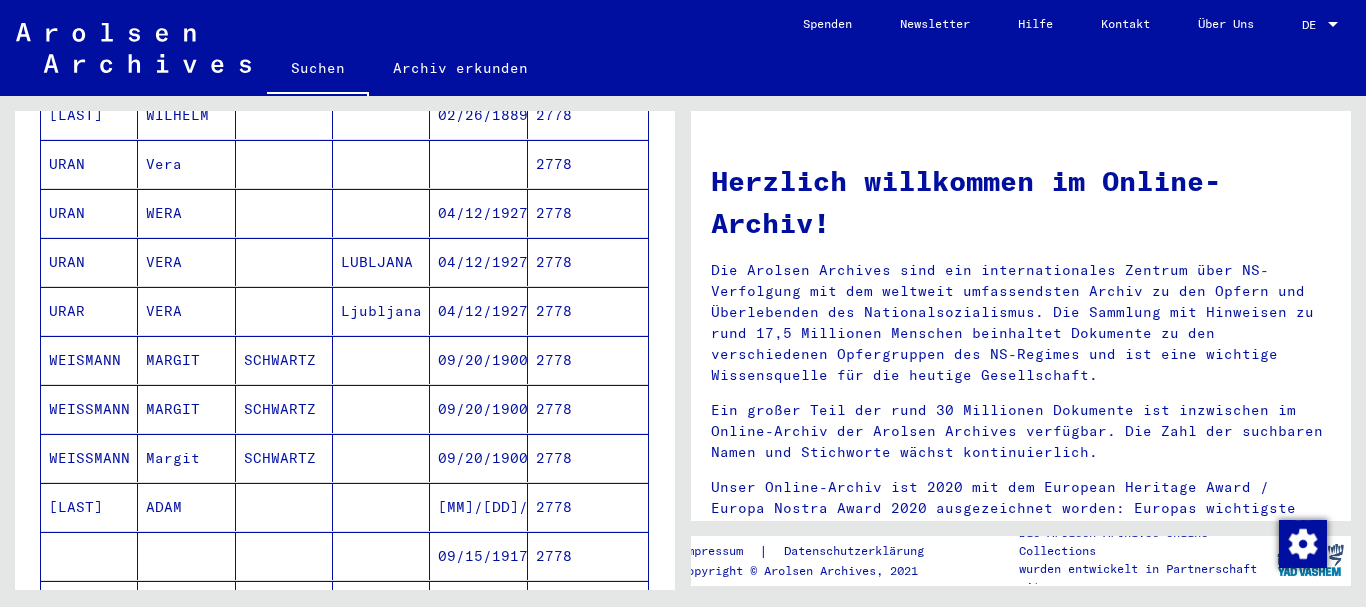 click on "URAN" at bounding box center (89, 262) 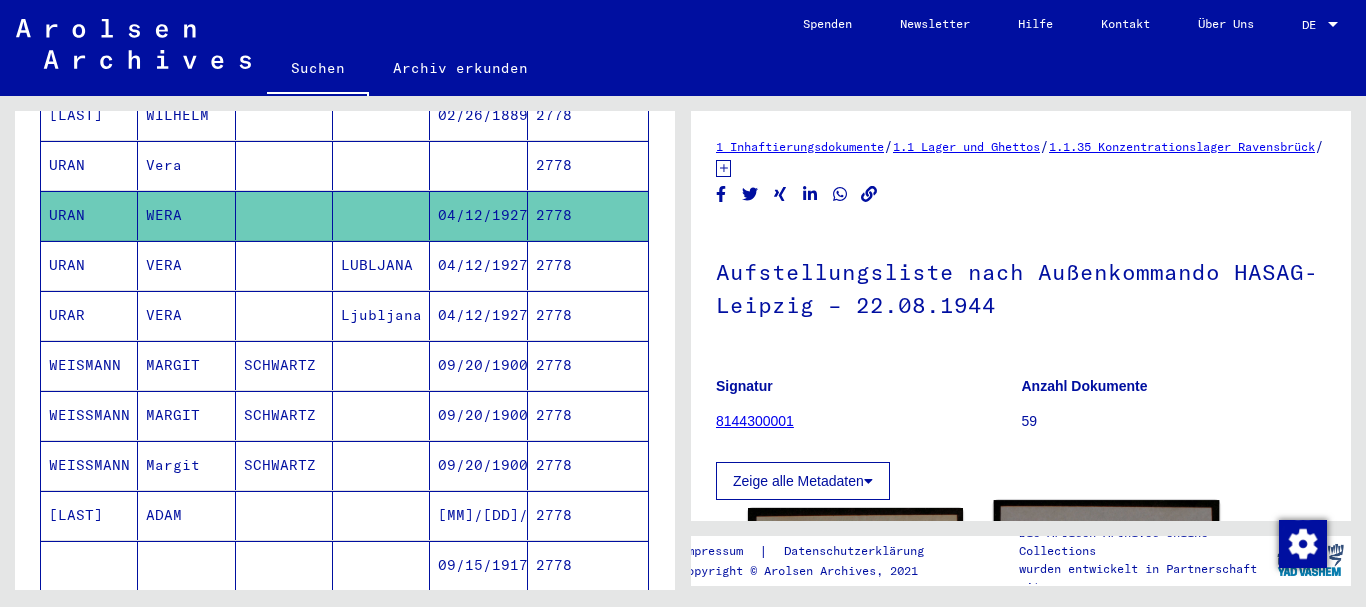 scroll, scrollTop: 324, scrollLeft: 0, axis: vertical 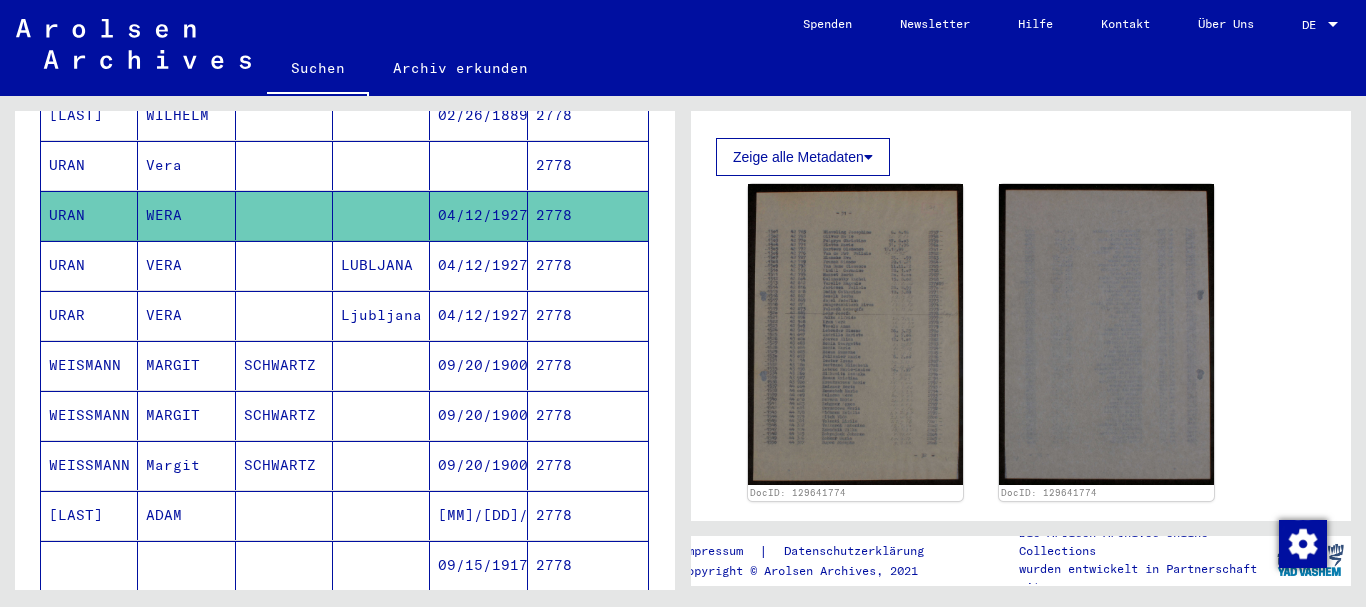 click on "LUBLJANA" at bounding box center [381, 315] 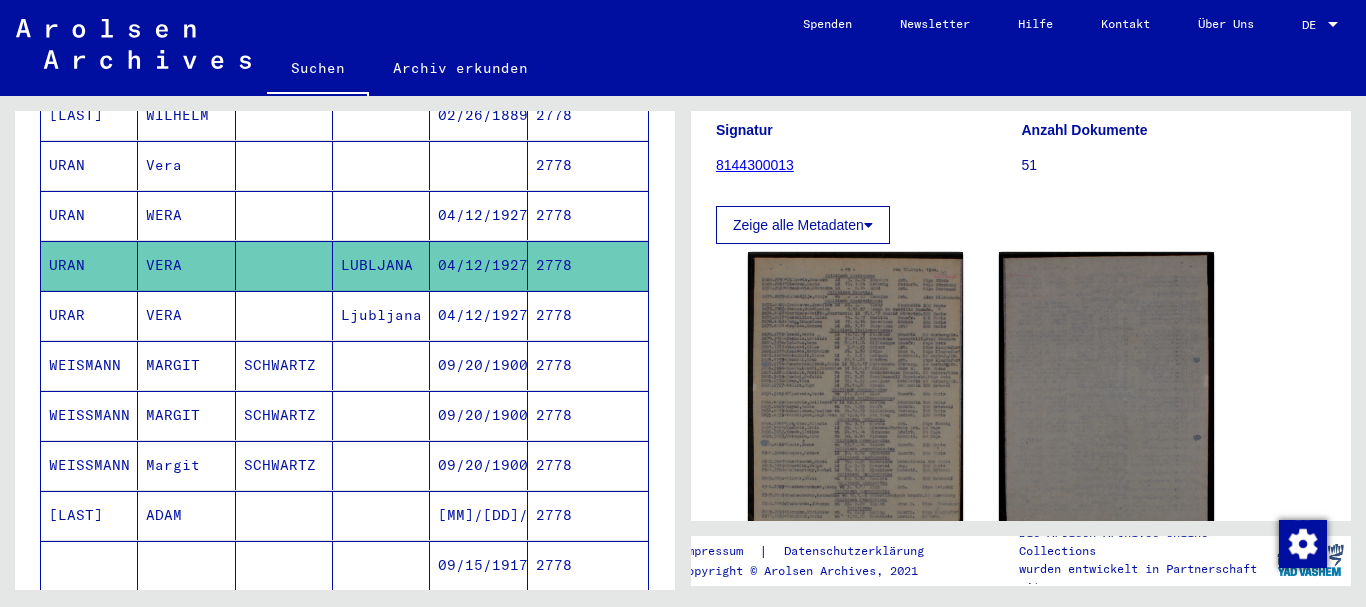 scroll, scrollTop: 324, scrollLeft: 0, axis: vertical 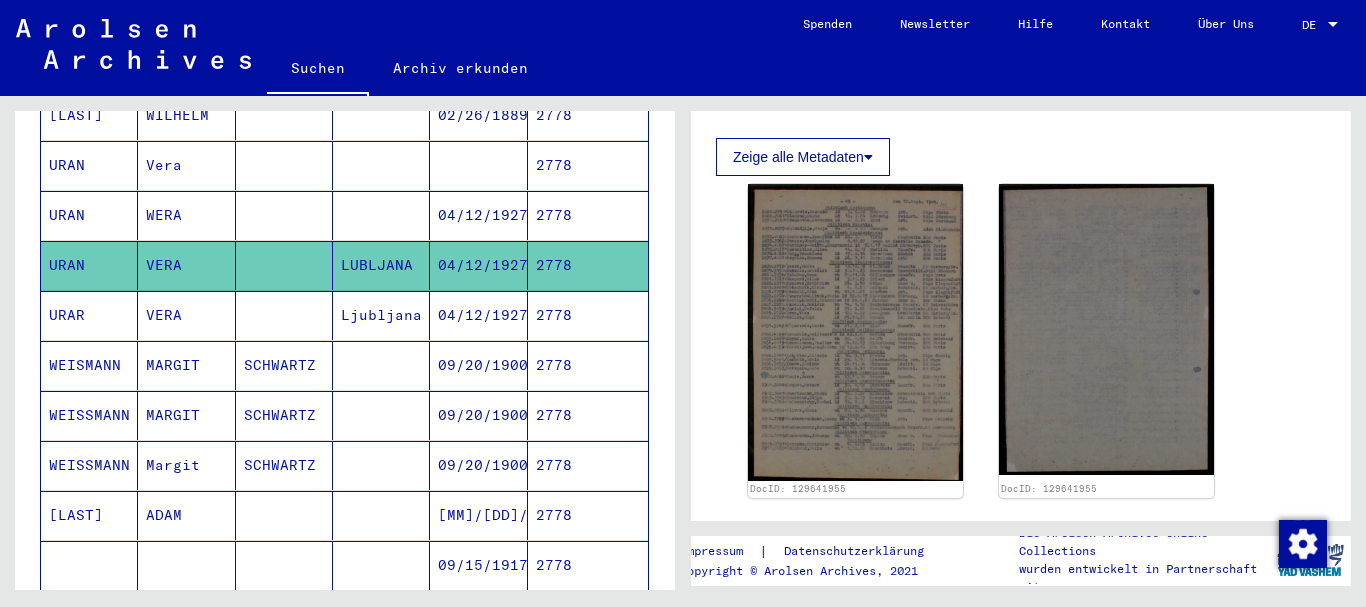 click at bounding box center [284, 365] 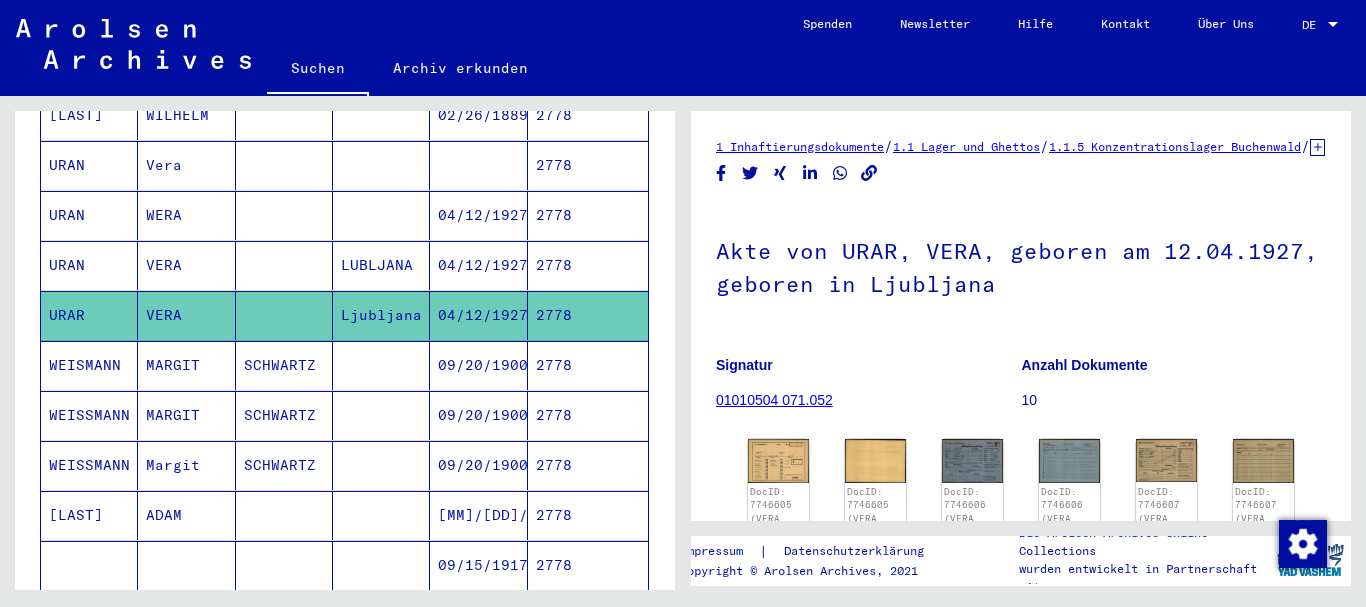 scroll, scrollTop: 324, scrollLeft: 0, axis: vertical 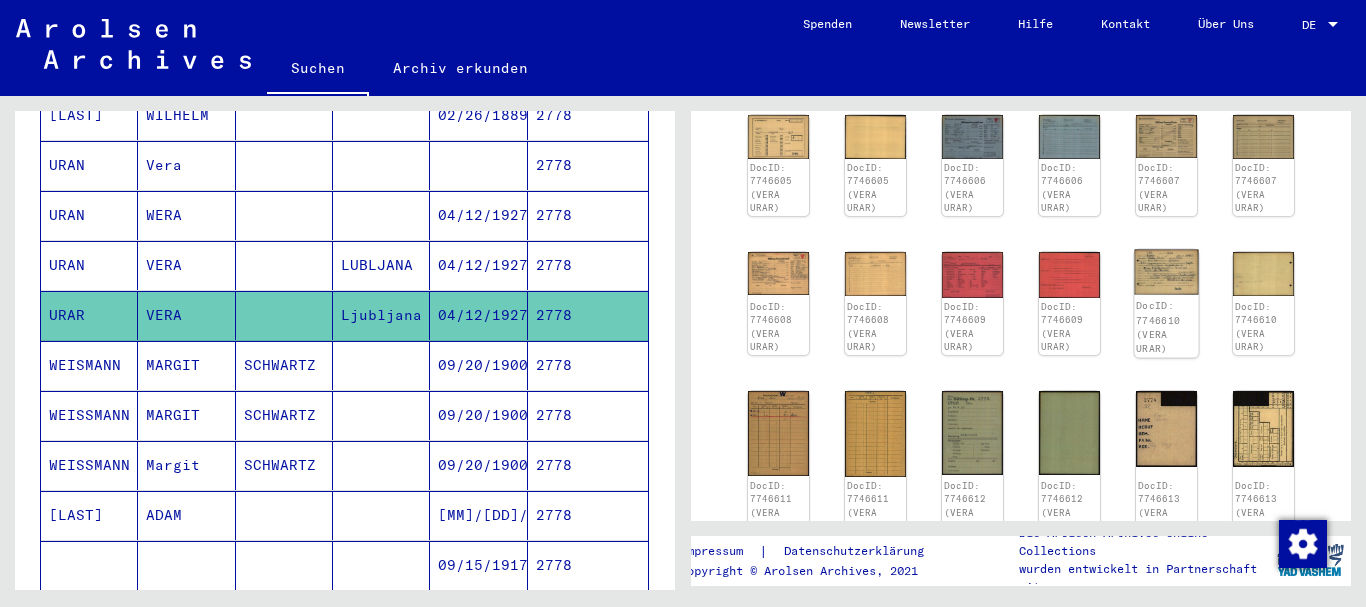 click 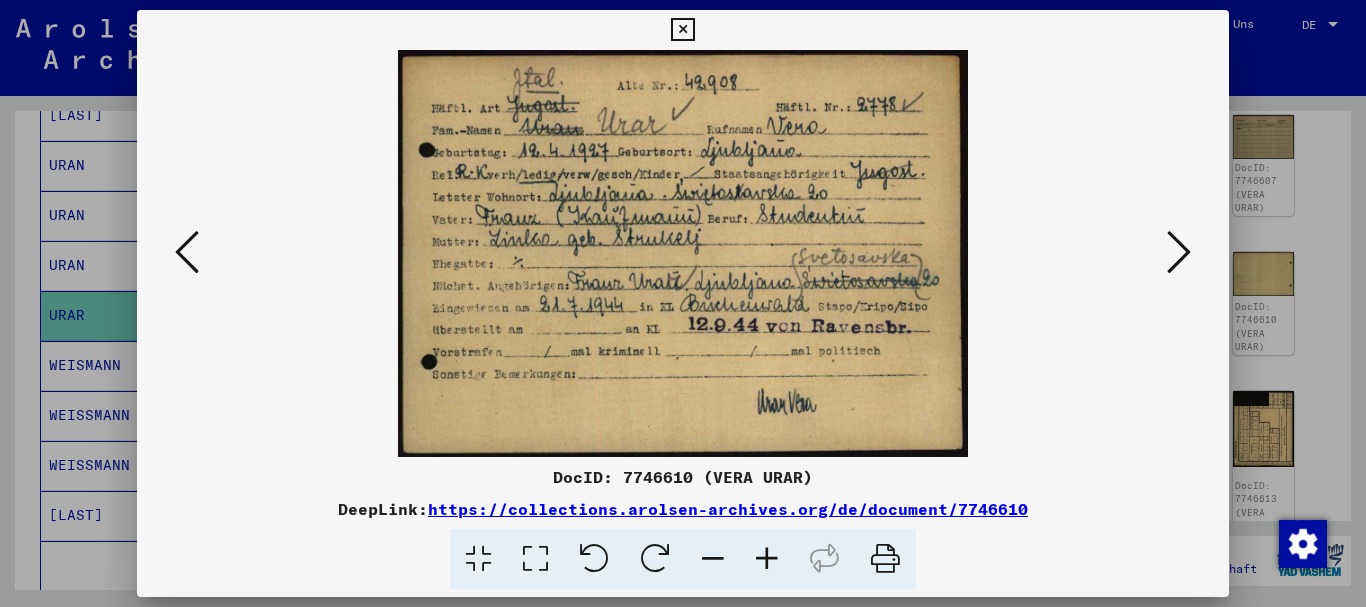 click at bounding box center [767, 559] 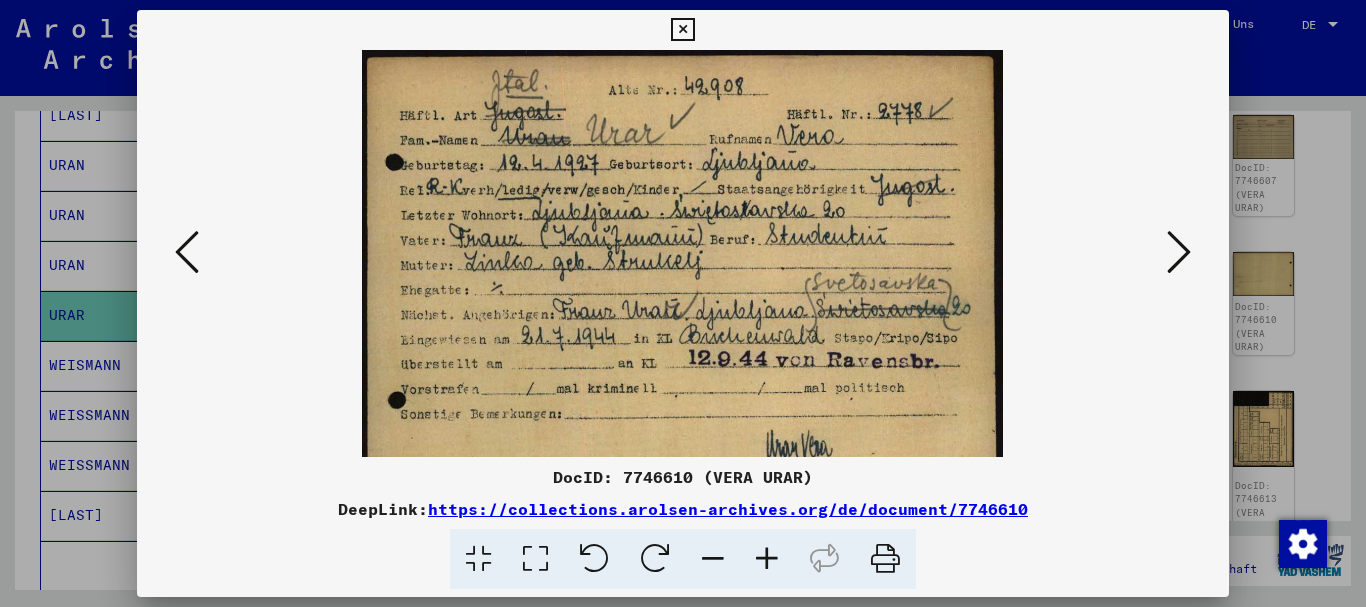 click at bounding box center (767, 559) 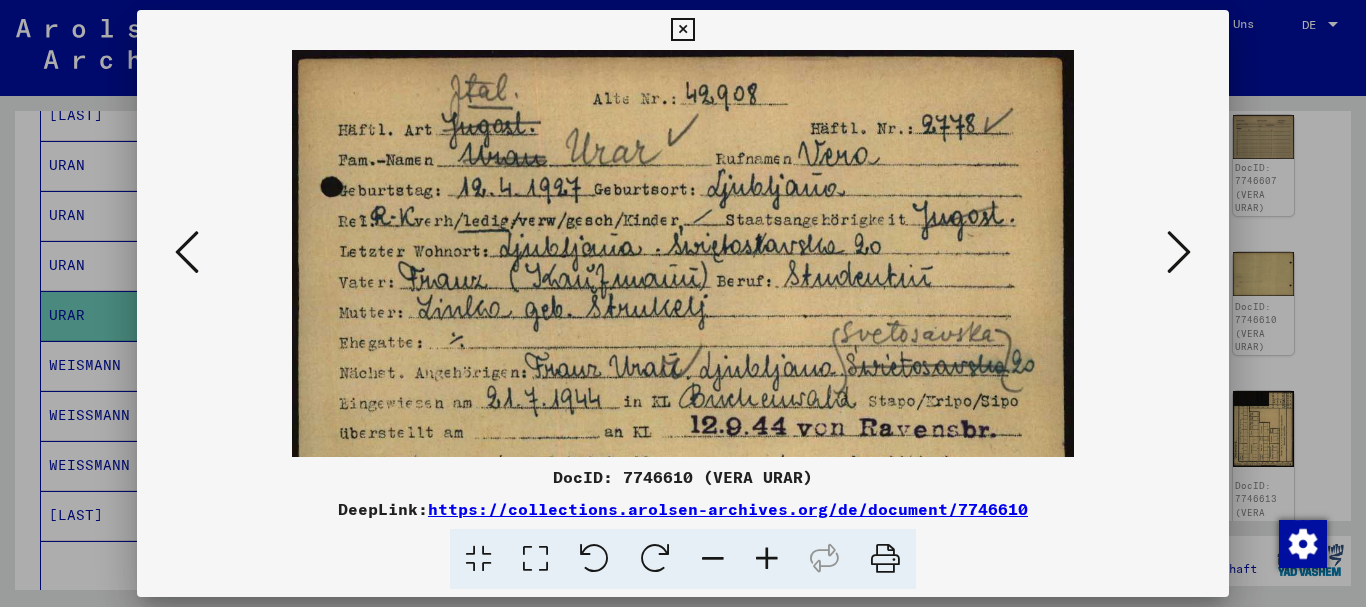 click at bounding box center [767, 559] 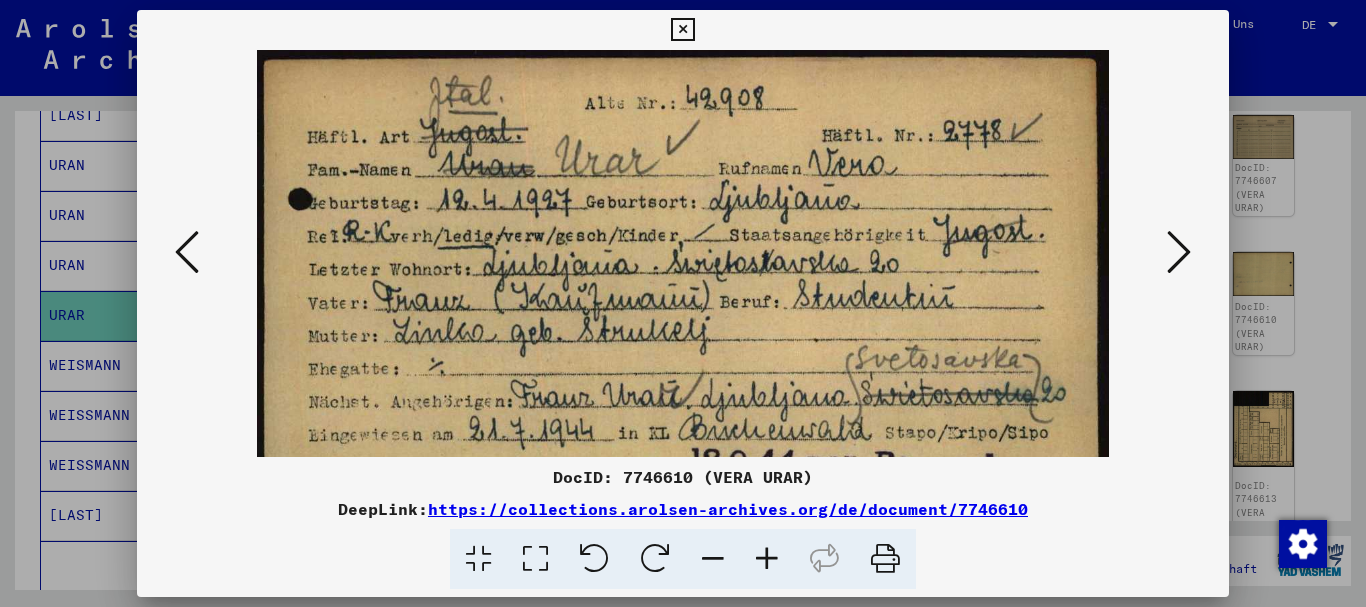 scroll, scrollTop: 84, scrollLeft: 0, axis: vertical 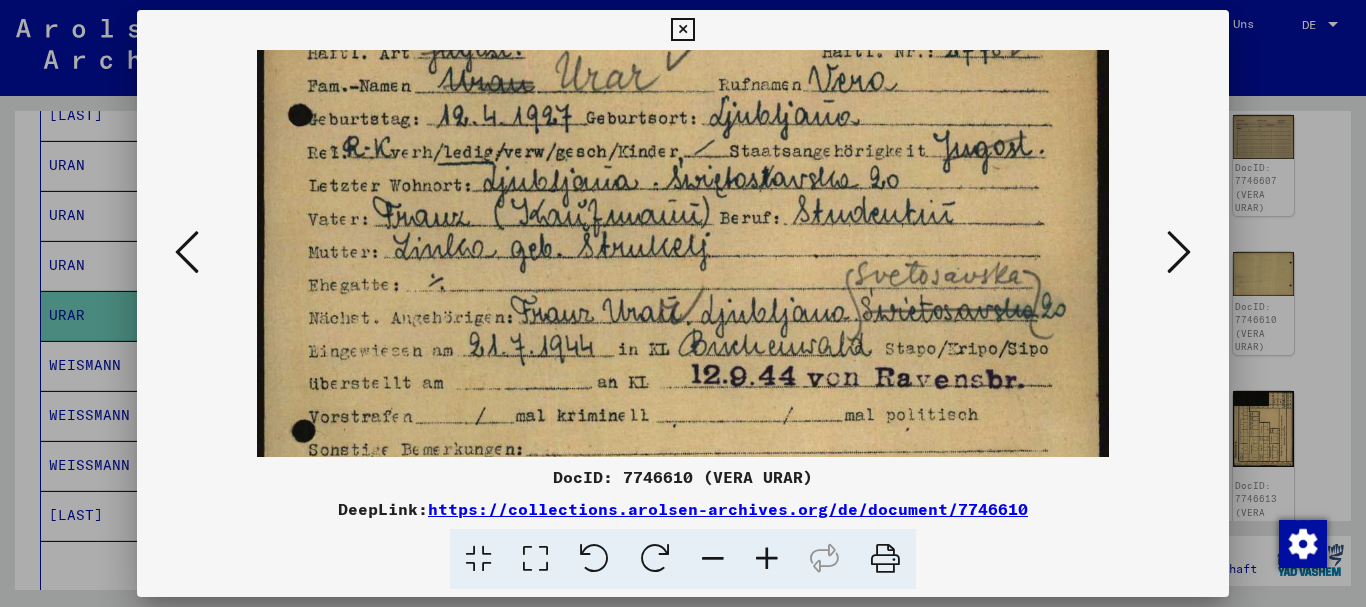 drag, startPoint x: 772, startPoint y: 410, endPoint x: 738, endPoint y: 326, distance: 90.62009 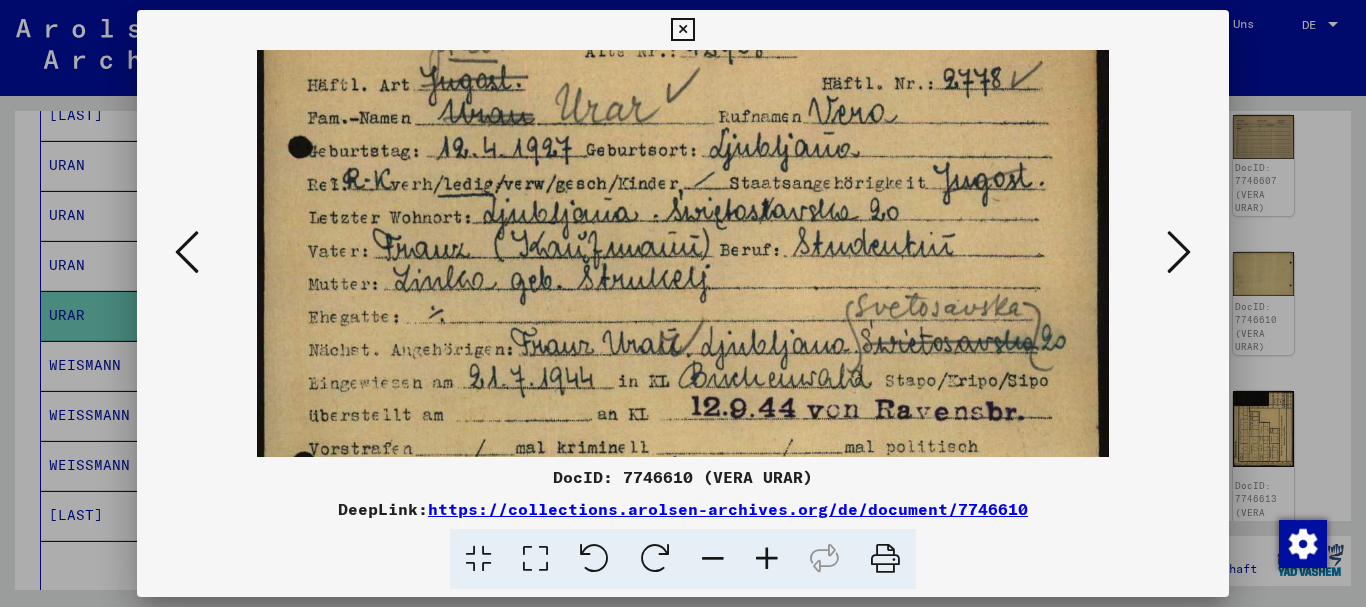 scroll, scrollTop: 51, scrollLeft: 0, axis: vertical 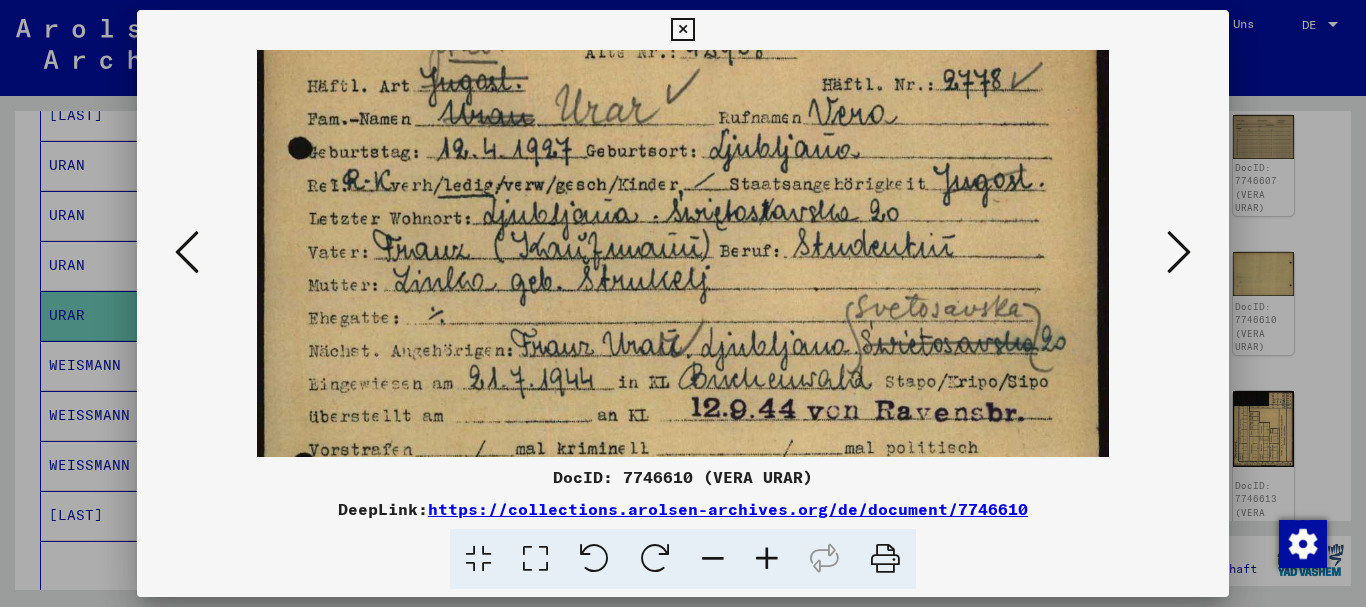 drag, startPoint x: 678, startPoint y: 206, endPoint x: 669, endPoint y: 239, distance: 34.20526 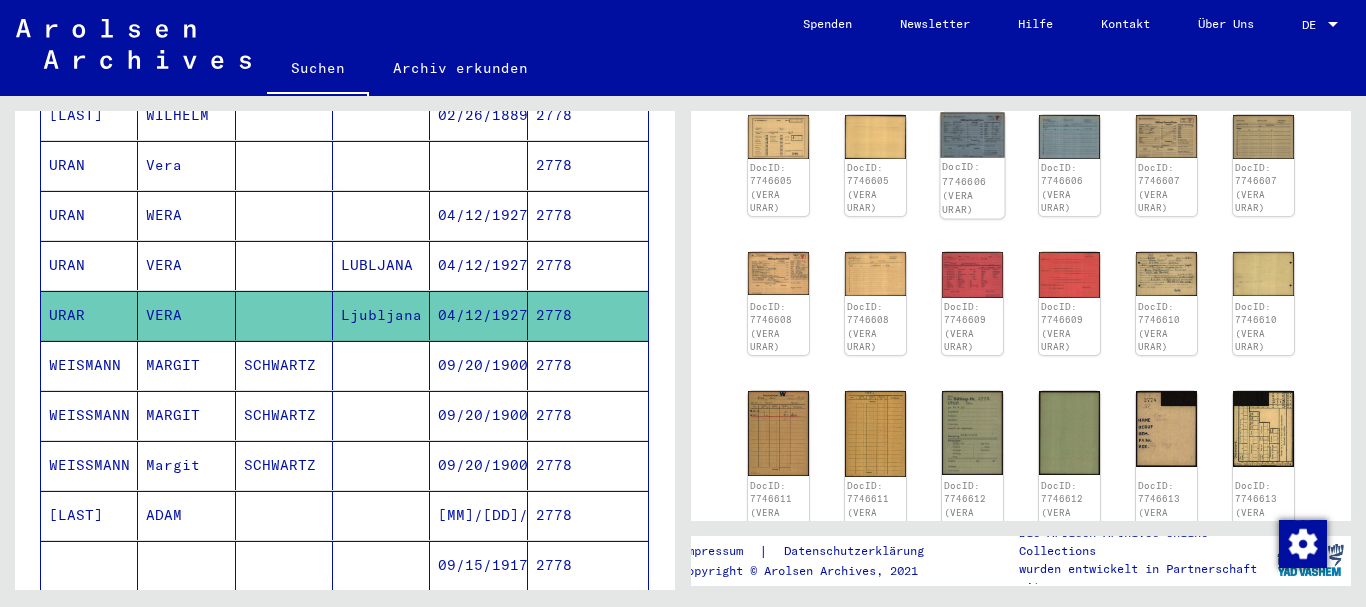click 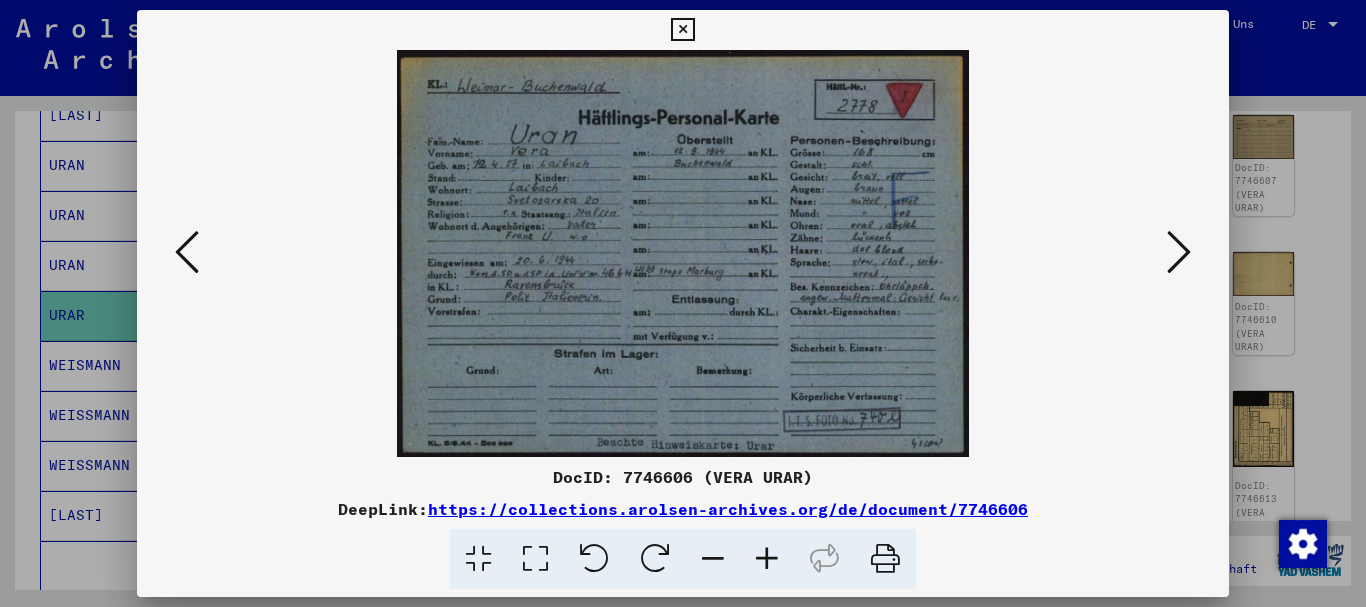 click at bounding box center [1179, 252] 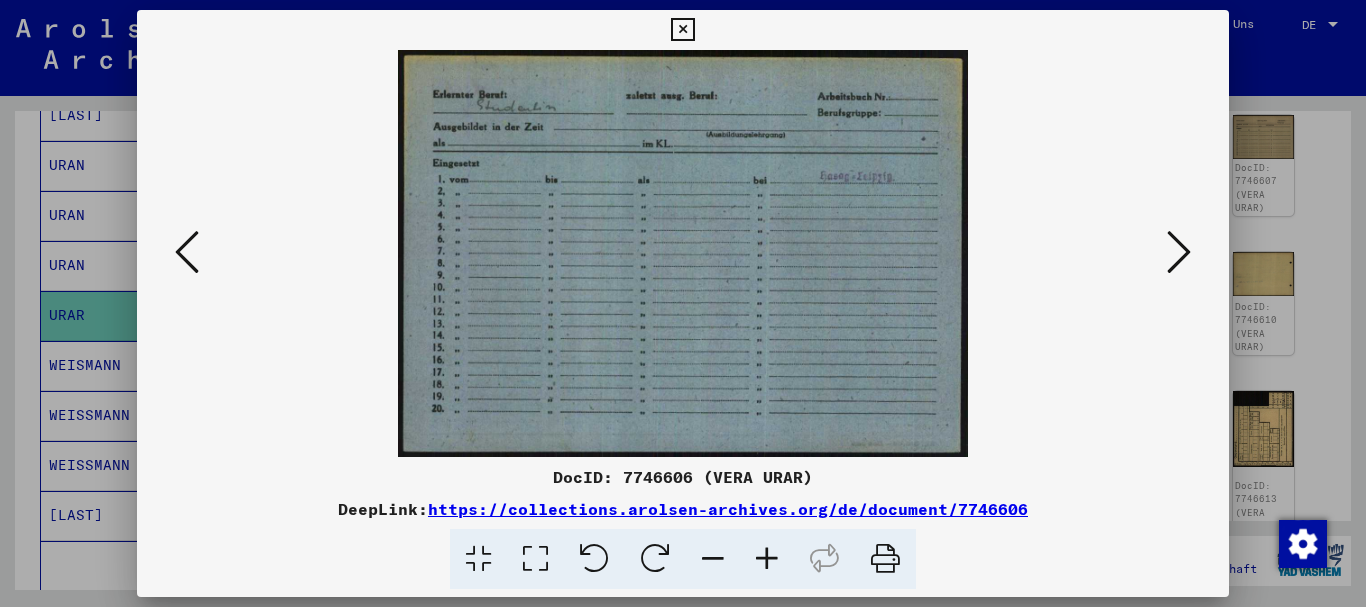 click at bounding box center [1179, 252] 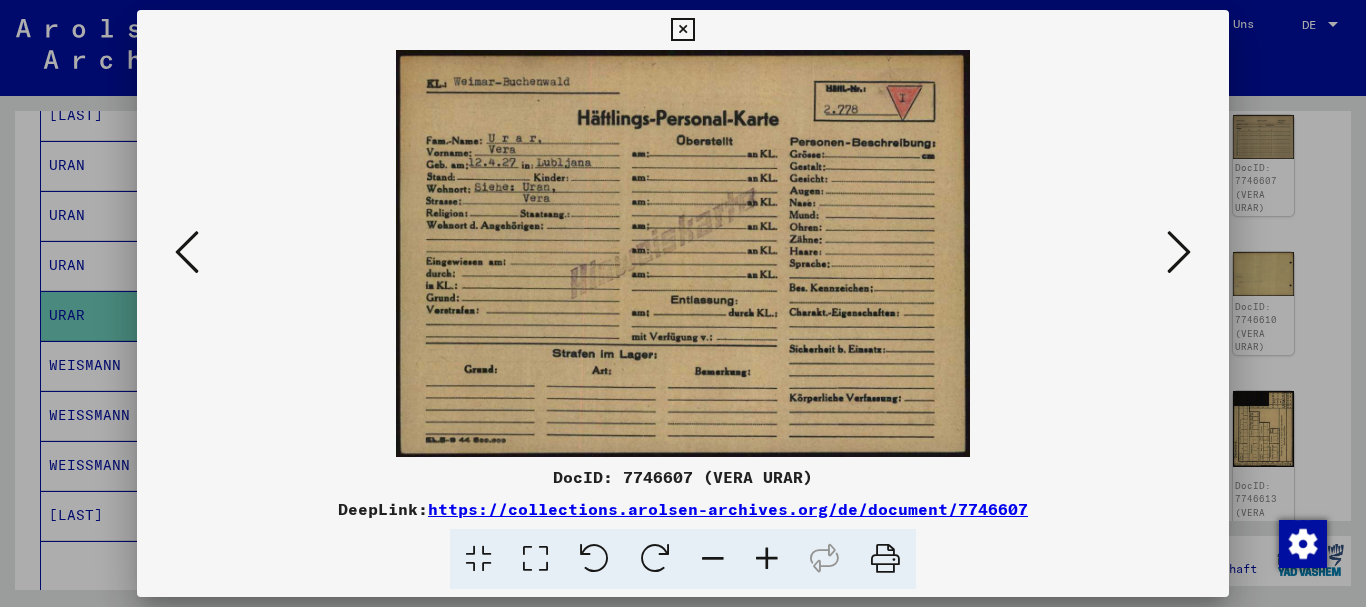 click at bounding box center [1179, 252] 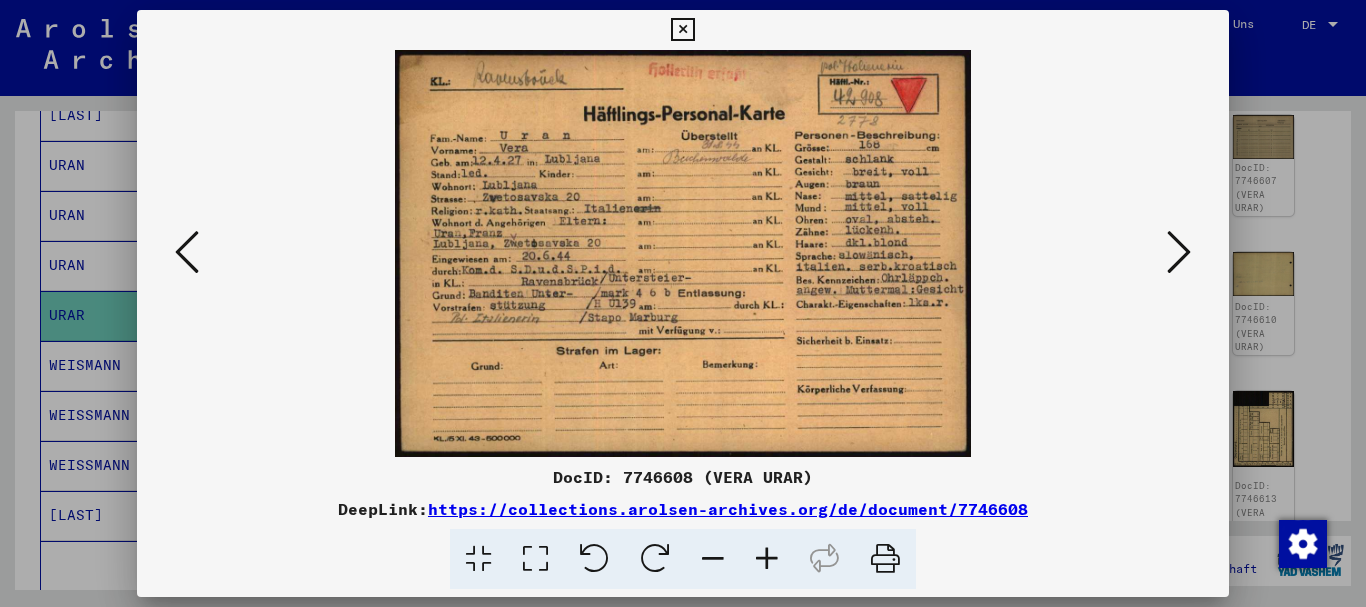click at bounding box center (767, 559) 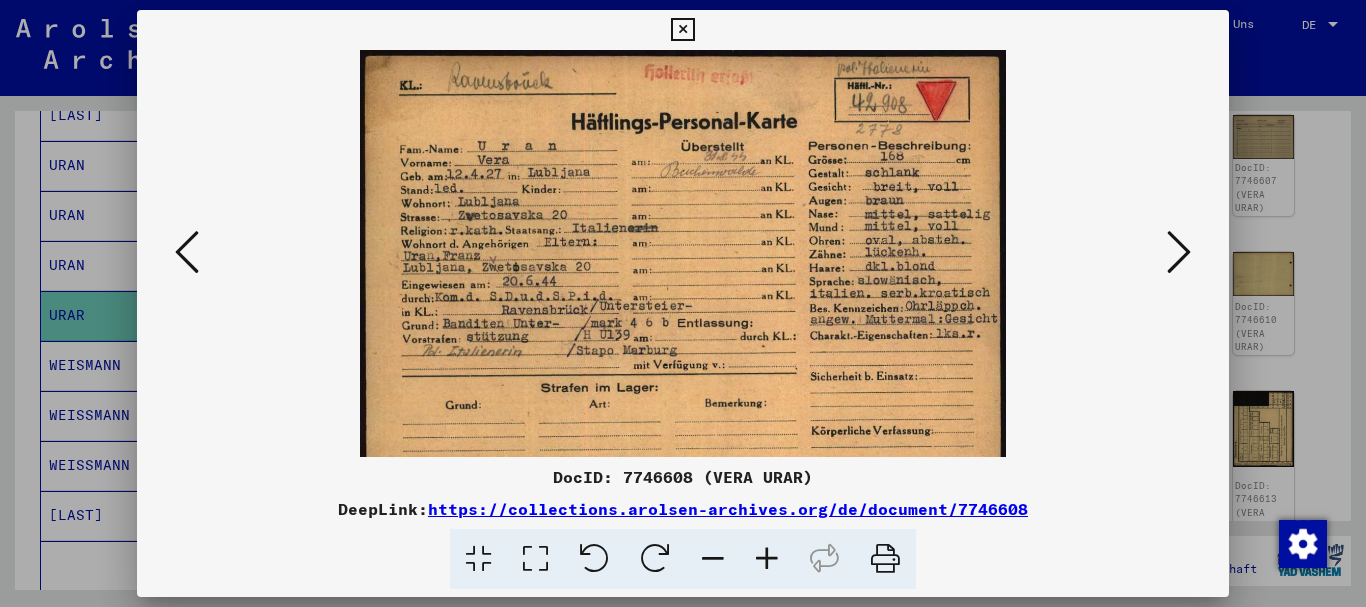 click at bounding box center (767, 559) 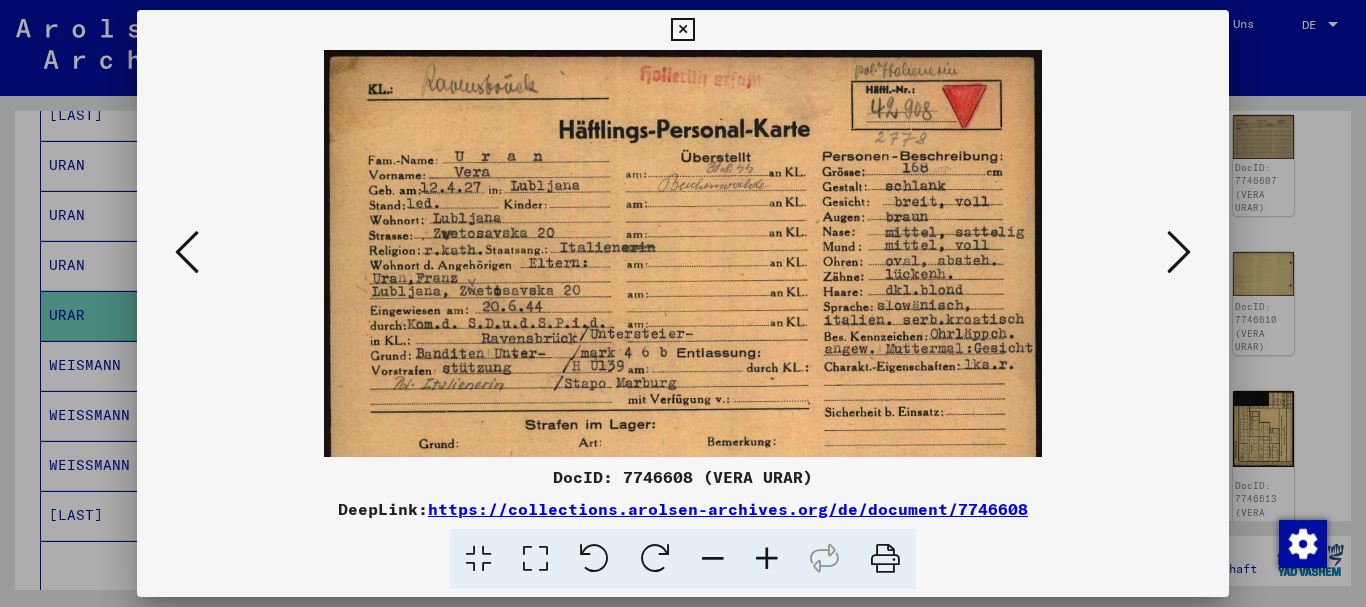 click at bounding box center (767, 559) 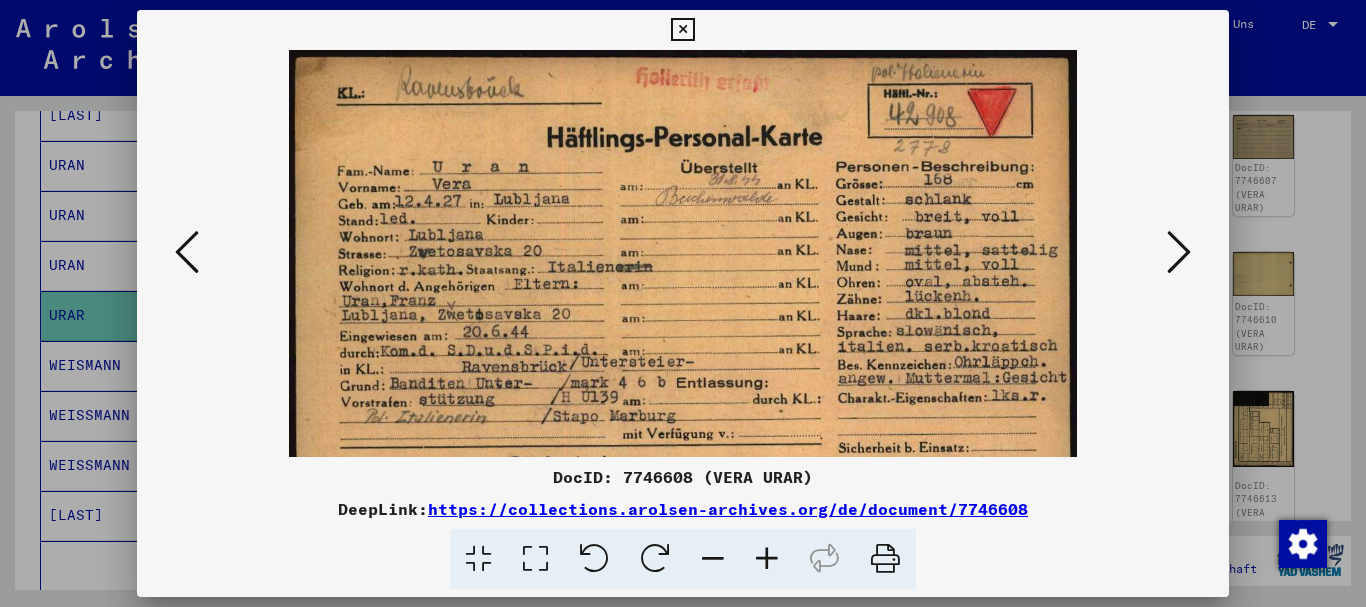 click at bounding box center [767, 559] 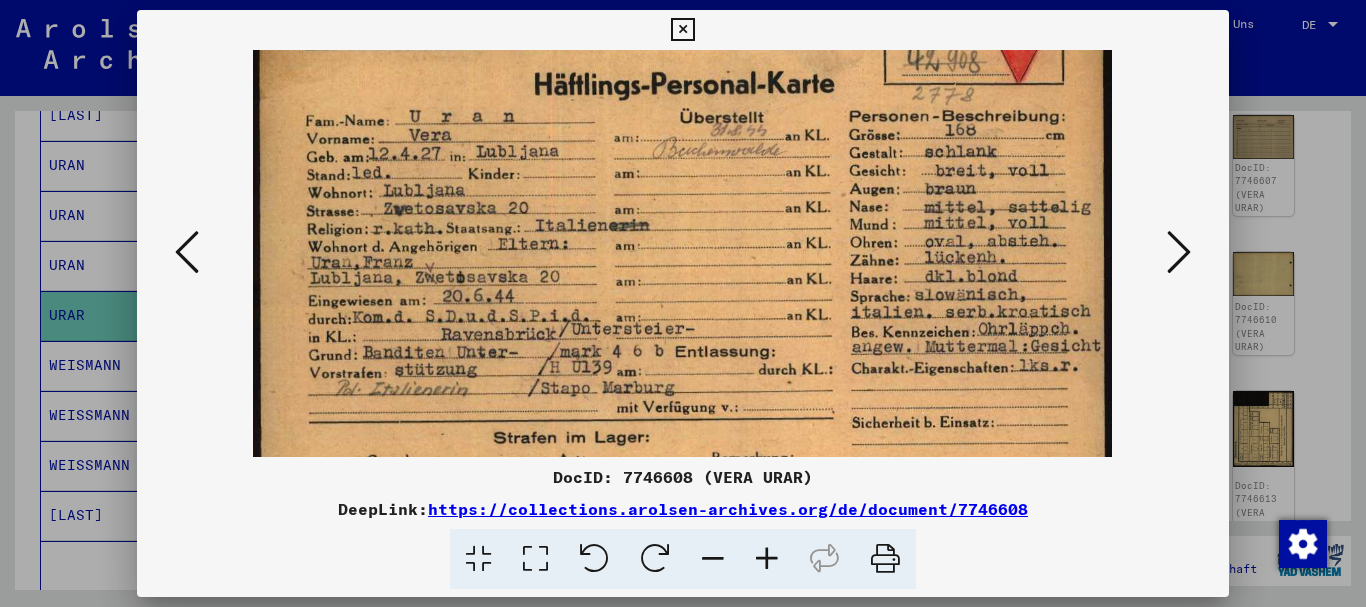 scroll, scrollTop: 63, scrollLeft: 0, axis: vertical 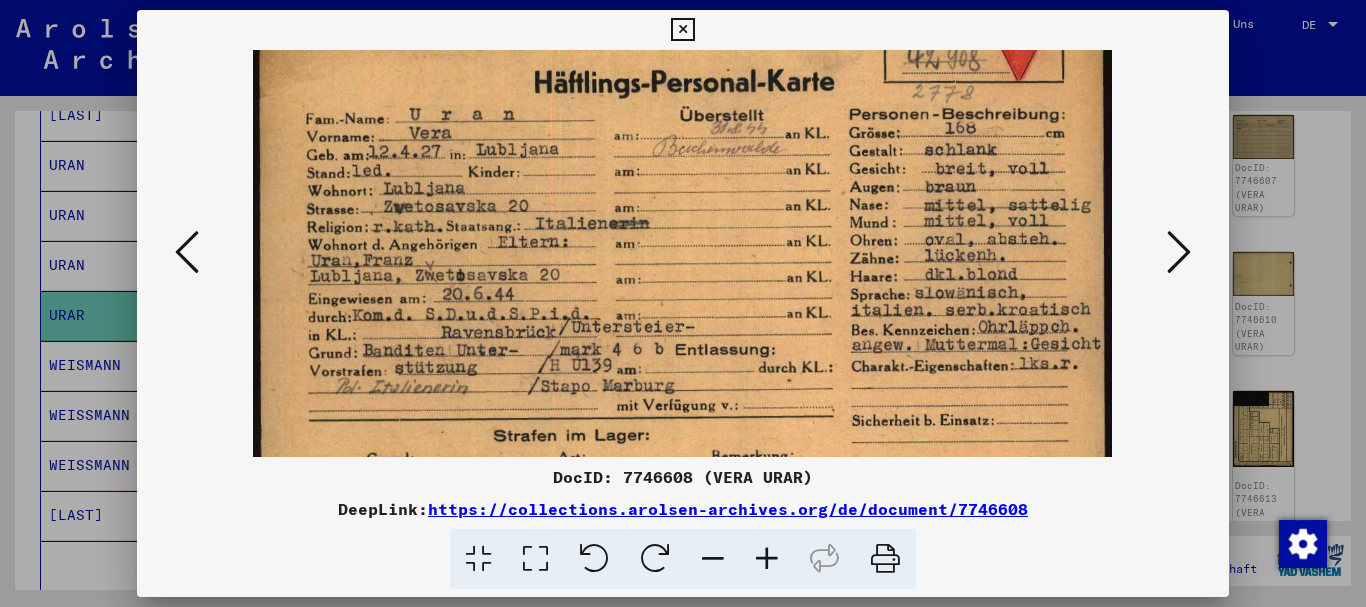 drag, startPoint x: 675, startPoint y: 427, endPoint x: 652, endPoint y: 364, distance: 67.06713 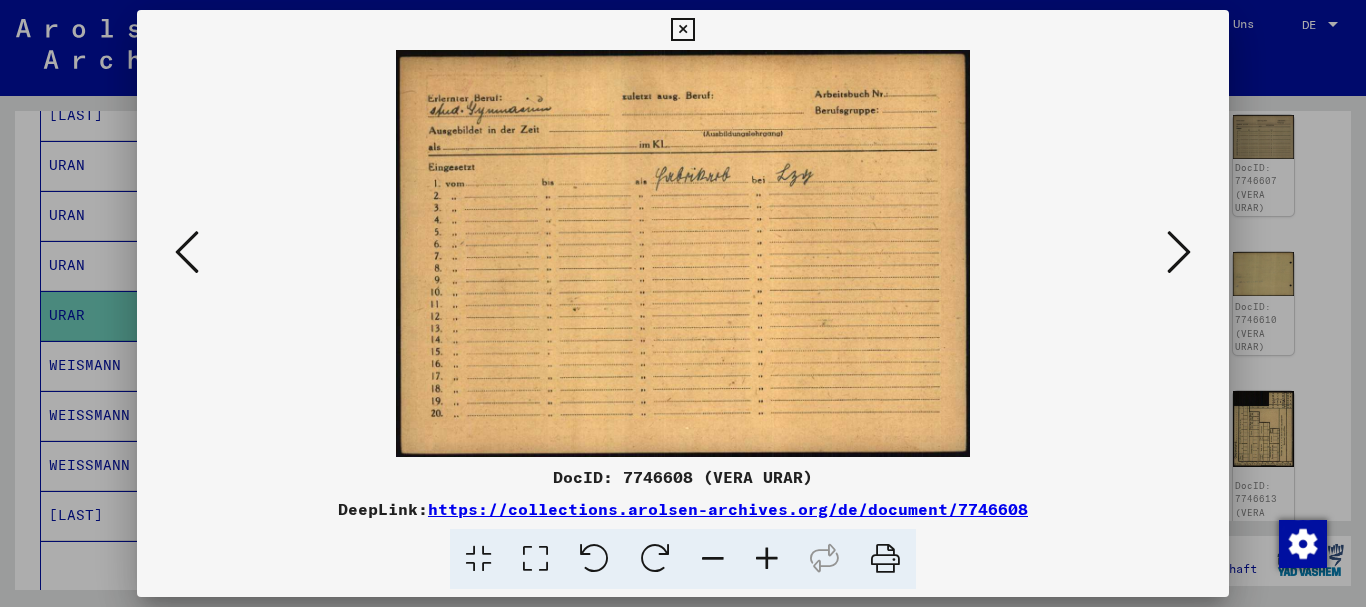 scroll, scrollTop: 0, scrollLeft: 0, axis: both 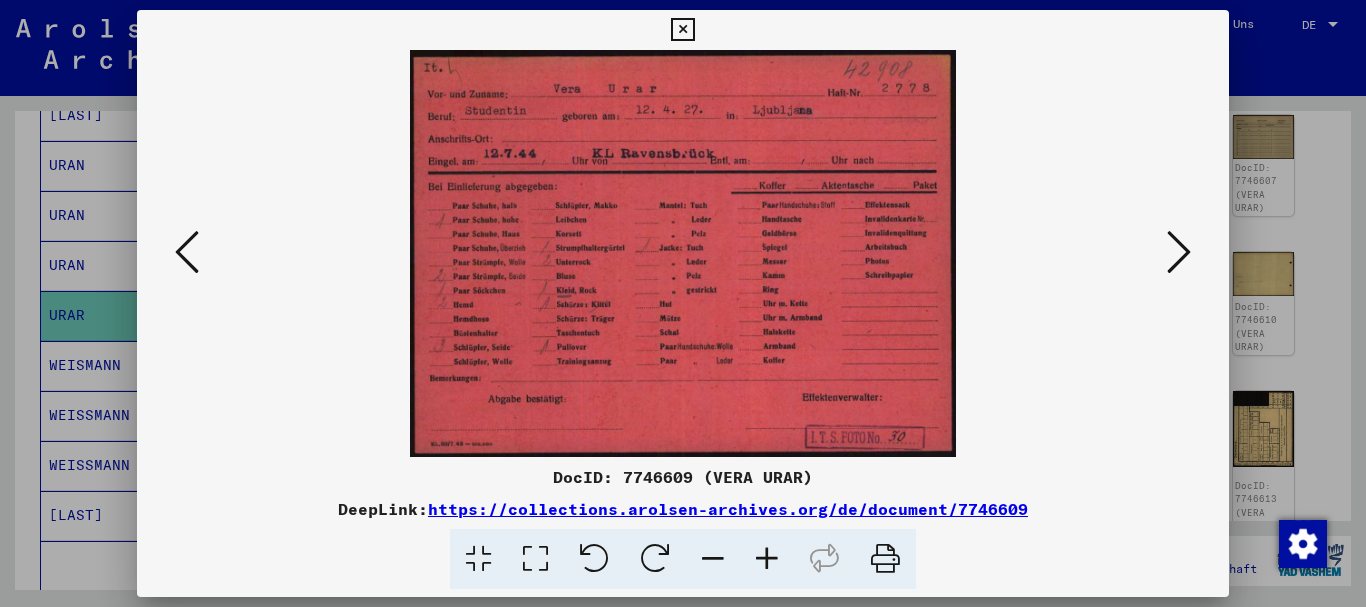 click at bounding box center (1179, 252) 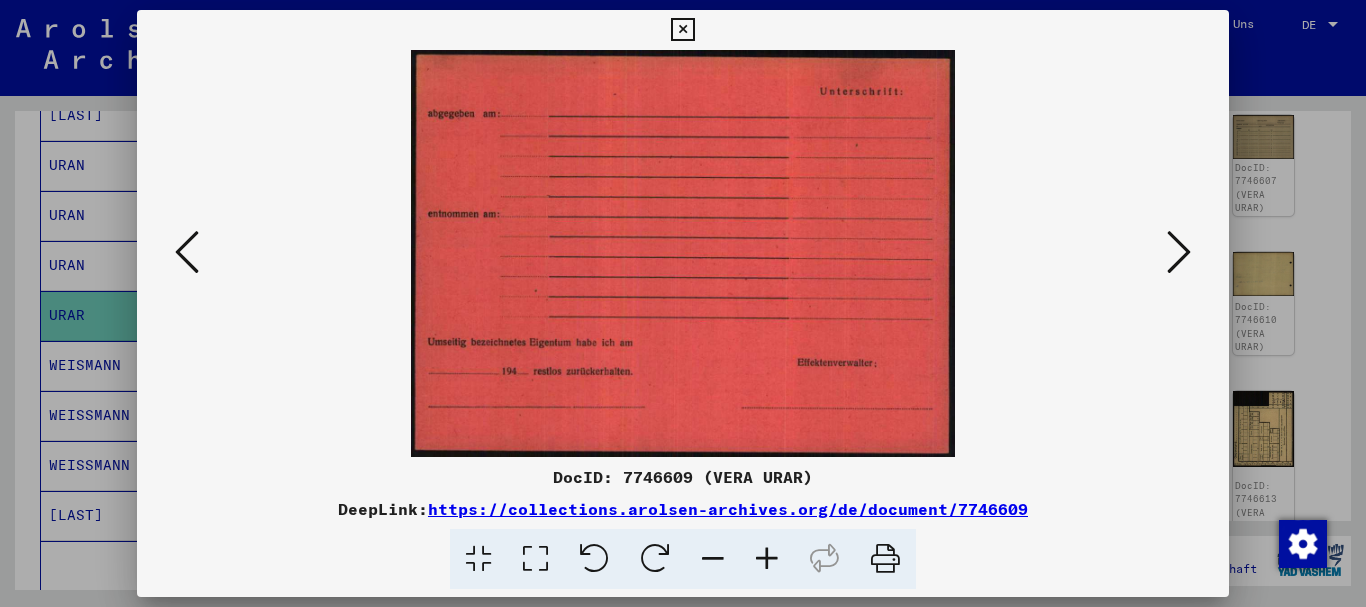 click at bounding box center (1179, 252) 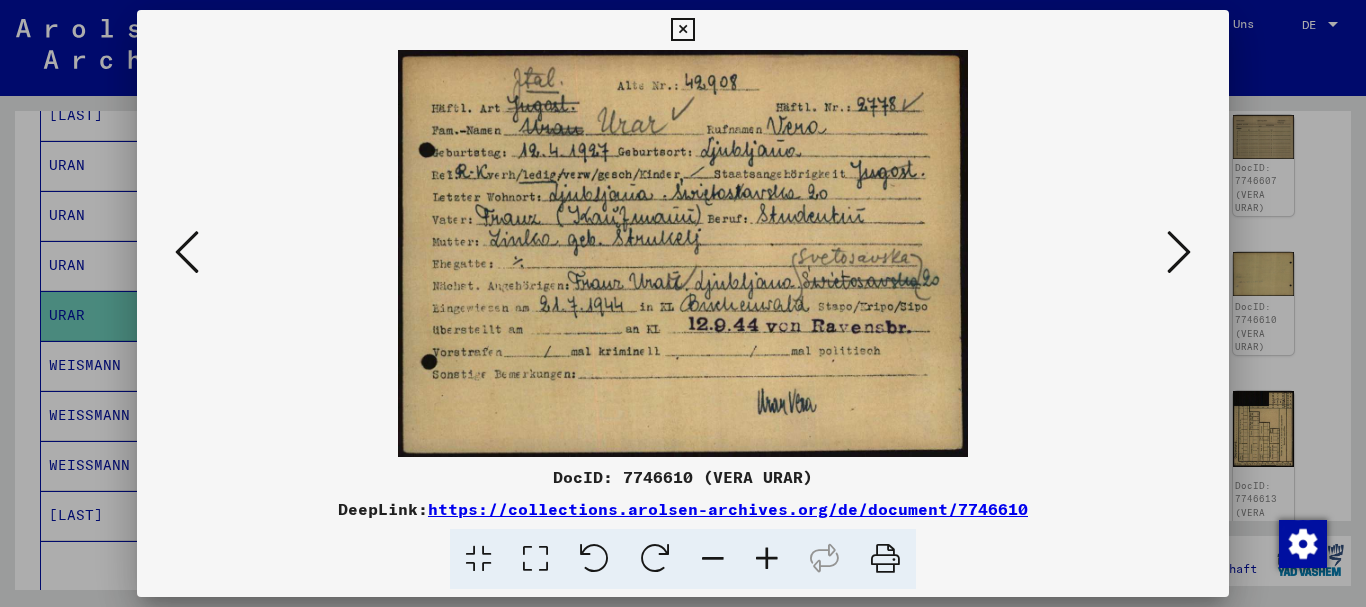 click at bounding box center [767, 559] 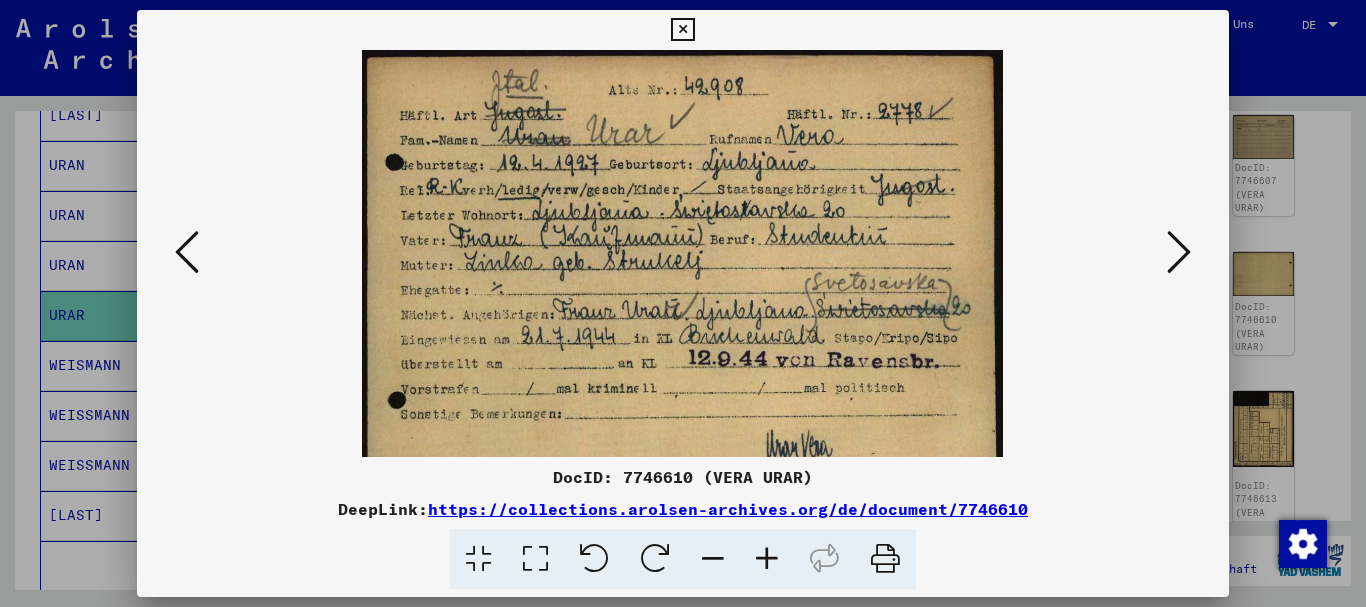 click at bounding box center (767, 559) 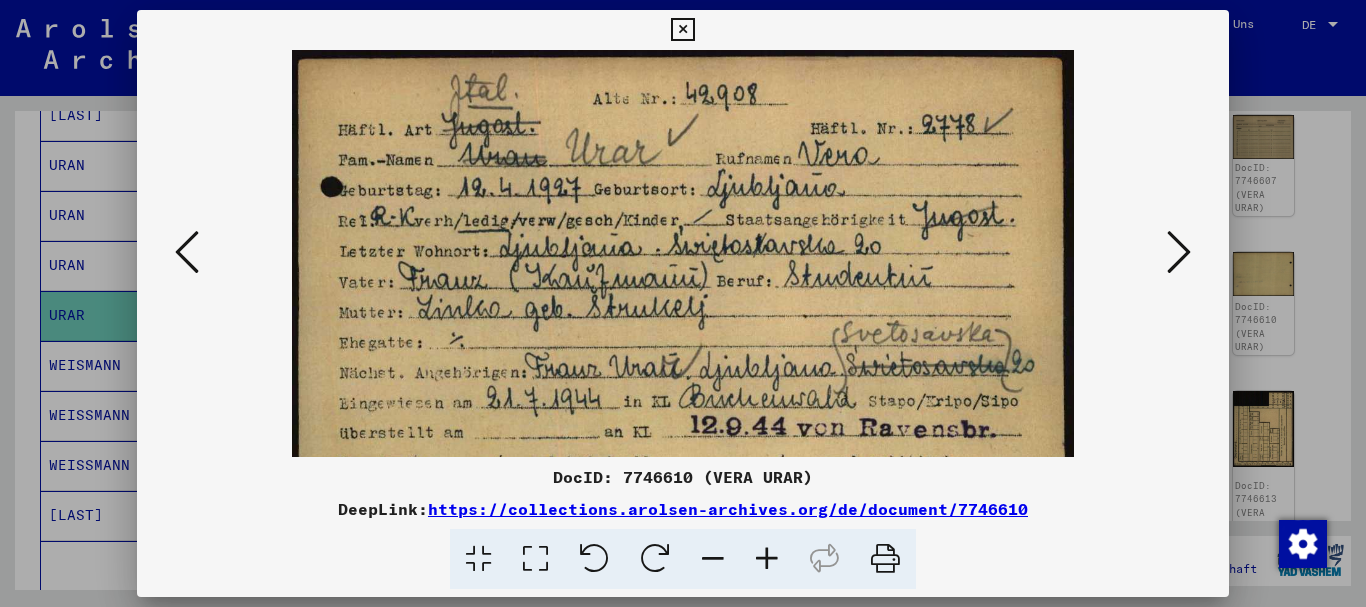 click at bounding box center [767, 559] 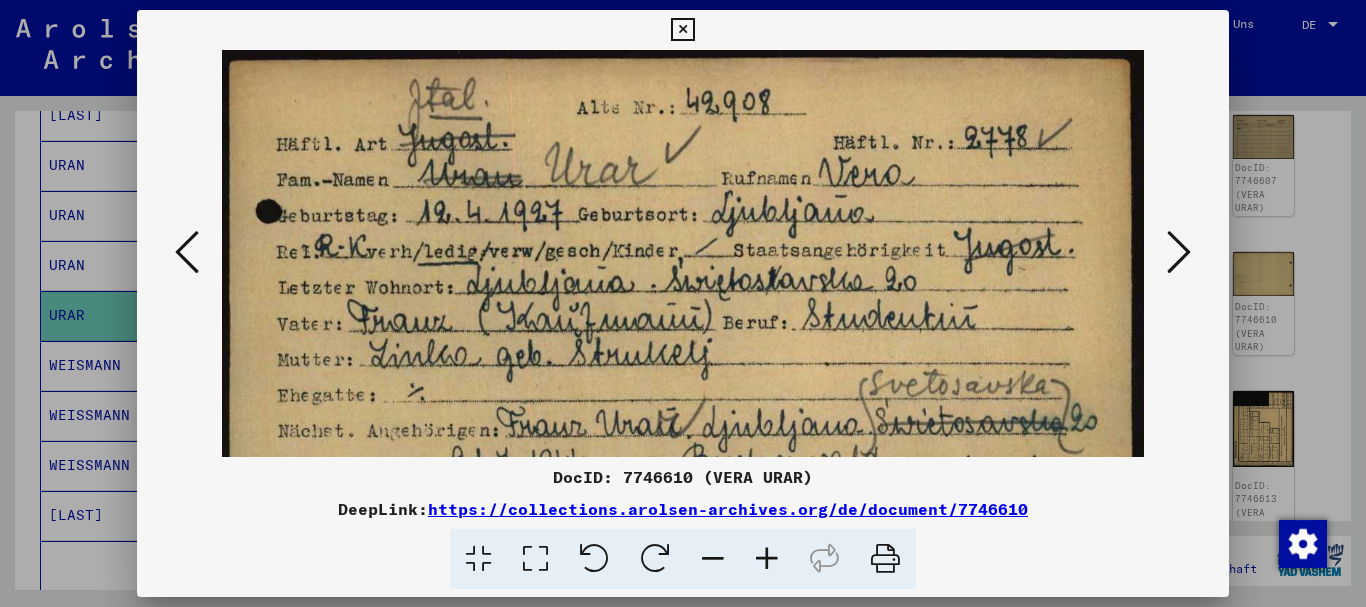 click at bounding box center (767, 559) 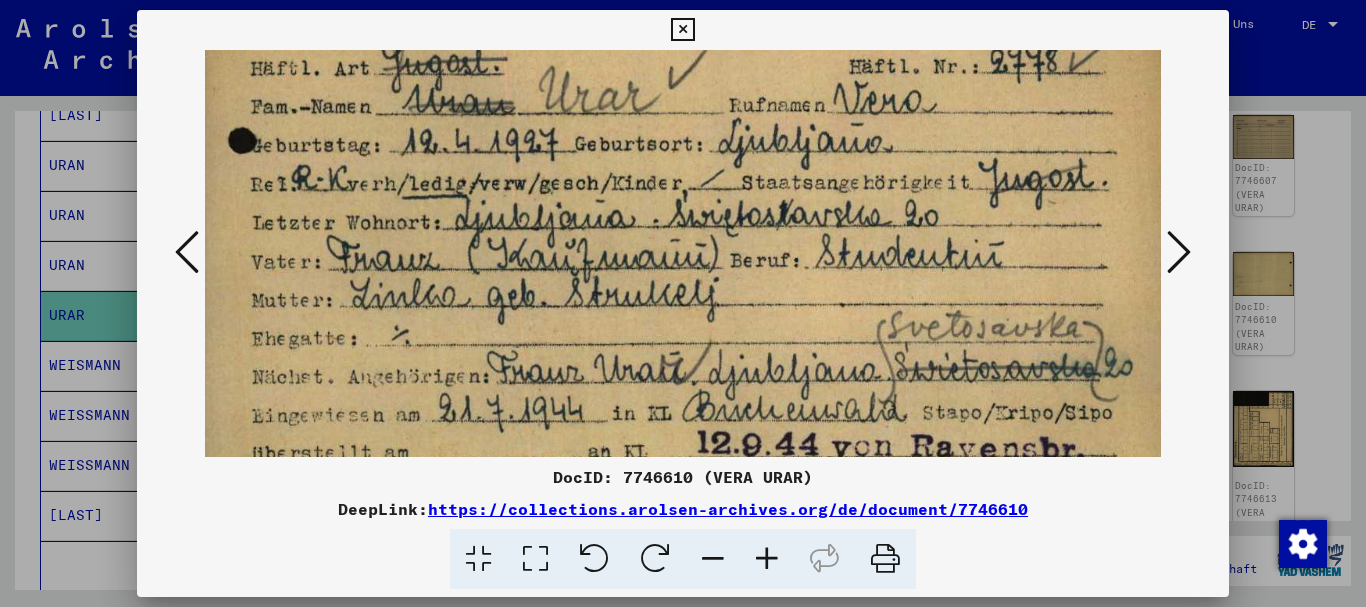 scroll, scrollTop: 84, scrollLeft: 13, axis: both 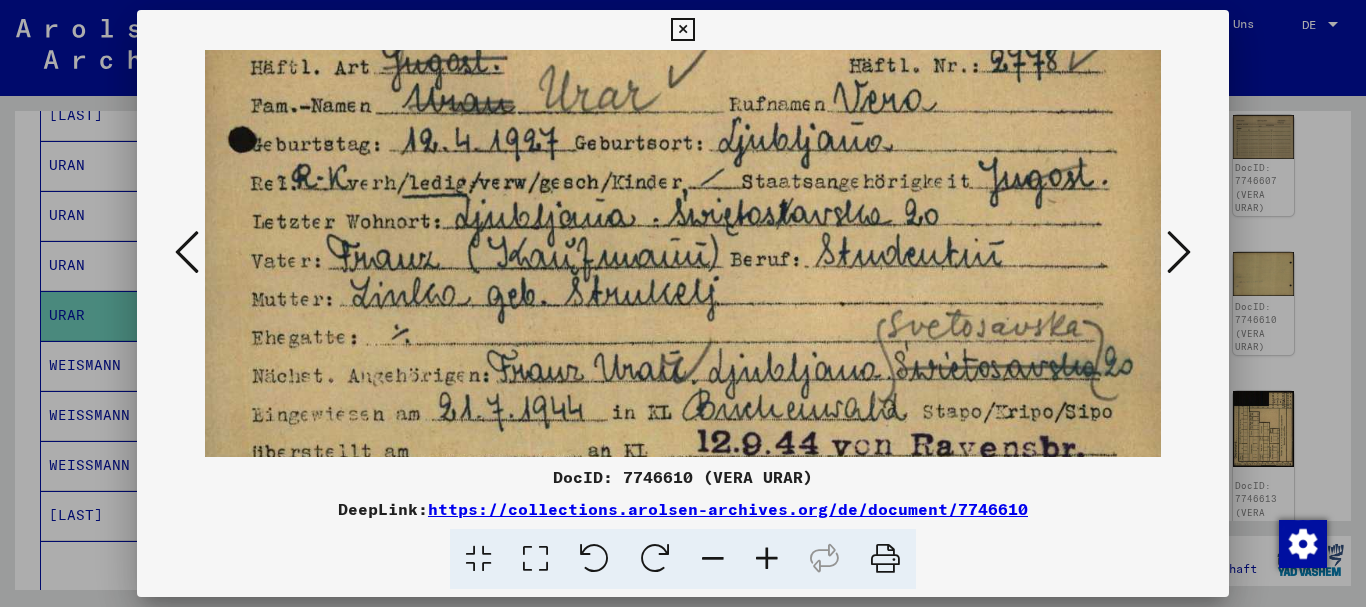 drag, startPoint x: 572, startPoint y: 329, endPoint x: 566, endPoint y: 283, distance: 46.389652 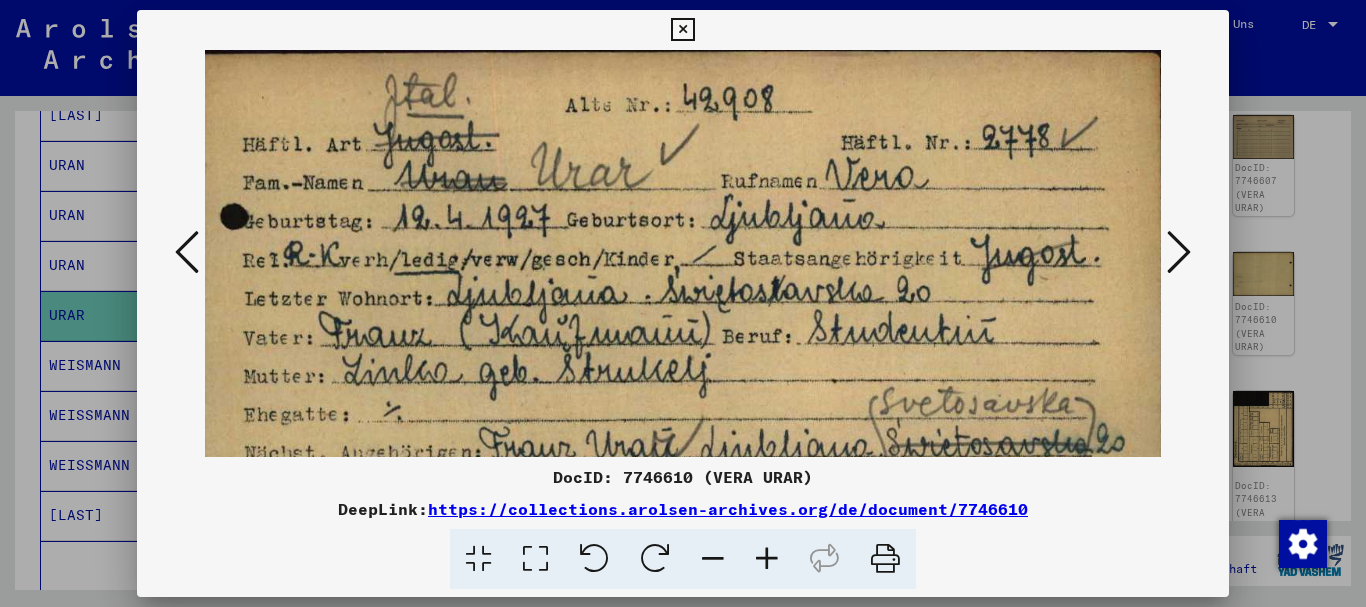 scroll, scrollTop: 0, scrollLeft: 27, axis: horizontal 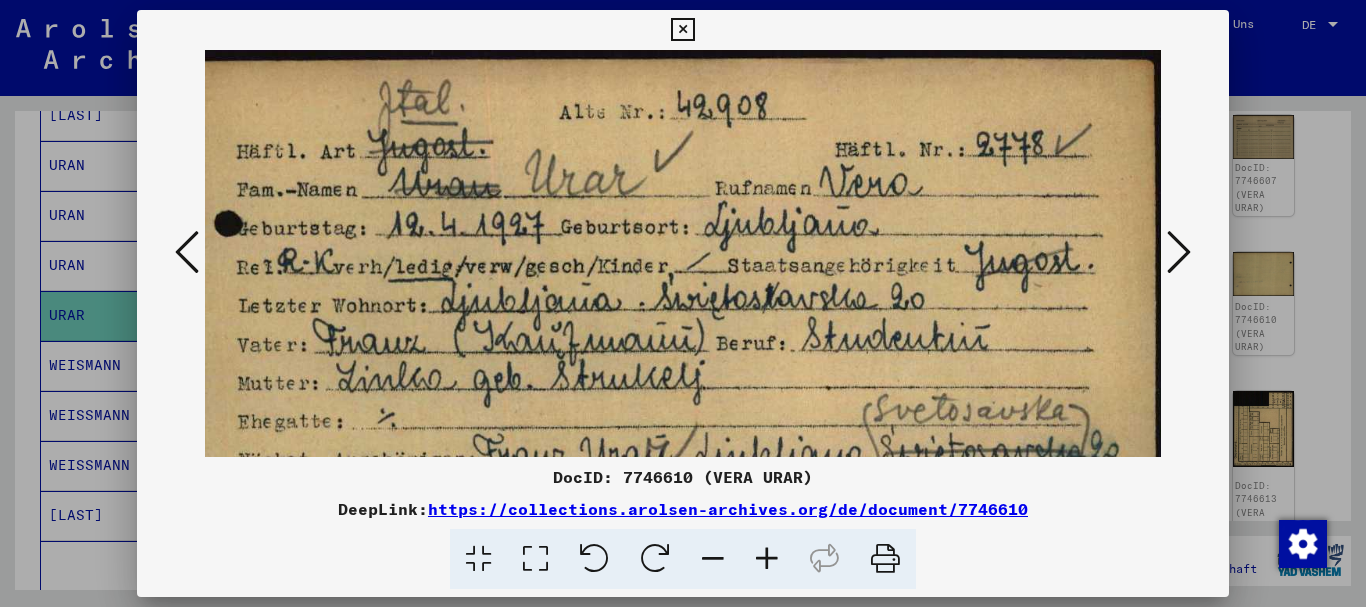 drag, startPoint x: 665, startPoint y: 174, endPoint x: 645, endPoint y: 329, distance: 156.285 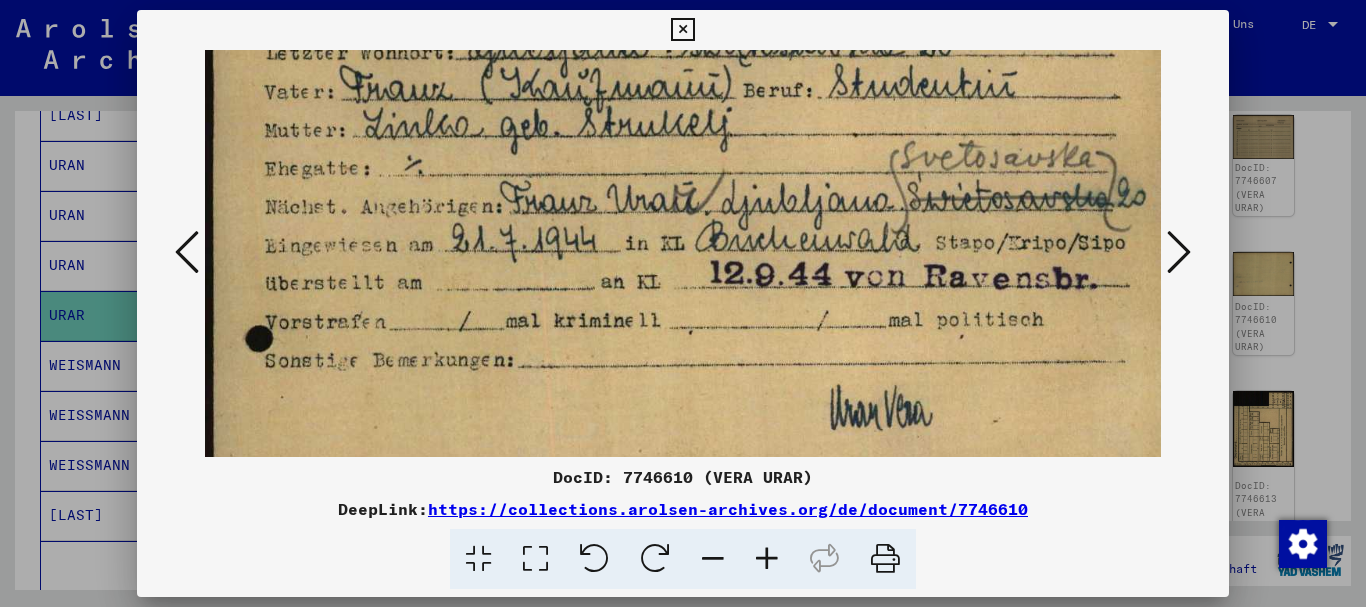 scroll, scrollTop: 279, scrollLeft: 0, axis: vertical 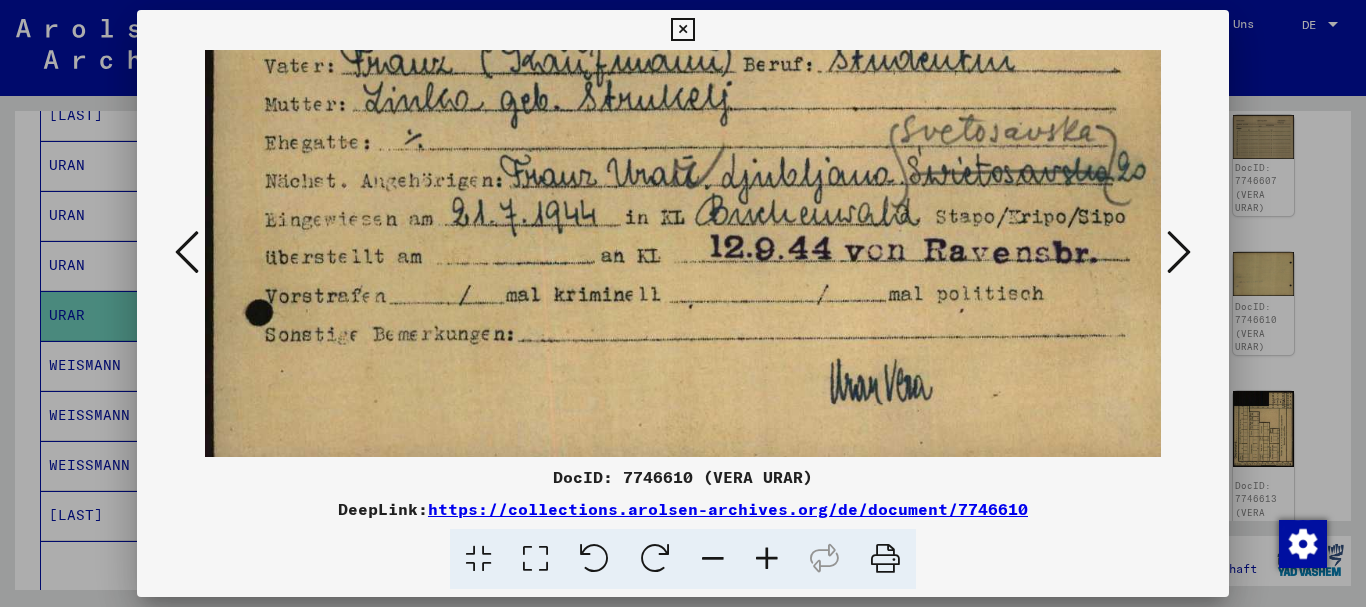 drag, startPoint x: 608, startPoint y: 380, endPoint x: 658, endPoint y: 102, distance: 282.4606 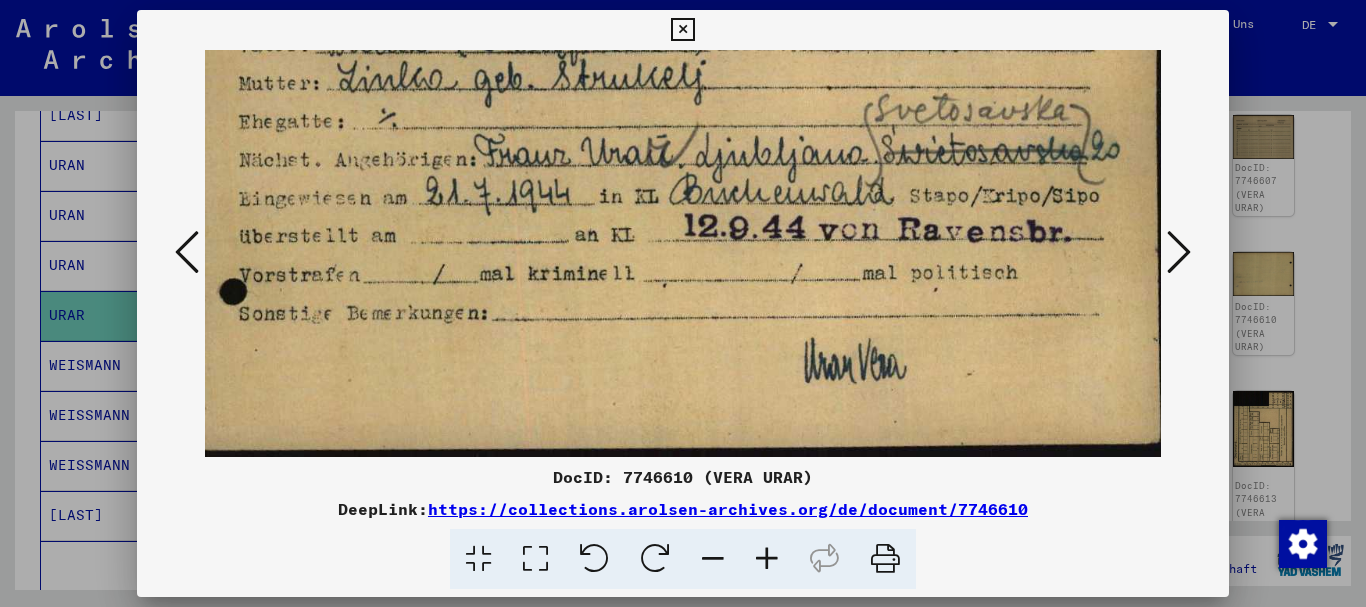 drag, startPoint x: 648, startPoint y: 223, endPoint x: 642, endPoint y: 211, distance: 13.416408 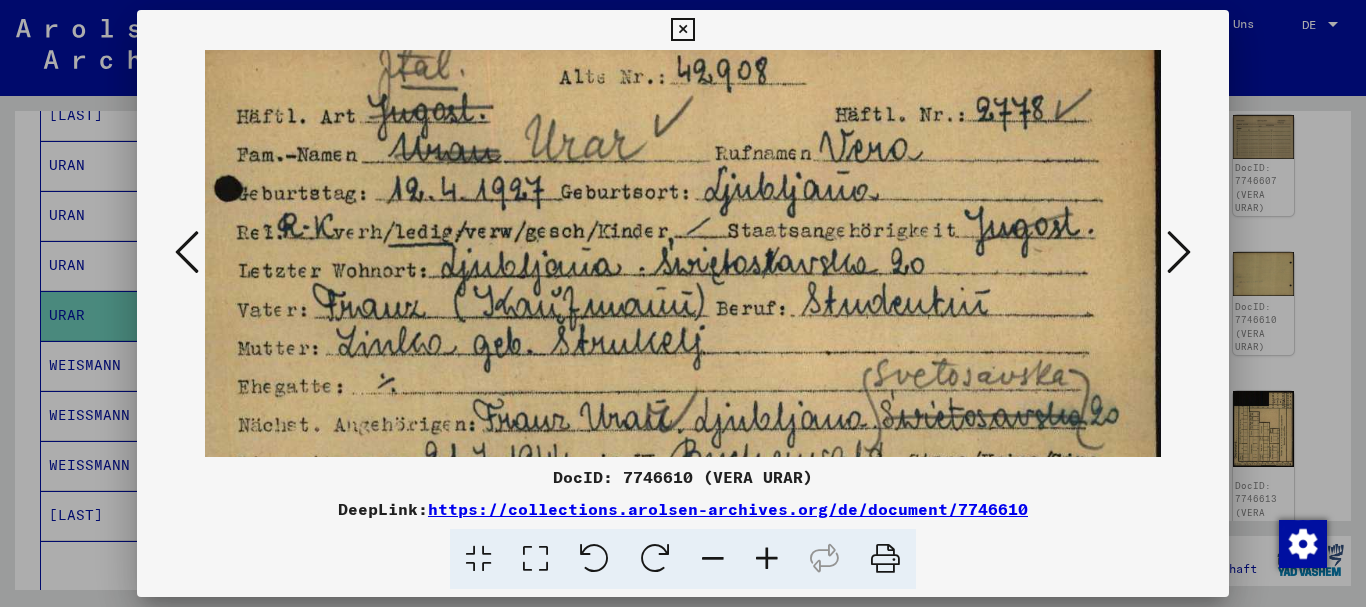 drag, startPoint x: 584, startPoint y: 383, endPoint x: 572, endPoint y: 422, distance: 40.804413 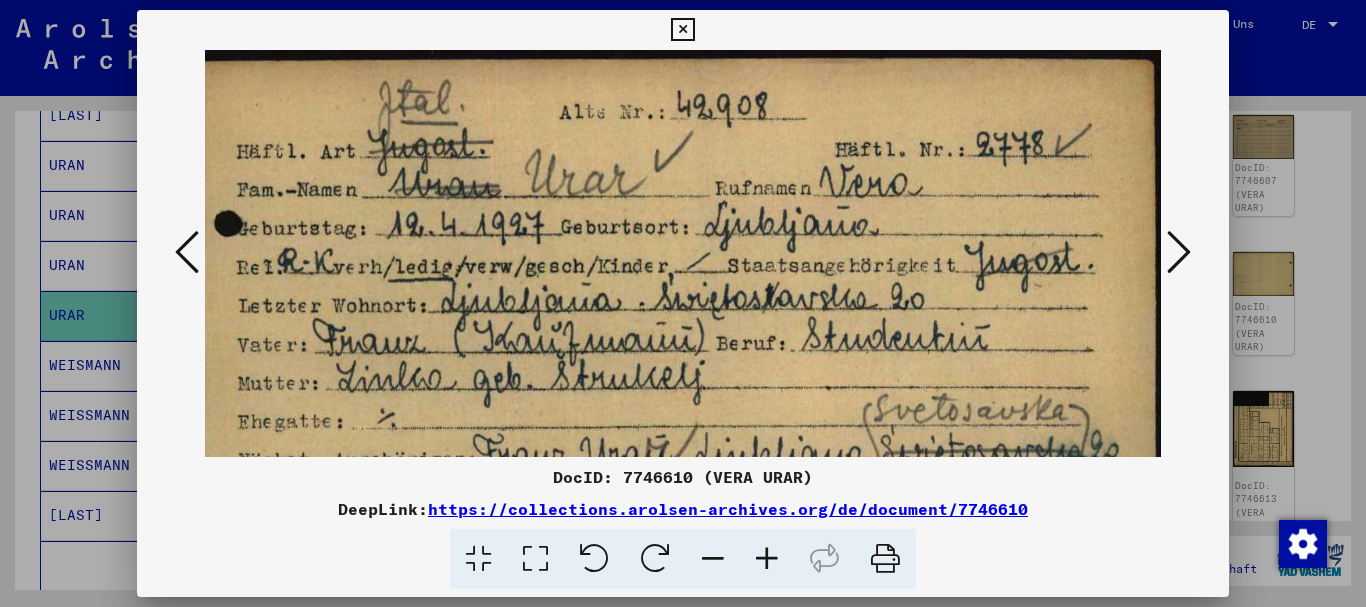 drag, startPoint x: 564, startPoint y: 256, endPoint x: 505, endPoint y: 418, distance: 172.4094 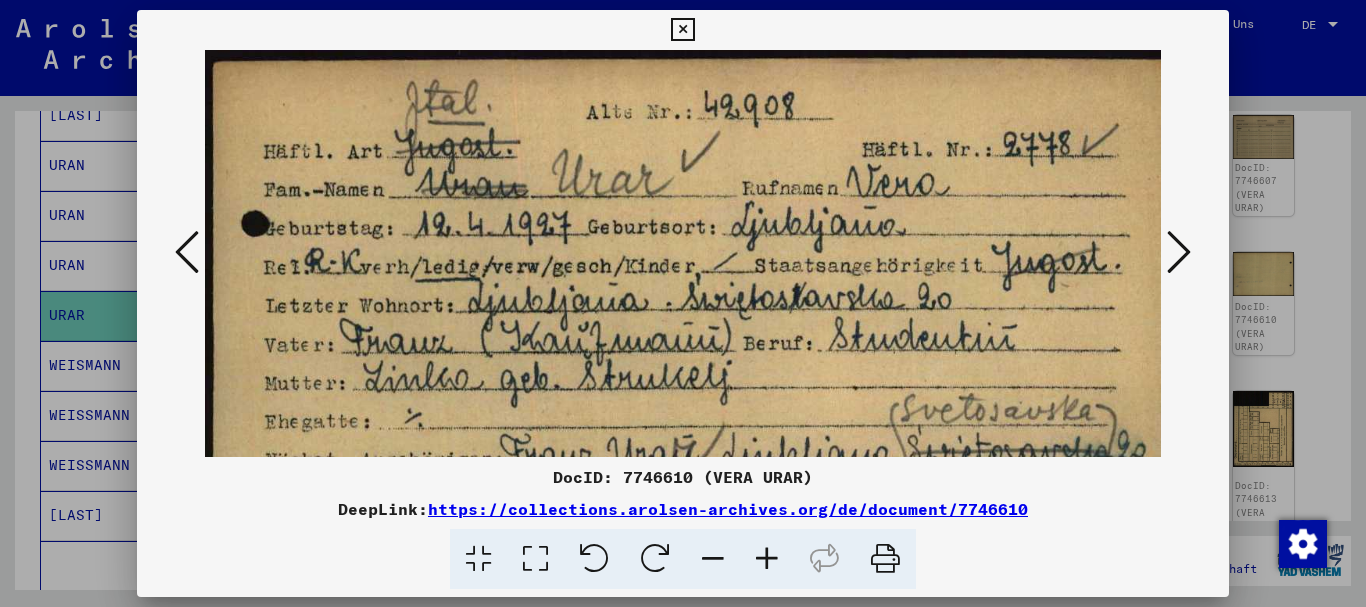click at bounding box center [187, 252] 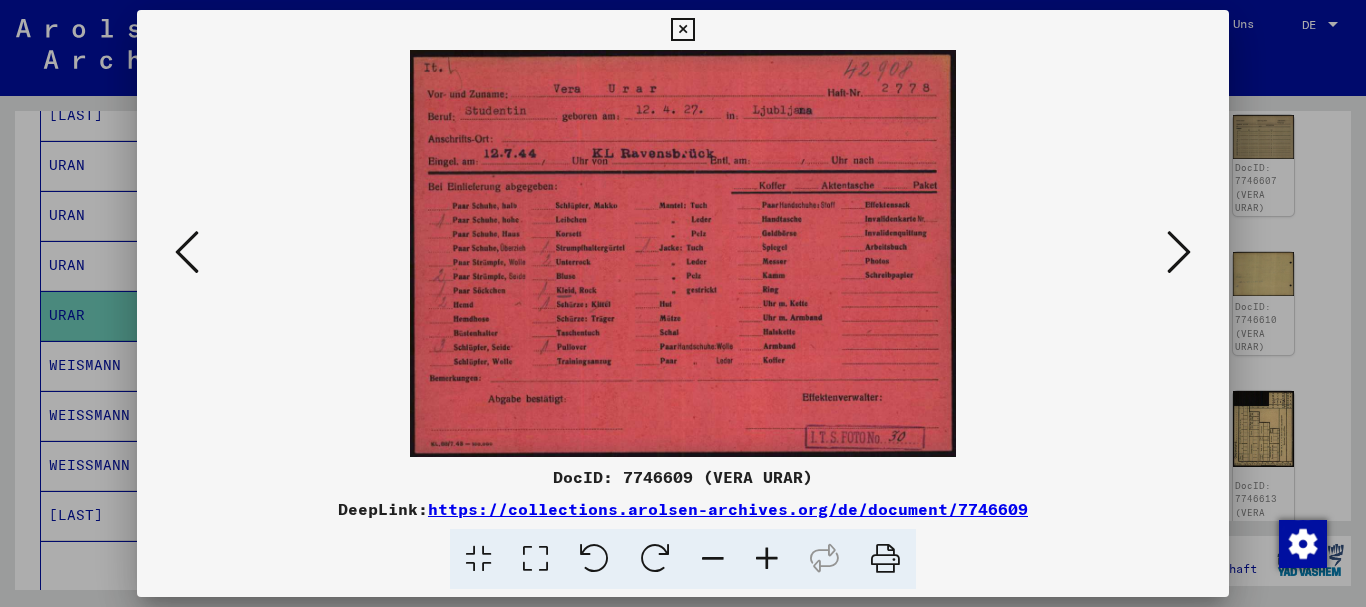 click at bounding box center [187, 252] 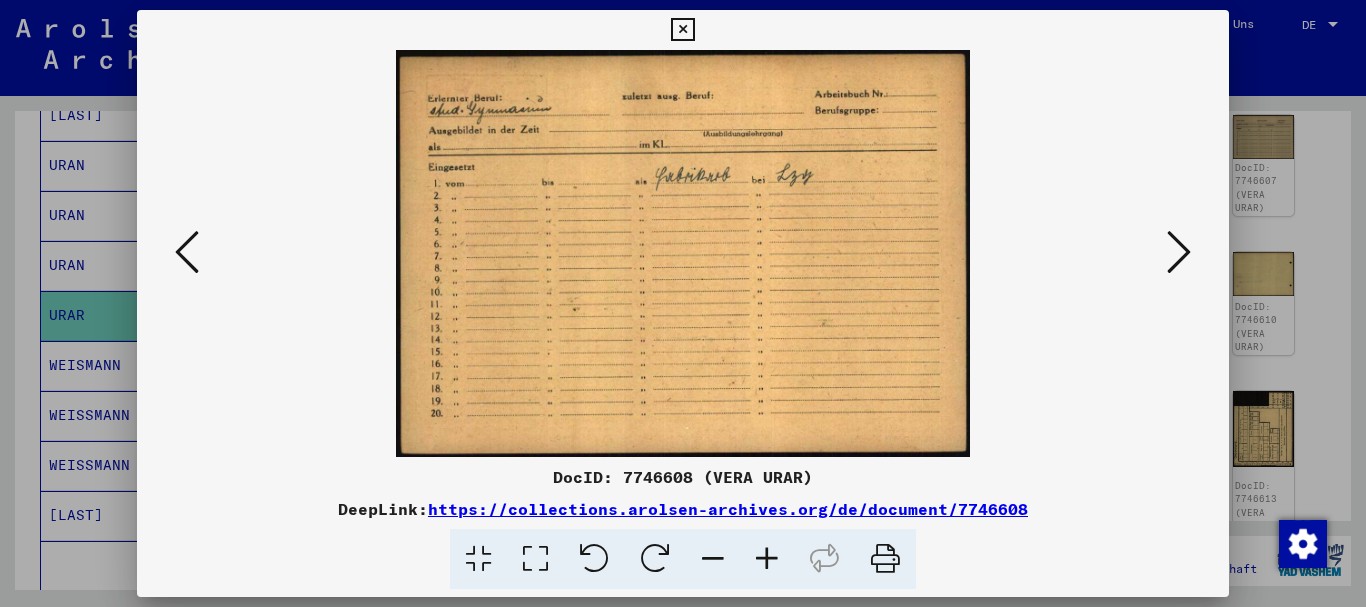 click at bounding box center [187, 252] 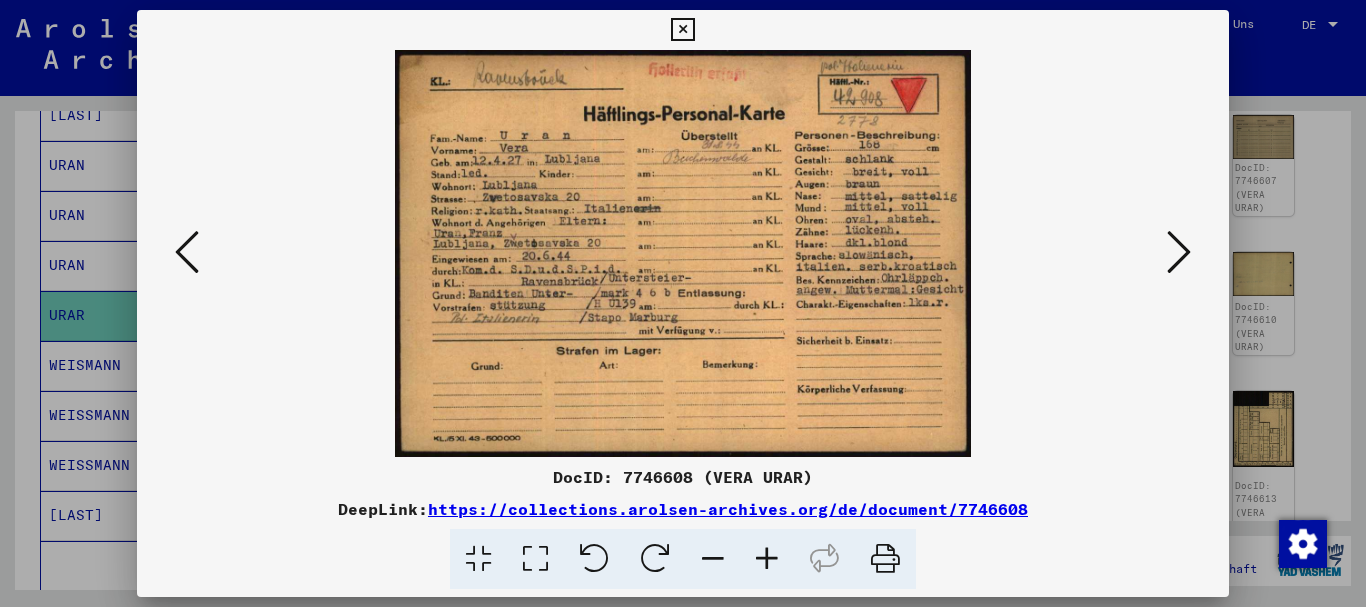 click at bounding box center (1179, 252) 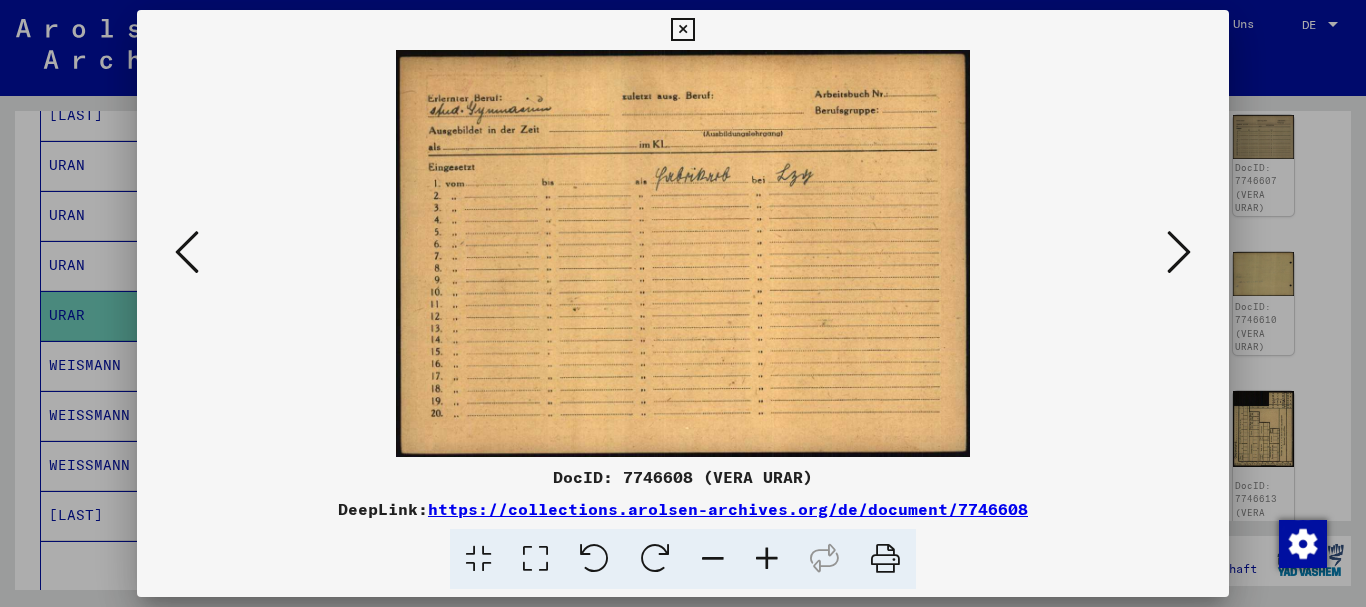 click at bounding box center (187, 252) 